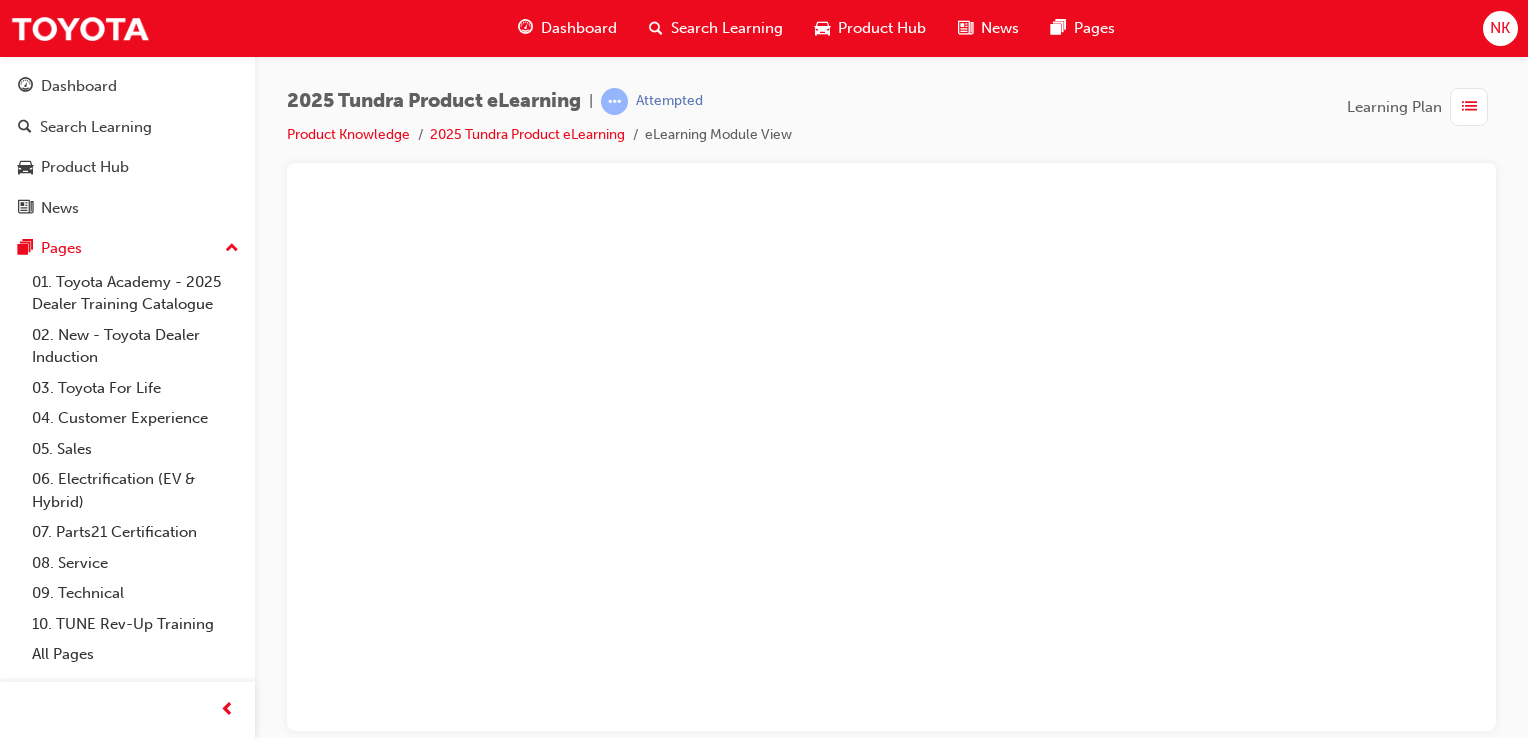 scroll, scrollTop: 0, scrollLeft: 0, axis: both 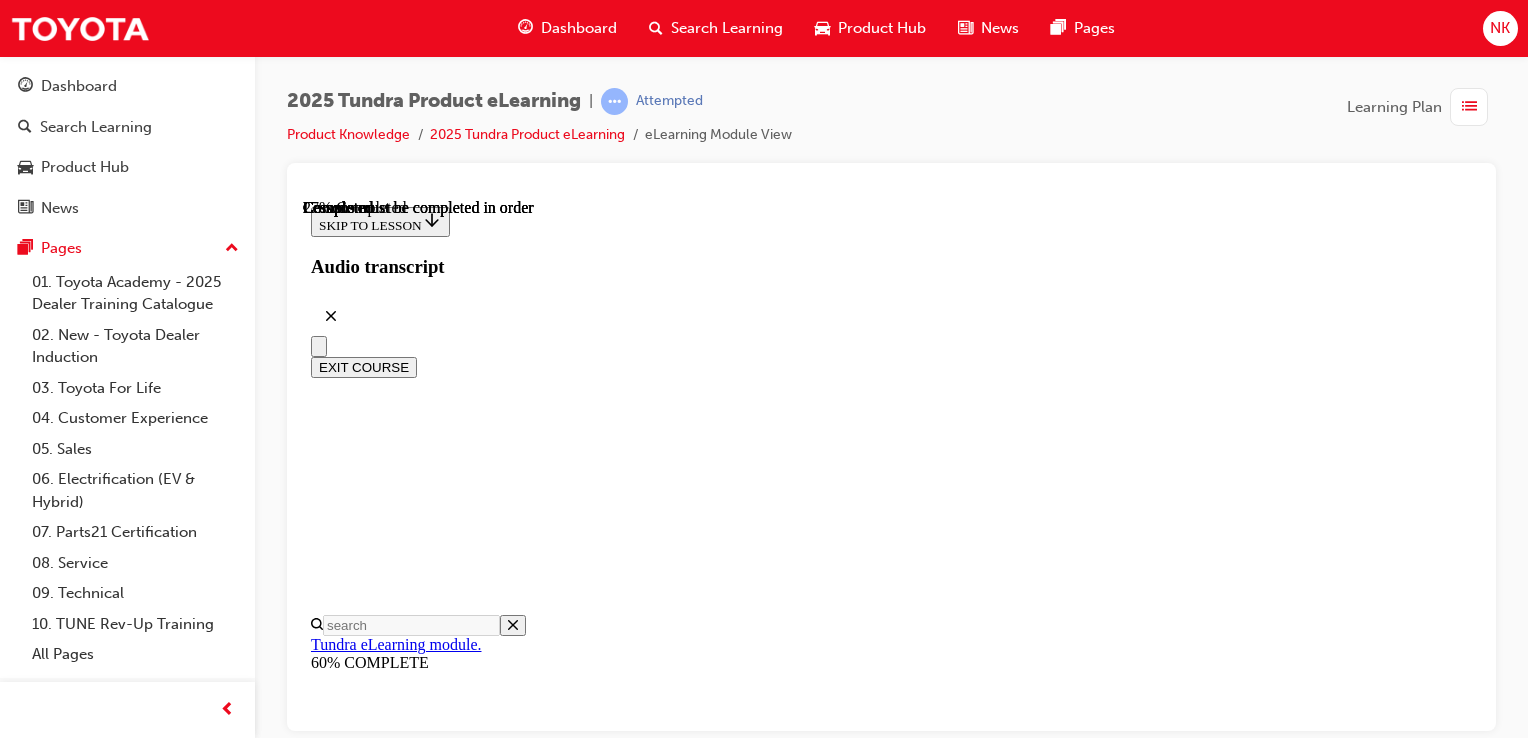 click at bounding box center [477, 17743] 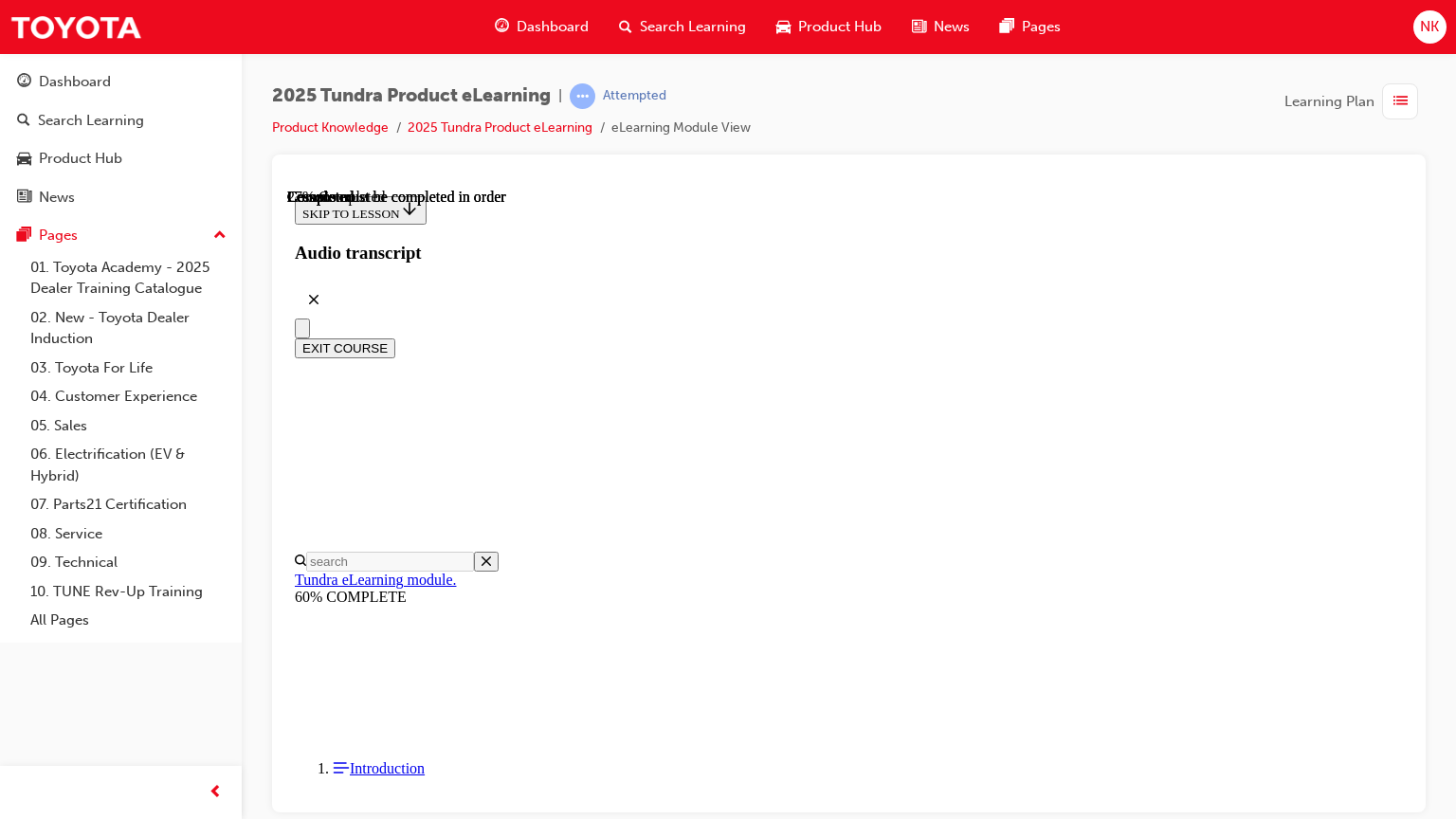 click at bounding box center (340, 16461) 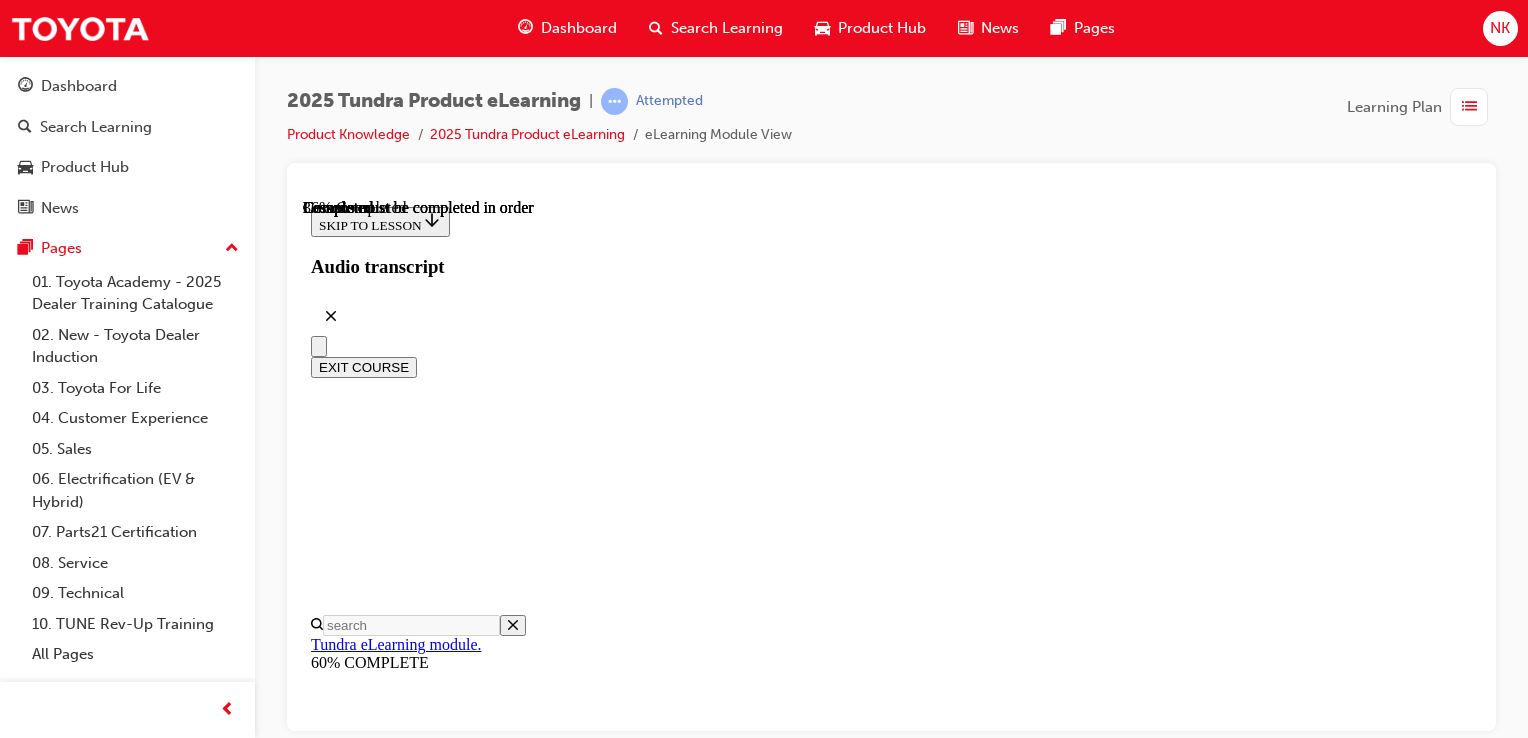 scroll, scrollTop: 2644, scrollLeft: 0, axis: vertical 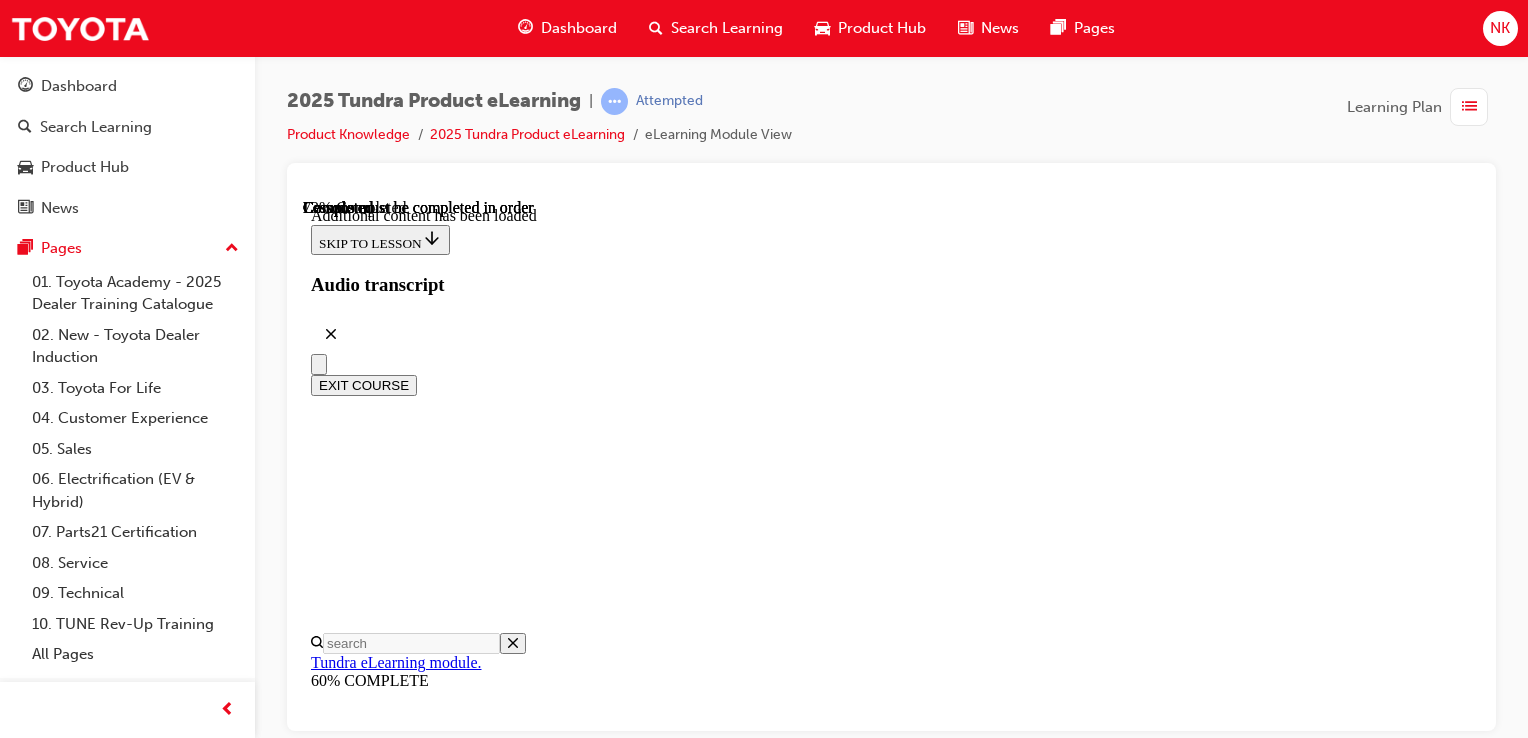 click at bounding box center [399, 20547] 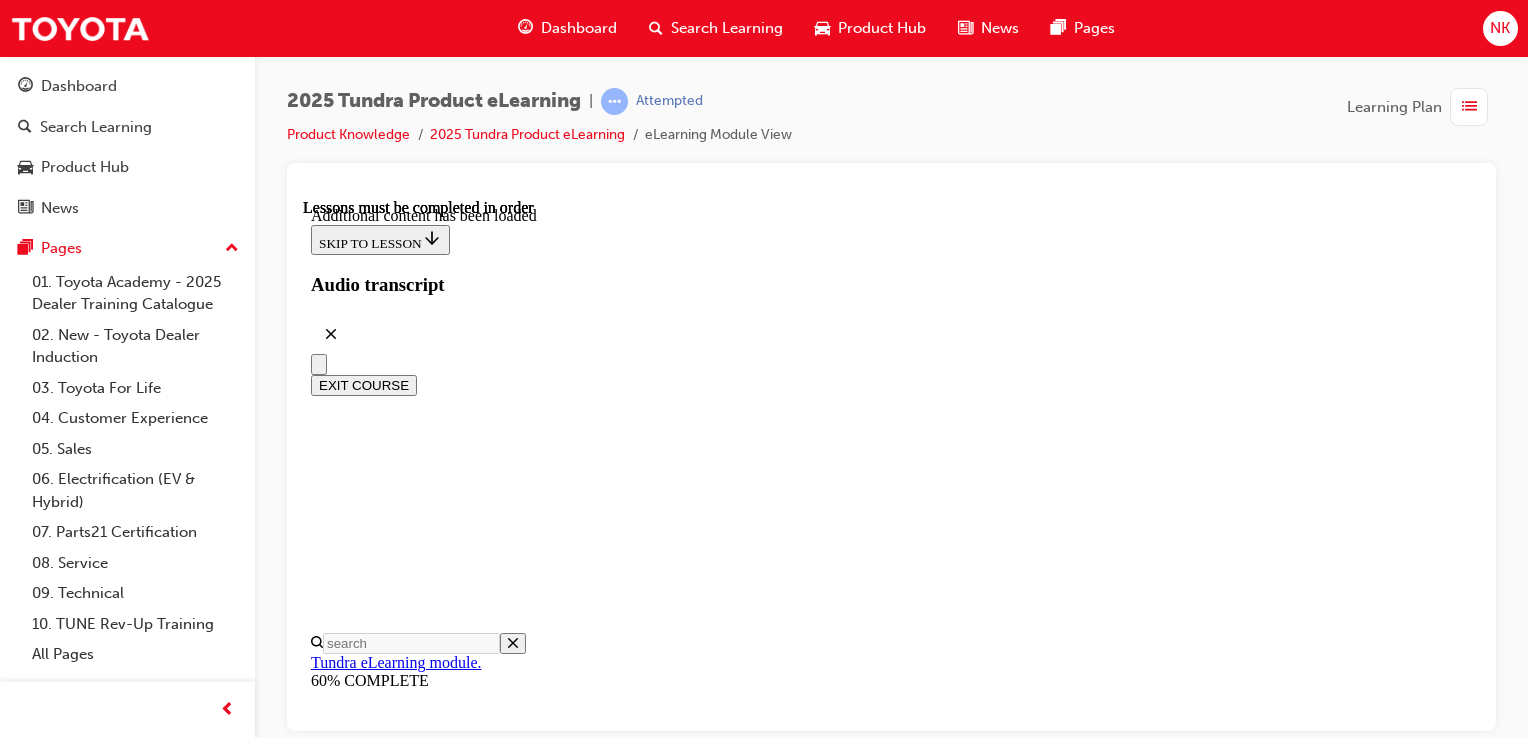 scroll, scrollTop: 4560, scrollLeft: 0, axis: vertical 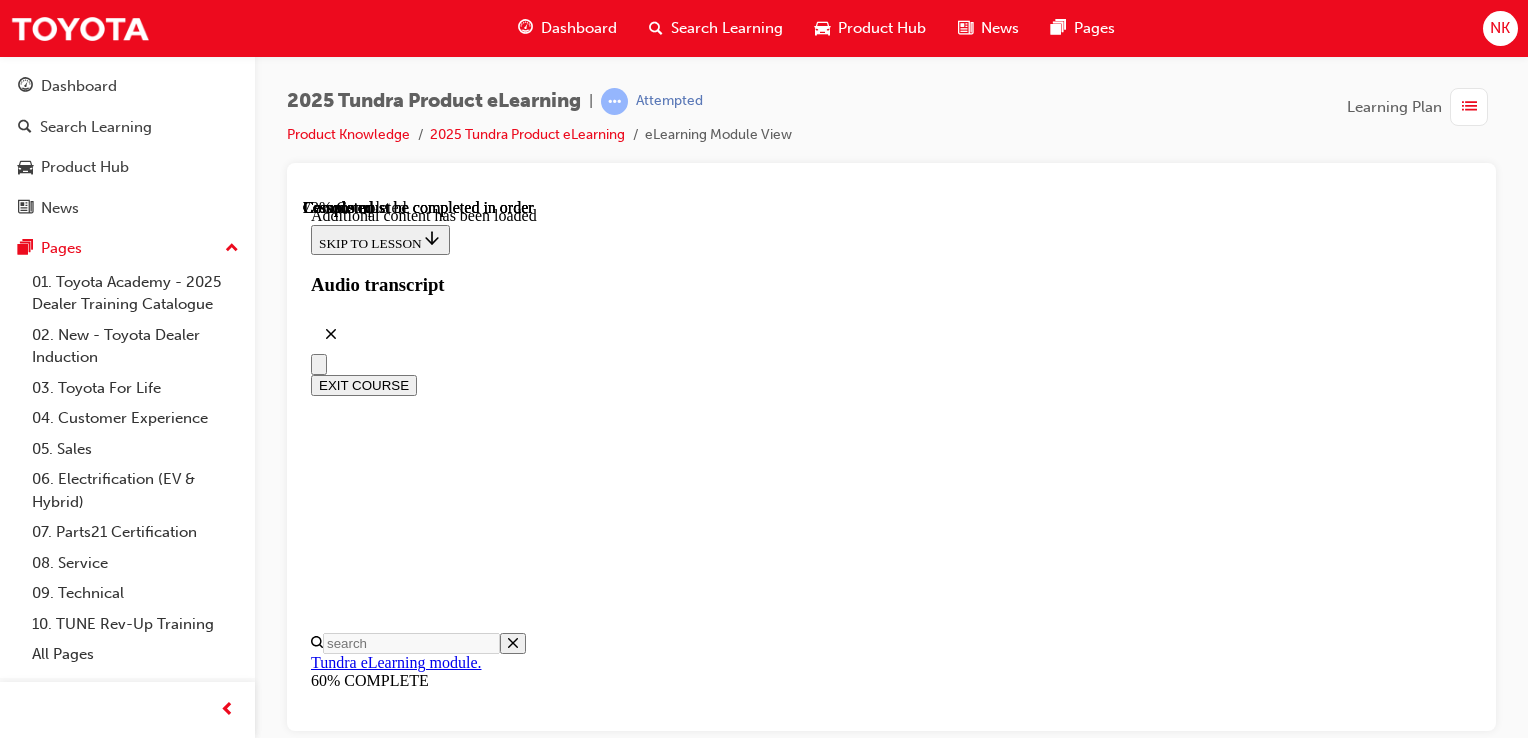 click at bounding box center (399, 20457) 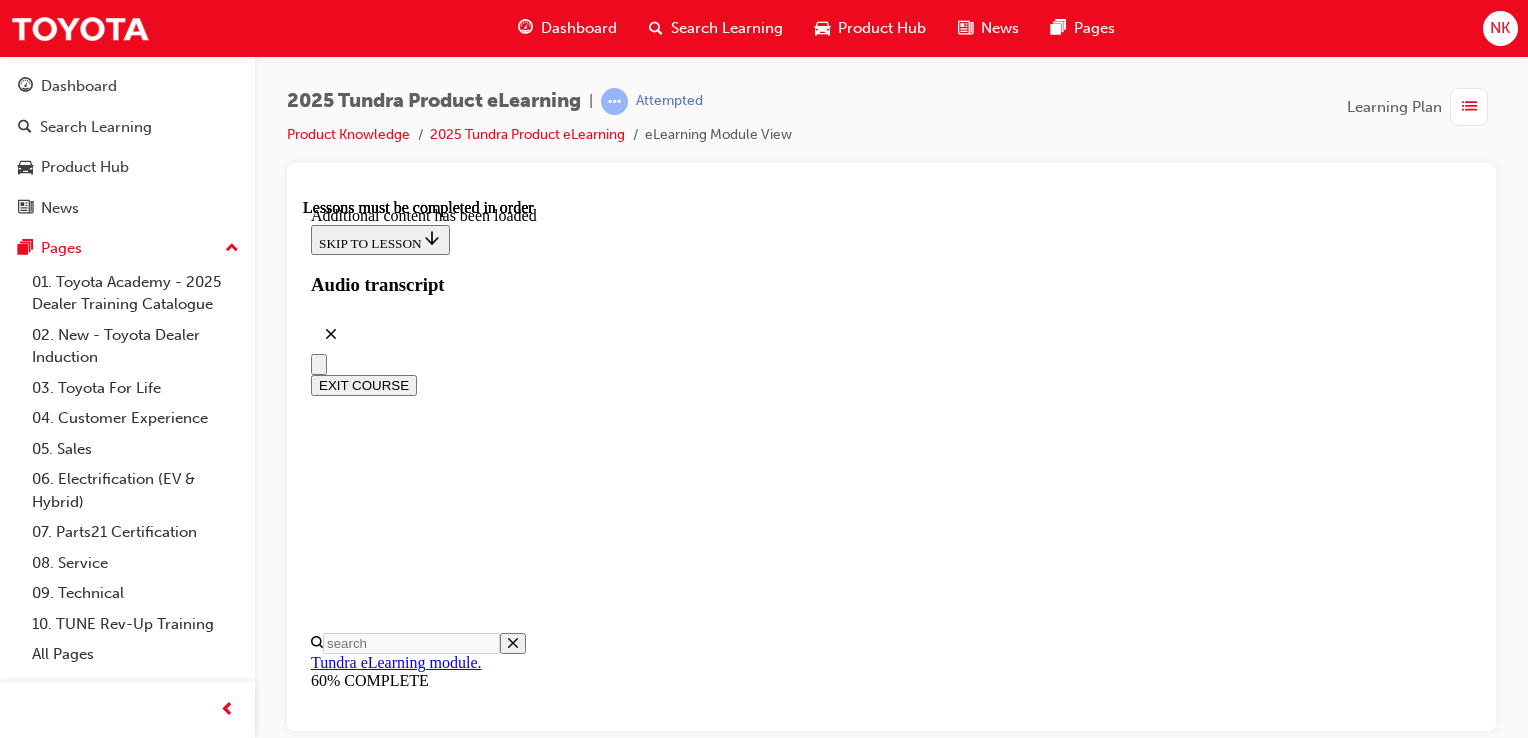 click at bounding box center [1191, 19863] 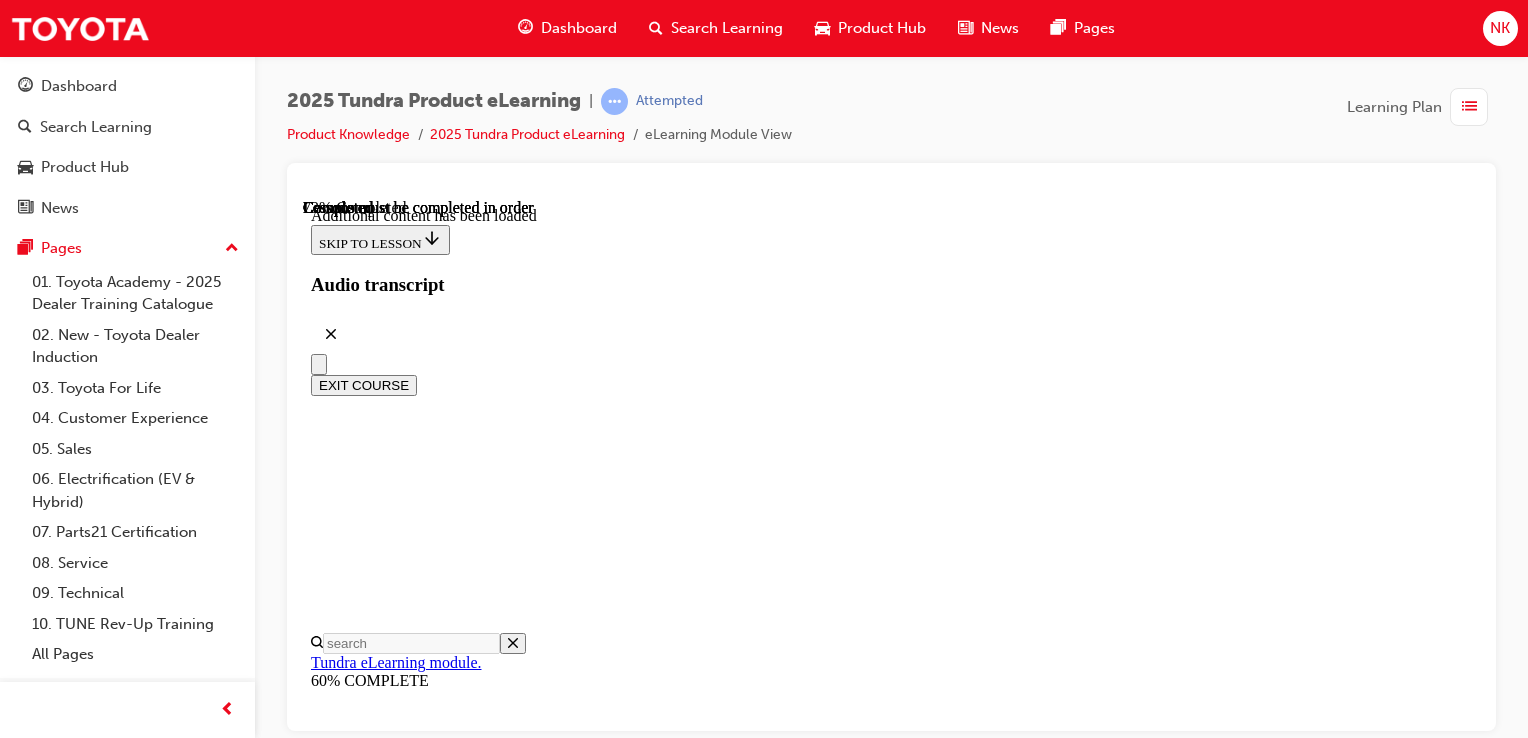 click at bounding box center (399, 20511) 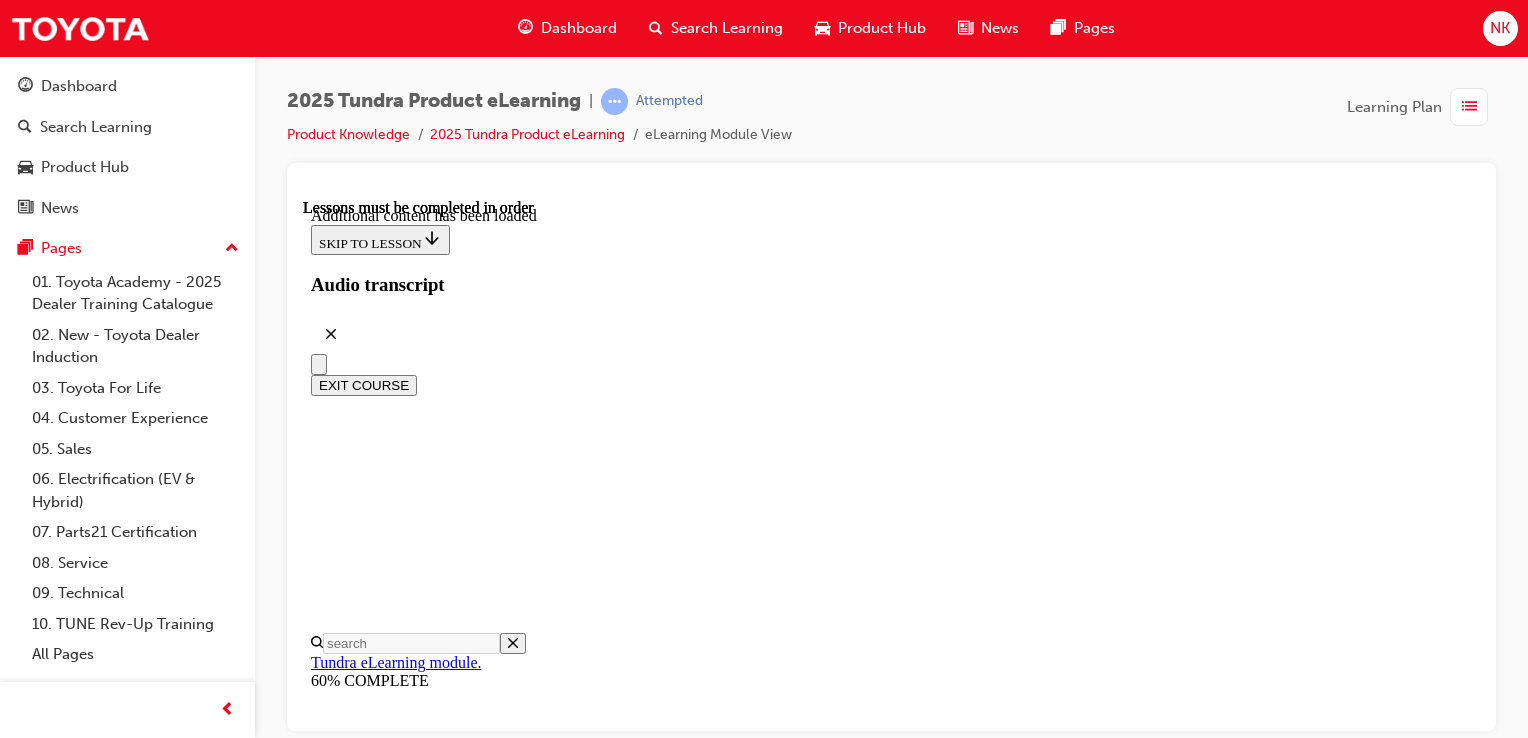scroll, scrollTop: 4728, scrollLeft: 0, axis: vertical 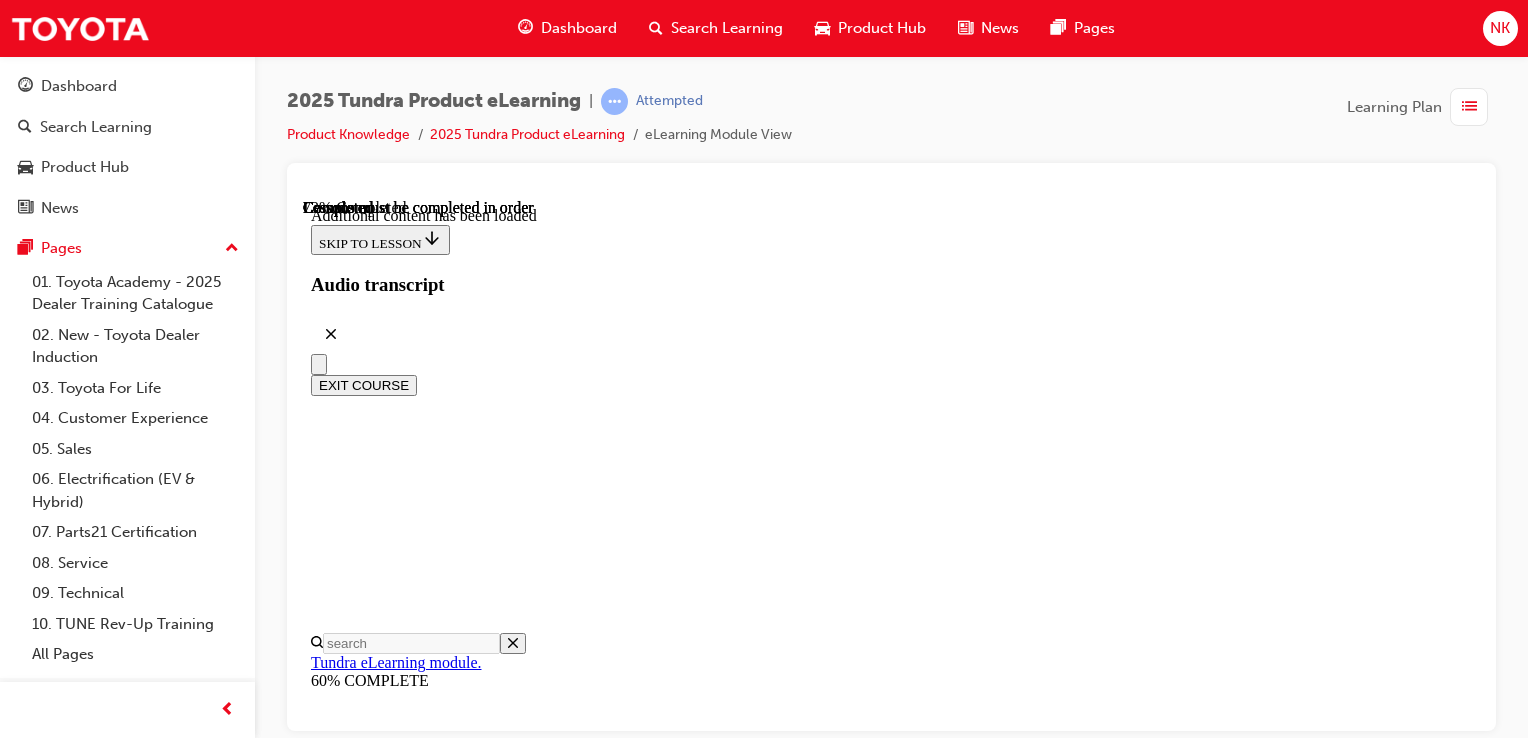 click at bounding box center (399, 20493) 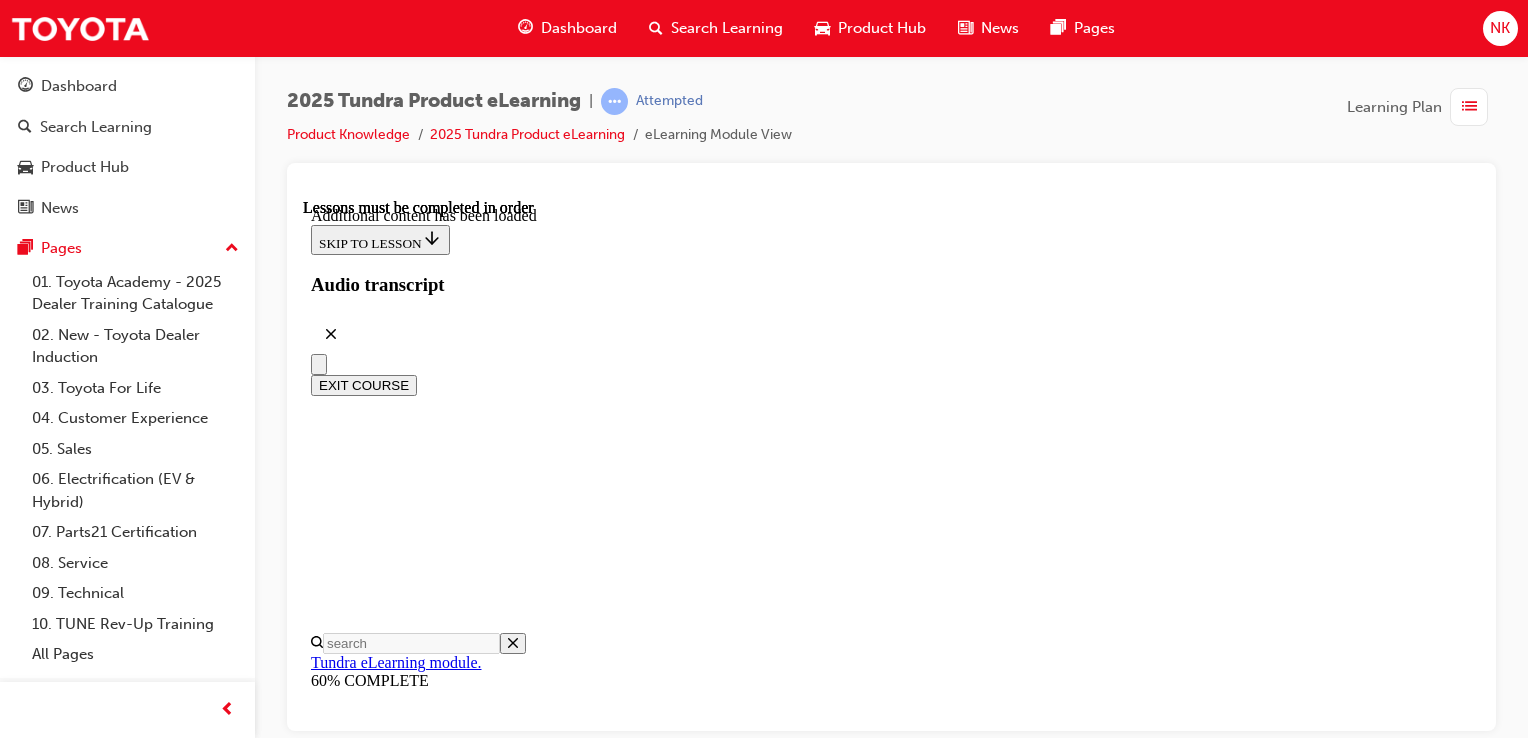 click at bounding box center (399, 20493) 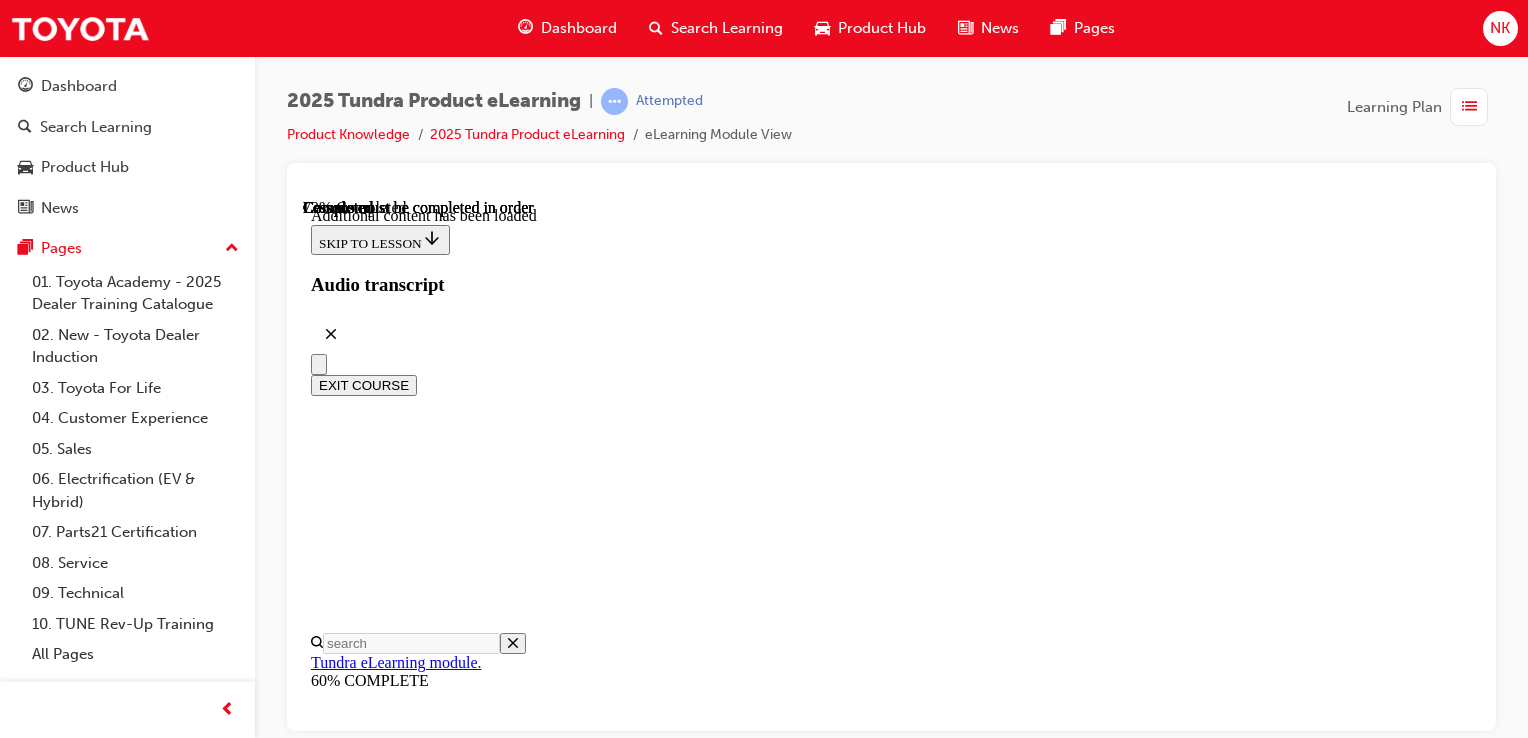 click at bounding box center [399, 20475] 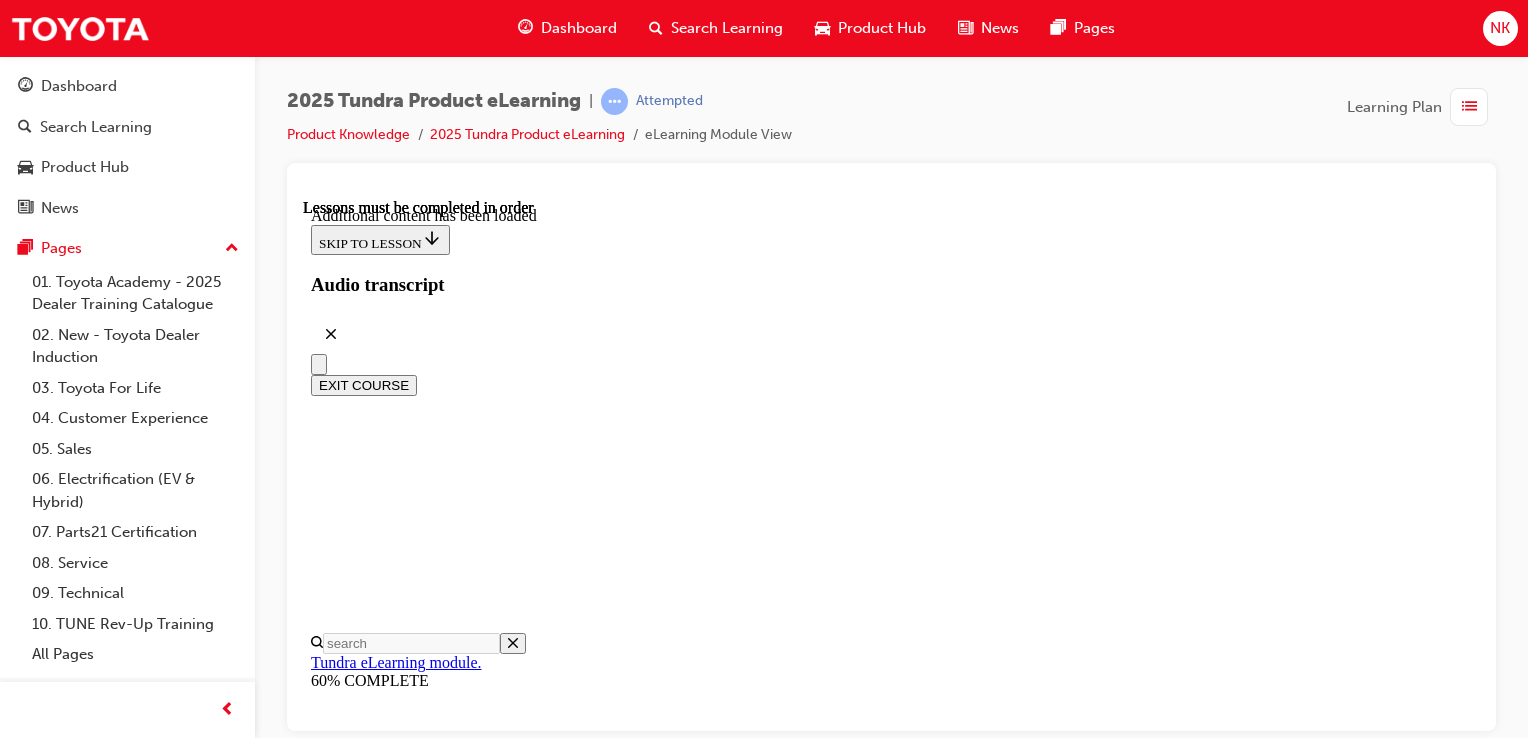 click at bounding box center [399, 20475] 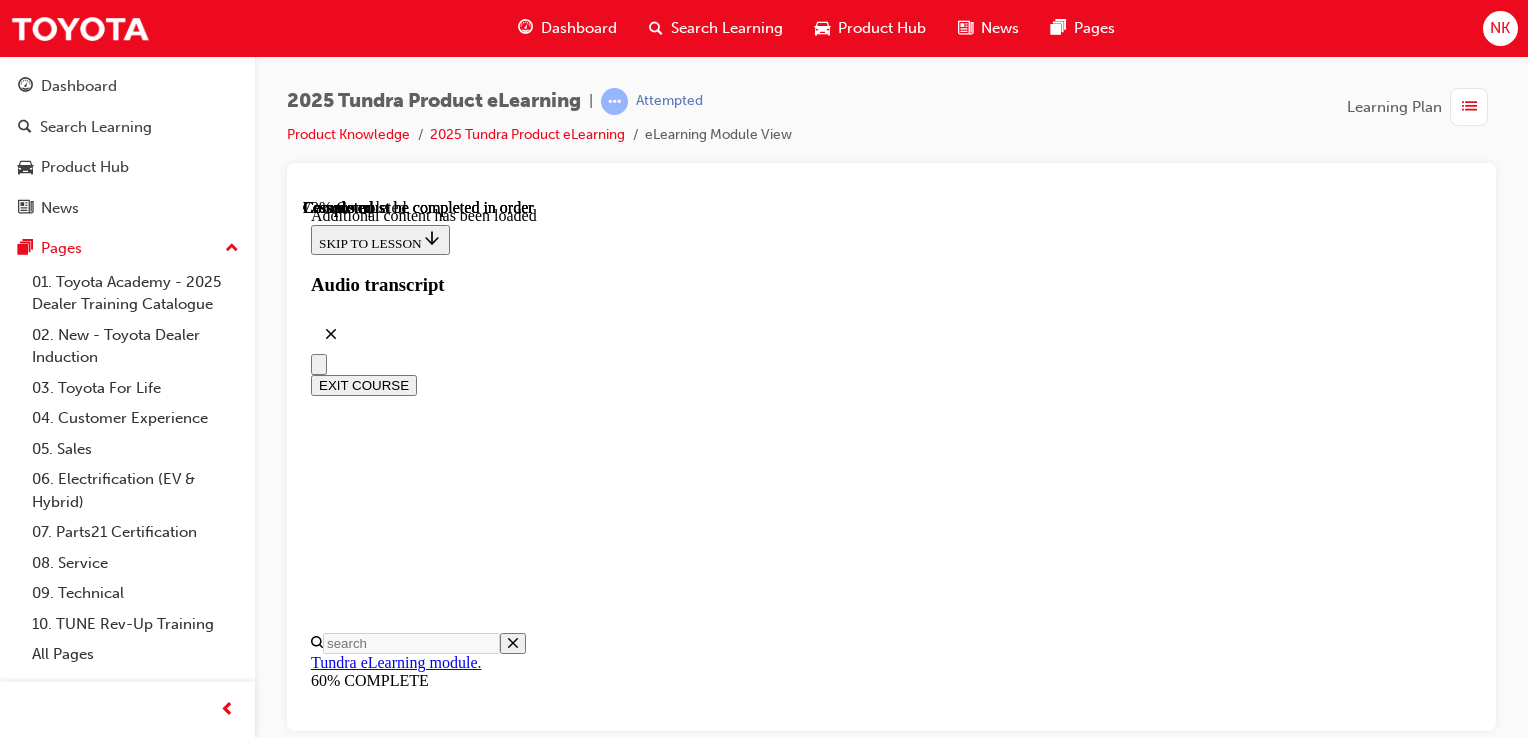 click at bounding box center [399, 20565] 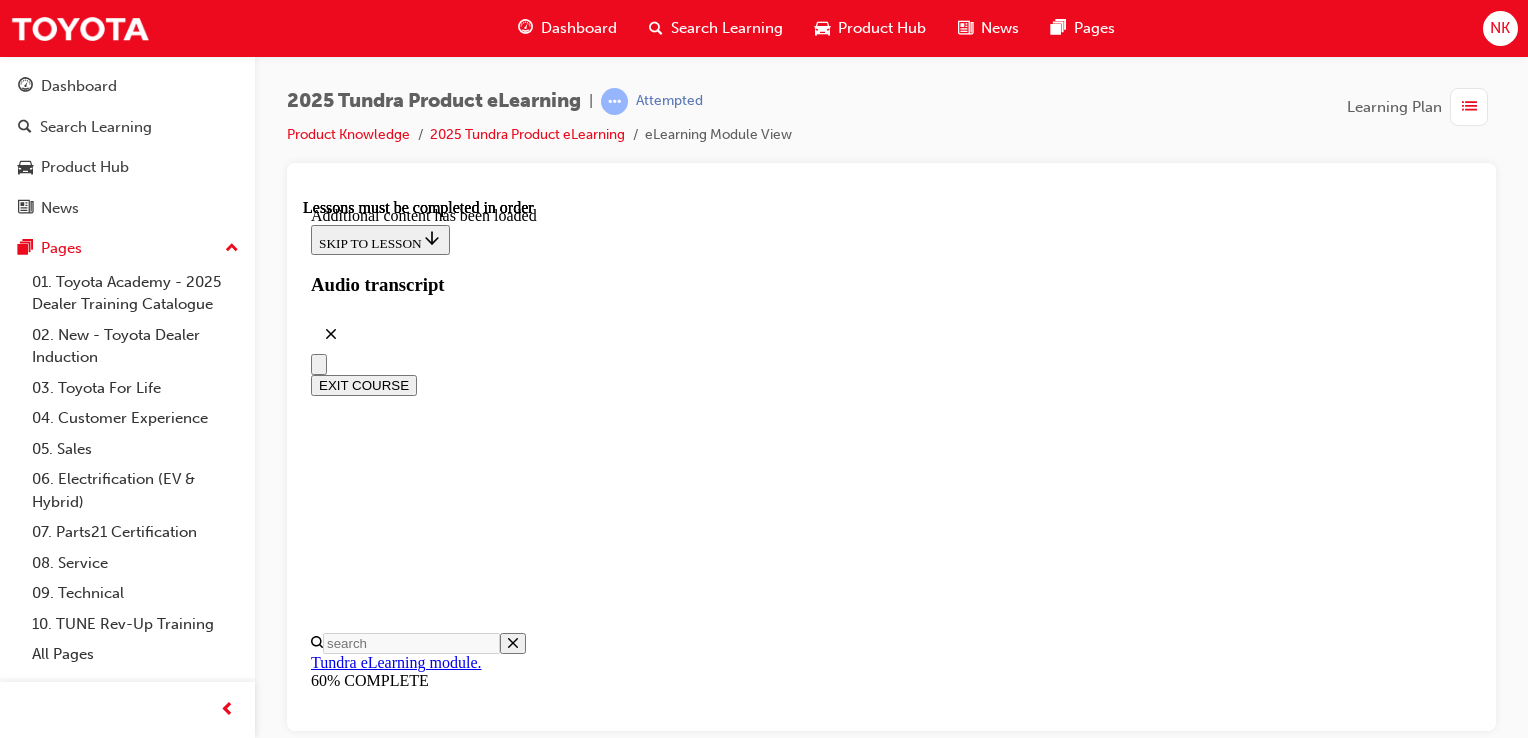 scroll, scrollTop: 4985, scrollLeft: 0, axis: vertical 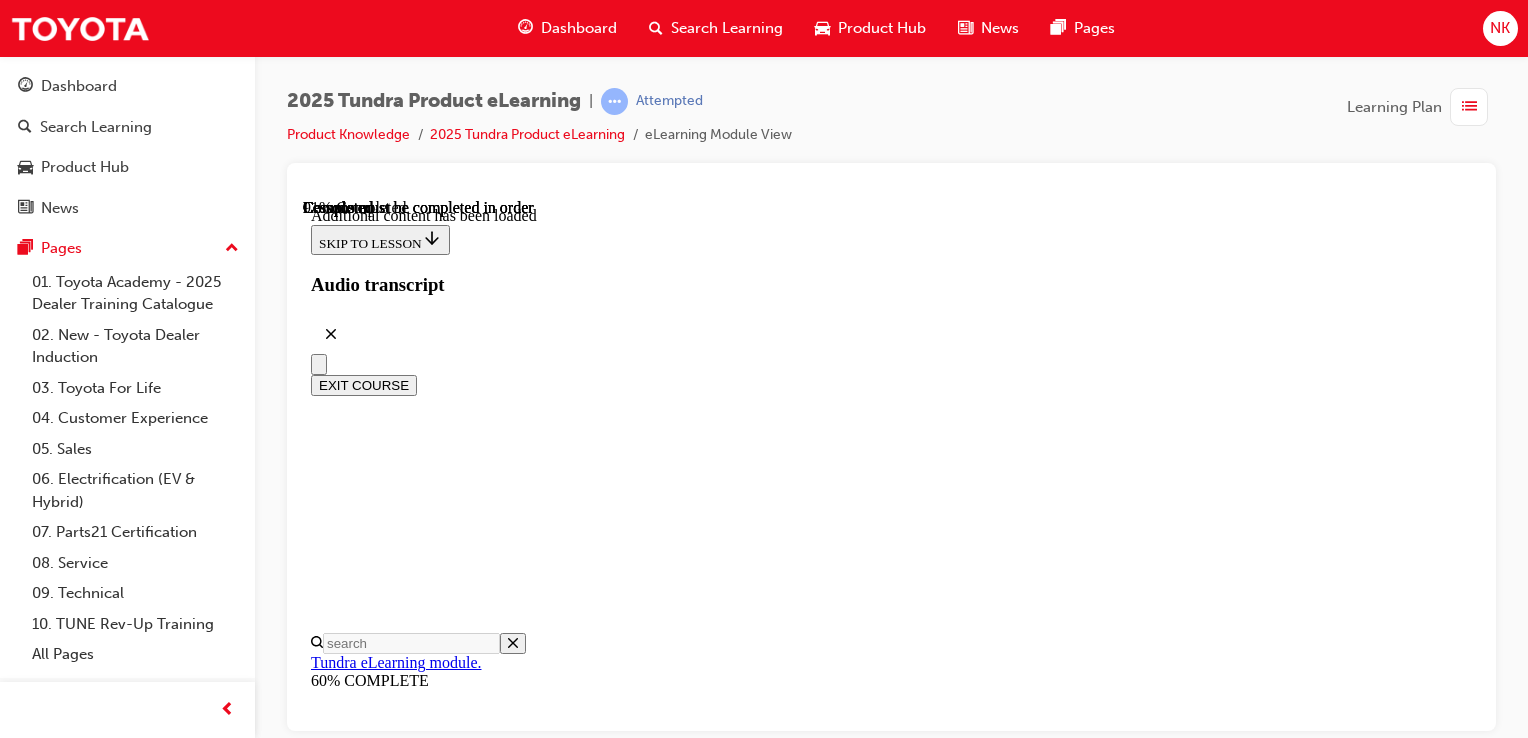 click on "CONTINUE" at bounding box center [891, 20742] 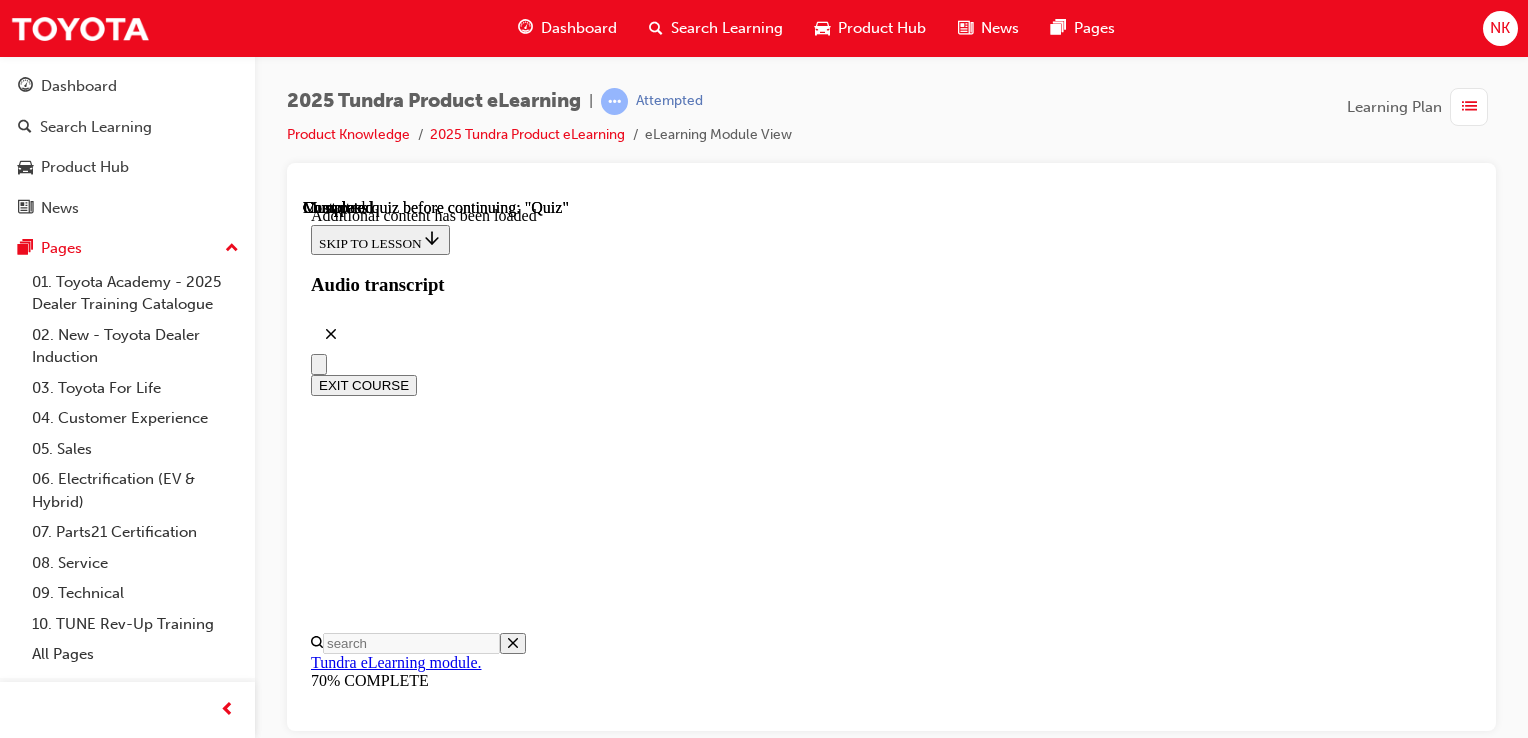 scroll, scrollTop: 0, scrollLeft: 0, axis: both 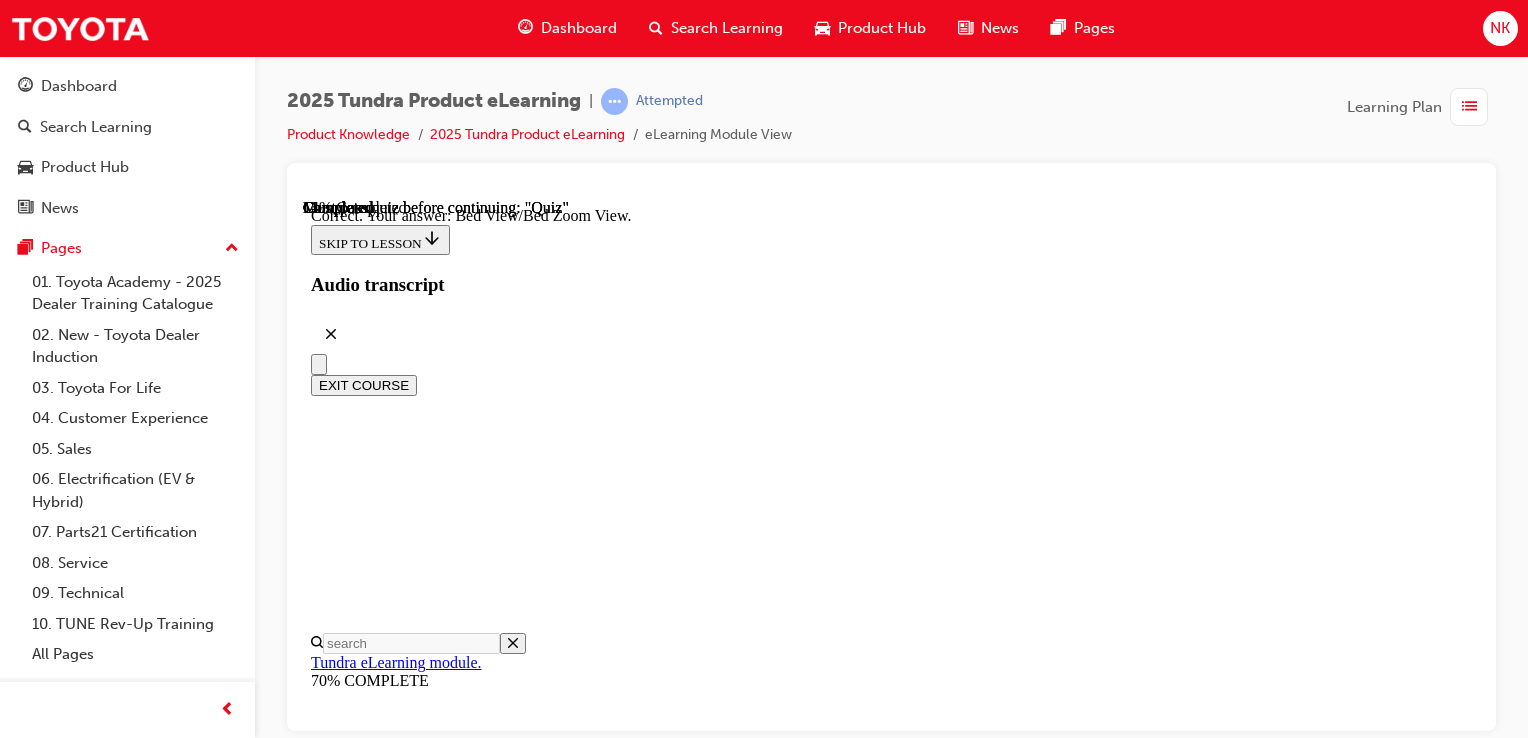 click on "NEXT" at bounding box center [337, 22543] 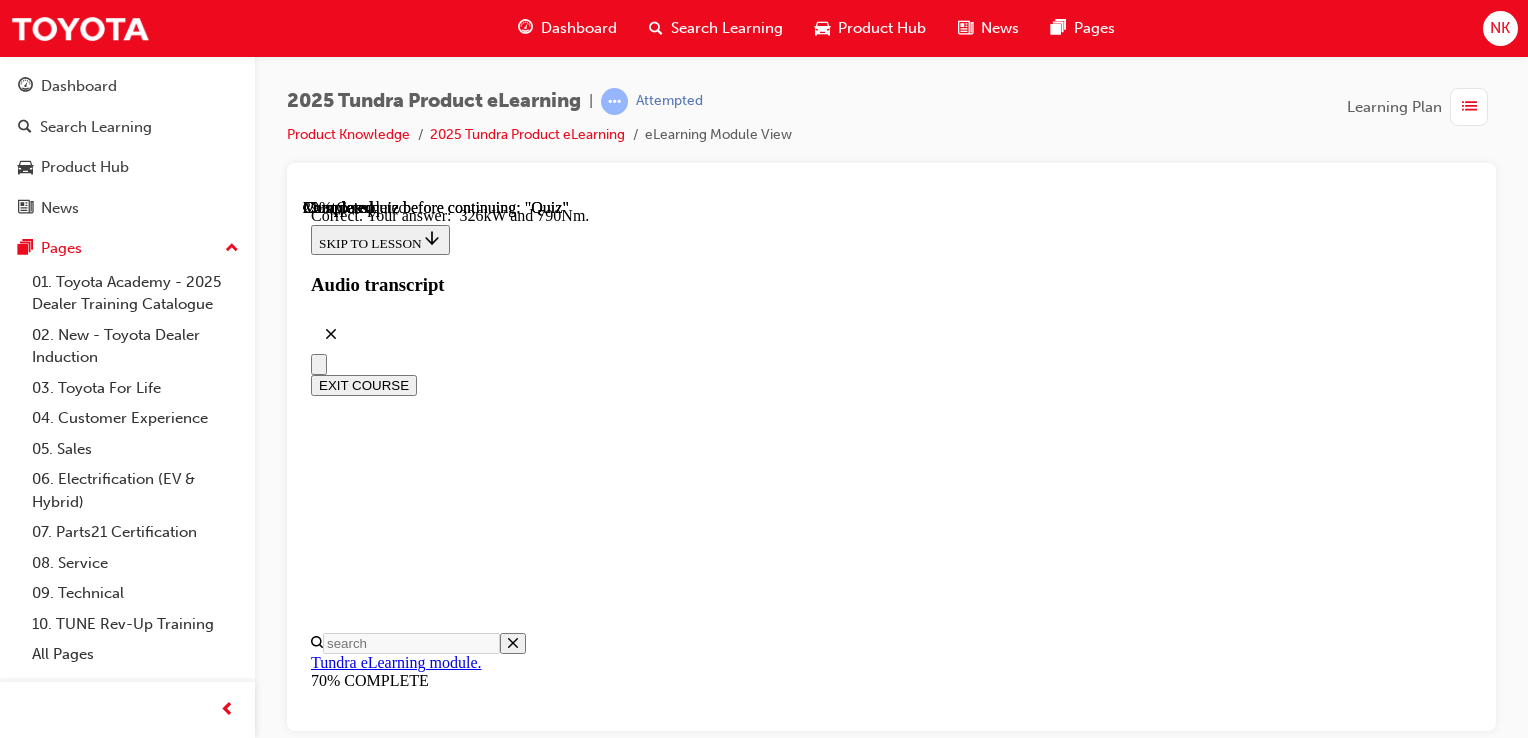 scroll, scrollTop: 636, scrollLeft: 0, axis: vertical 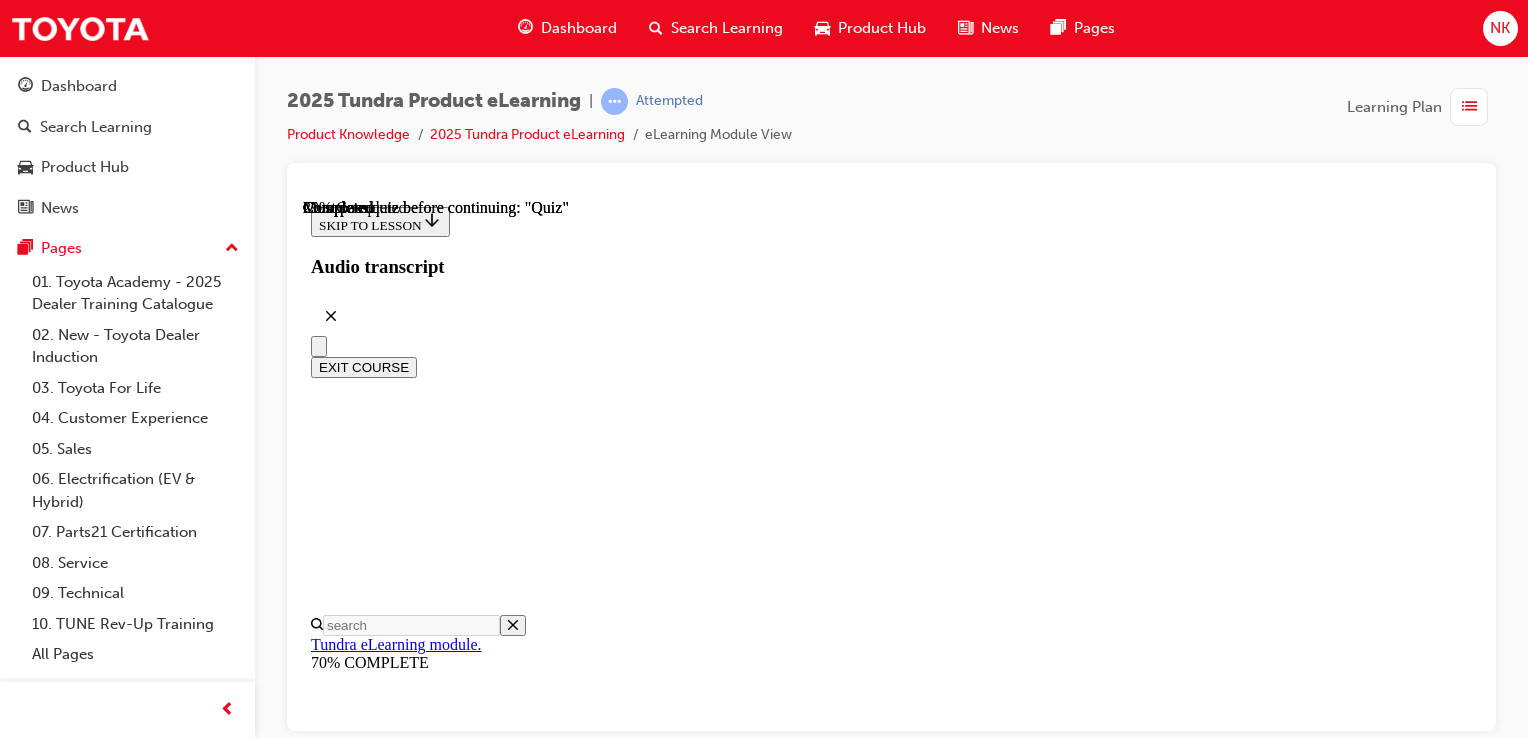 click on "4500kg" at bounding box center [891, 26848] 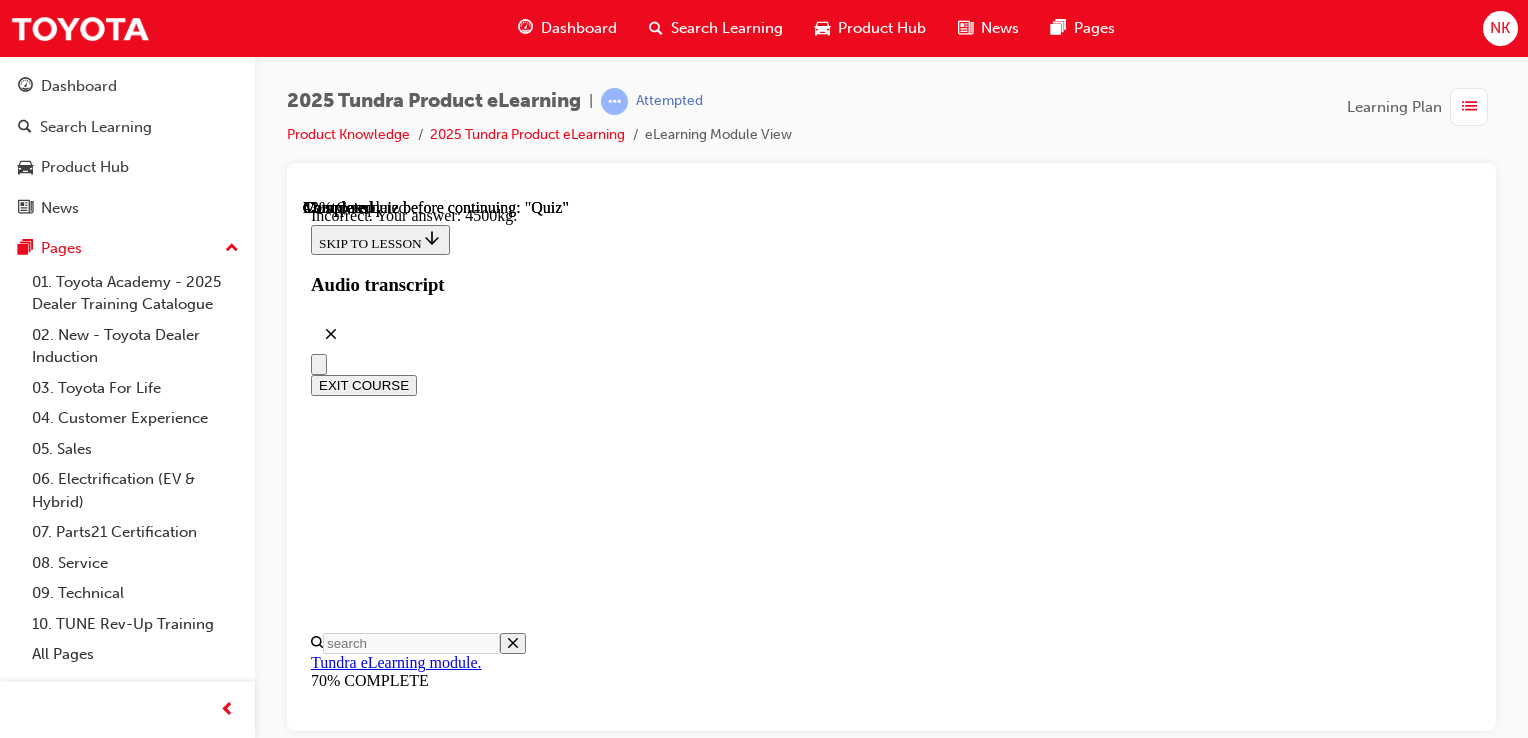 scroll, scrollTop: 548, scrollLeft: 0, axis: vertical 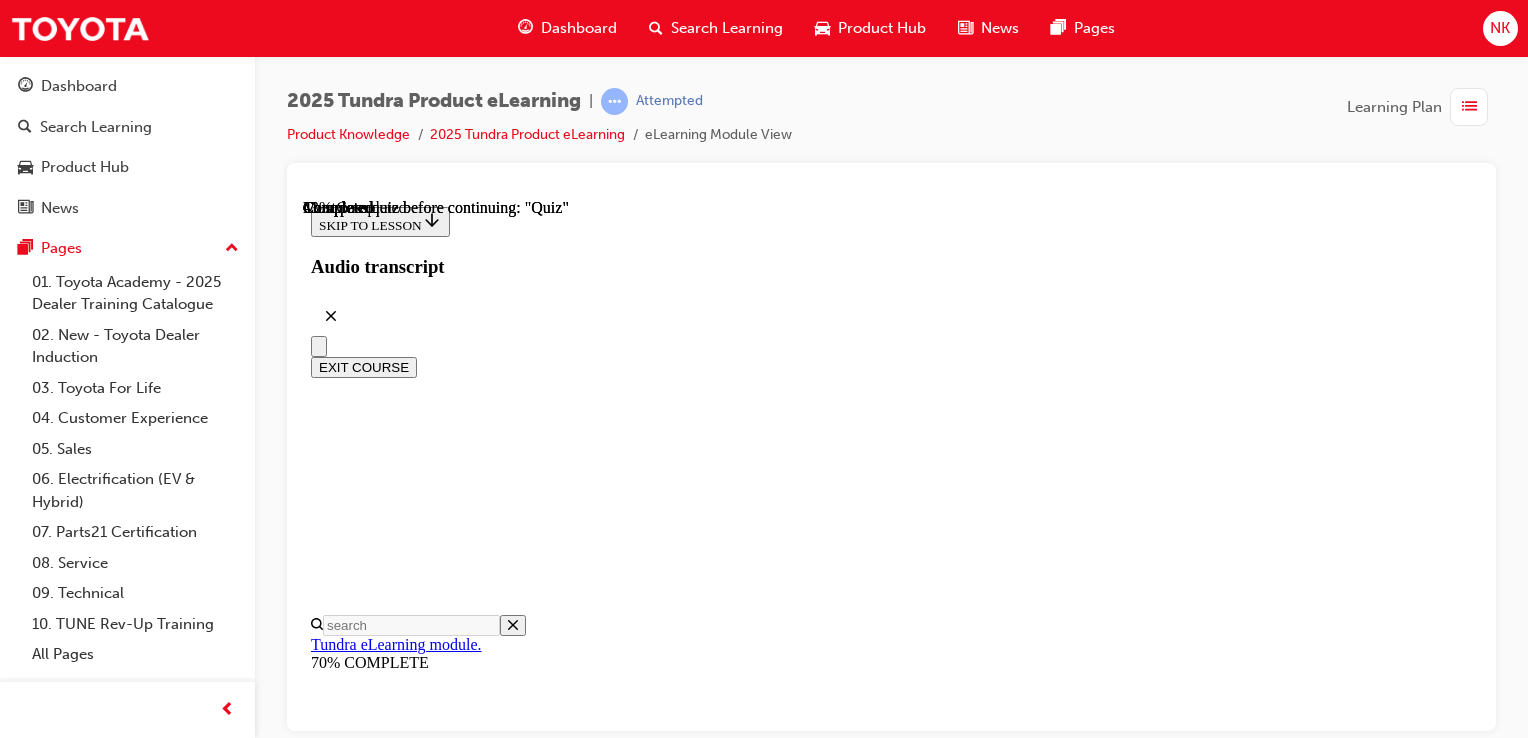 click on "When it comes to towing 1 , Tundra has it covered. With that, Tundra has a unique feature that will appeal to those who tow a lot and would like the convenience of being able to save multiple trailer types in the system. What is the name of that system? Choose the most correct response." at bounding box center [891, 22420] 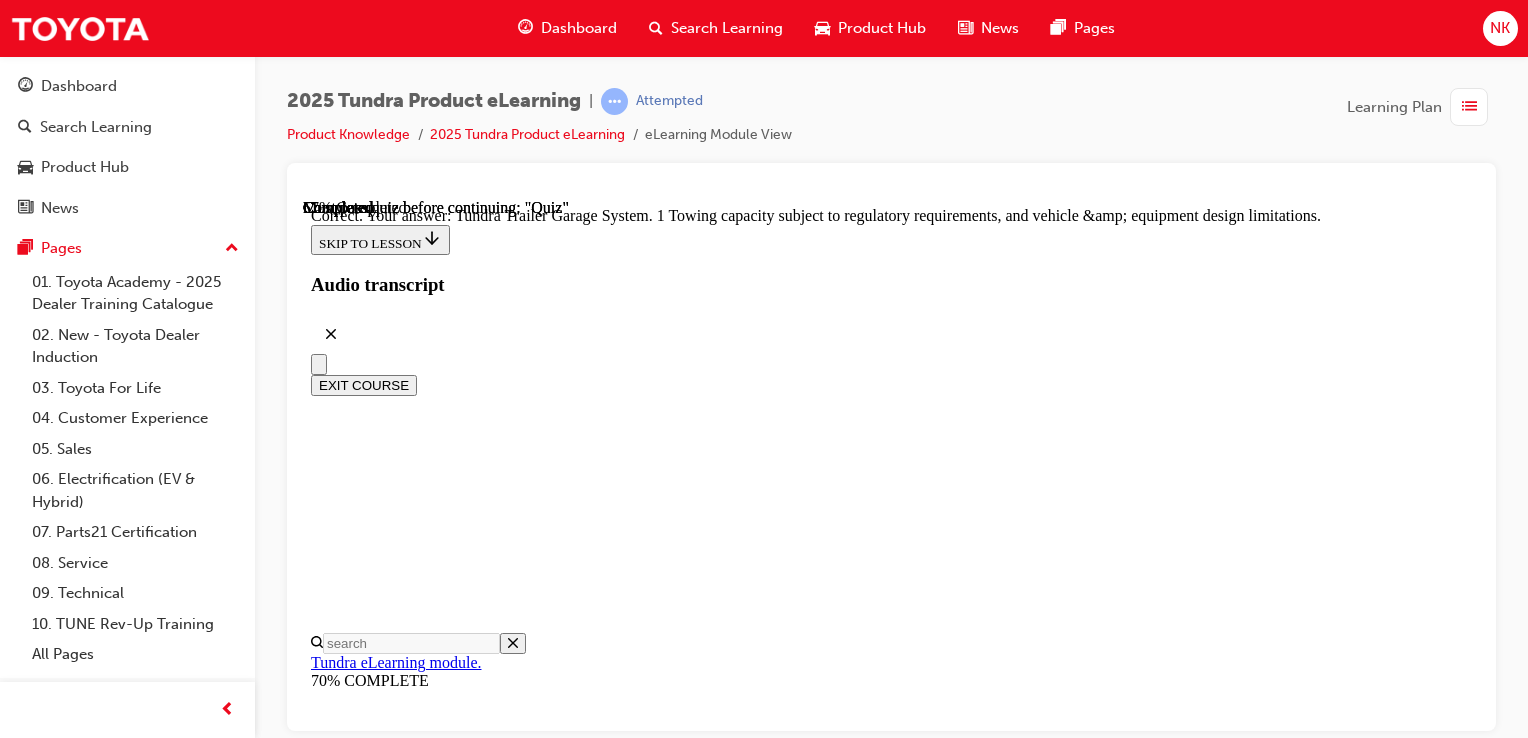 scroll, scrollTop: 828, scrollLeft: 0, axis: vertical 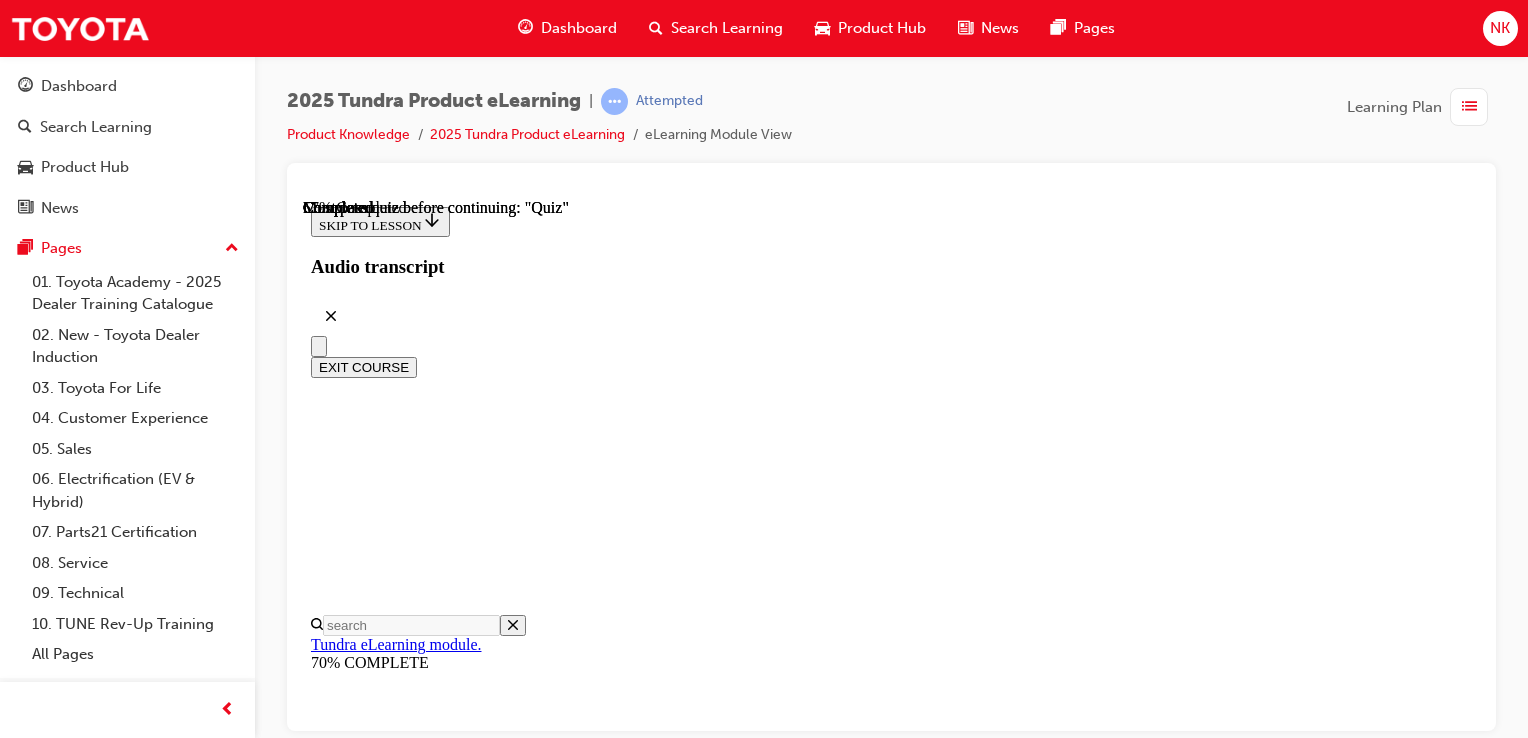 click on "False" at bounding box center (891, 23583) 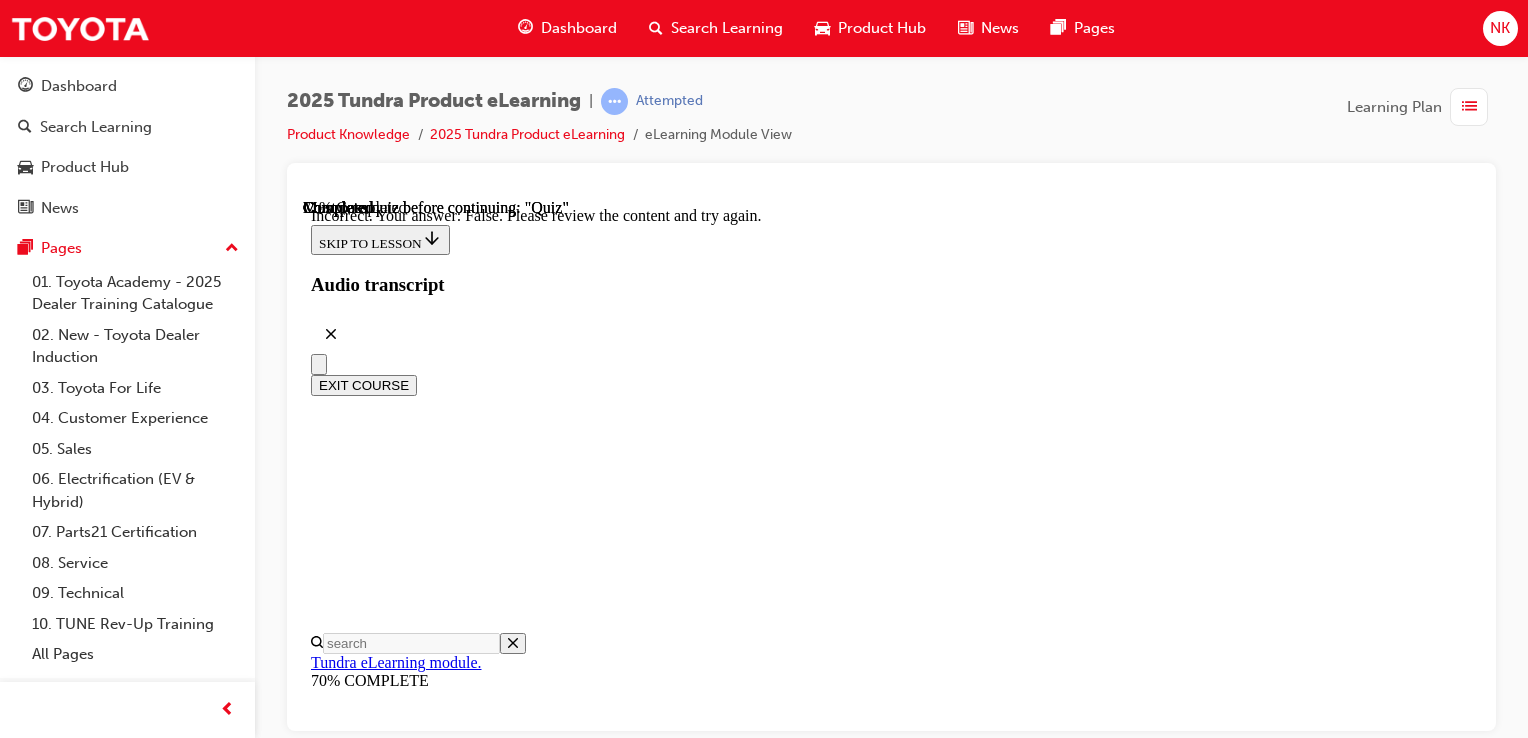 scroll, scrollTop: 508, scrollLeft: 0, axis: vertical 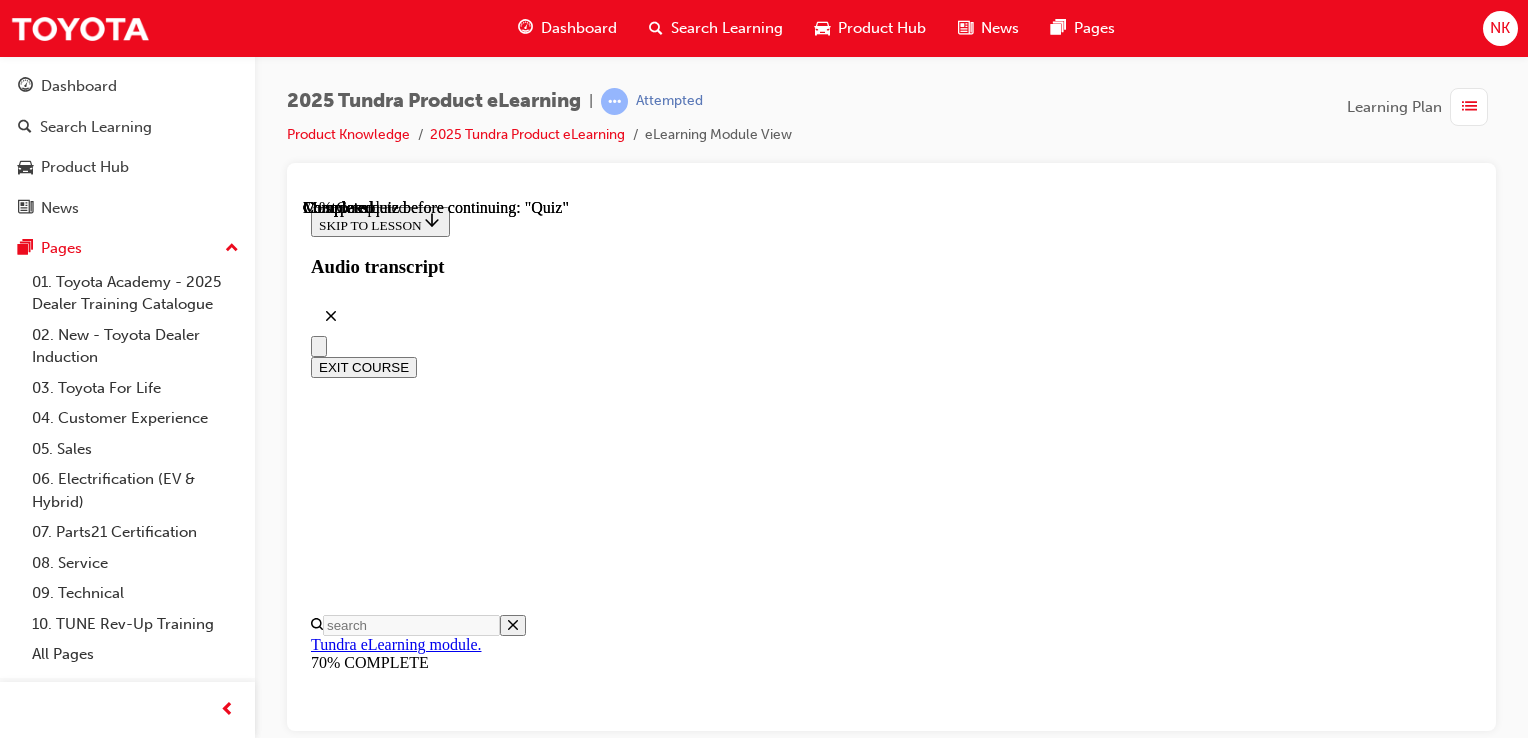 click on "Tundra has 1 motor/generator and the motor/generator is located between the engine and 10-speed automatic transmission." at bounding box center (891, 22465) 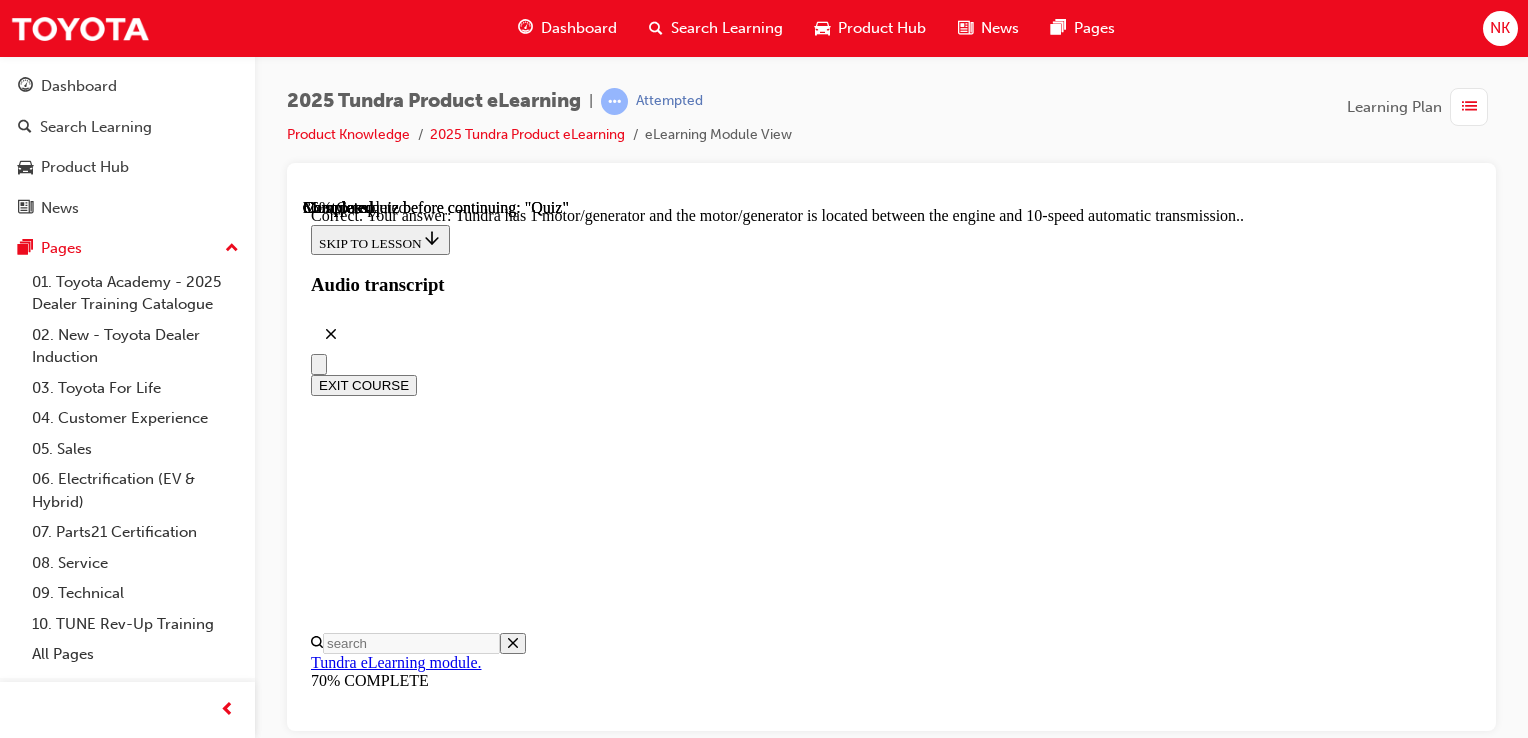 scroll, scrollTop: 656, scrollLeft: 0, axis: vertical 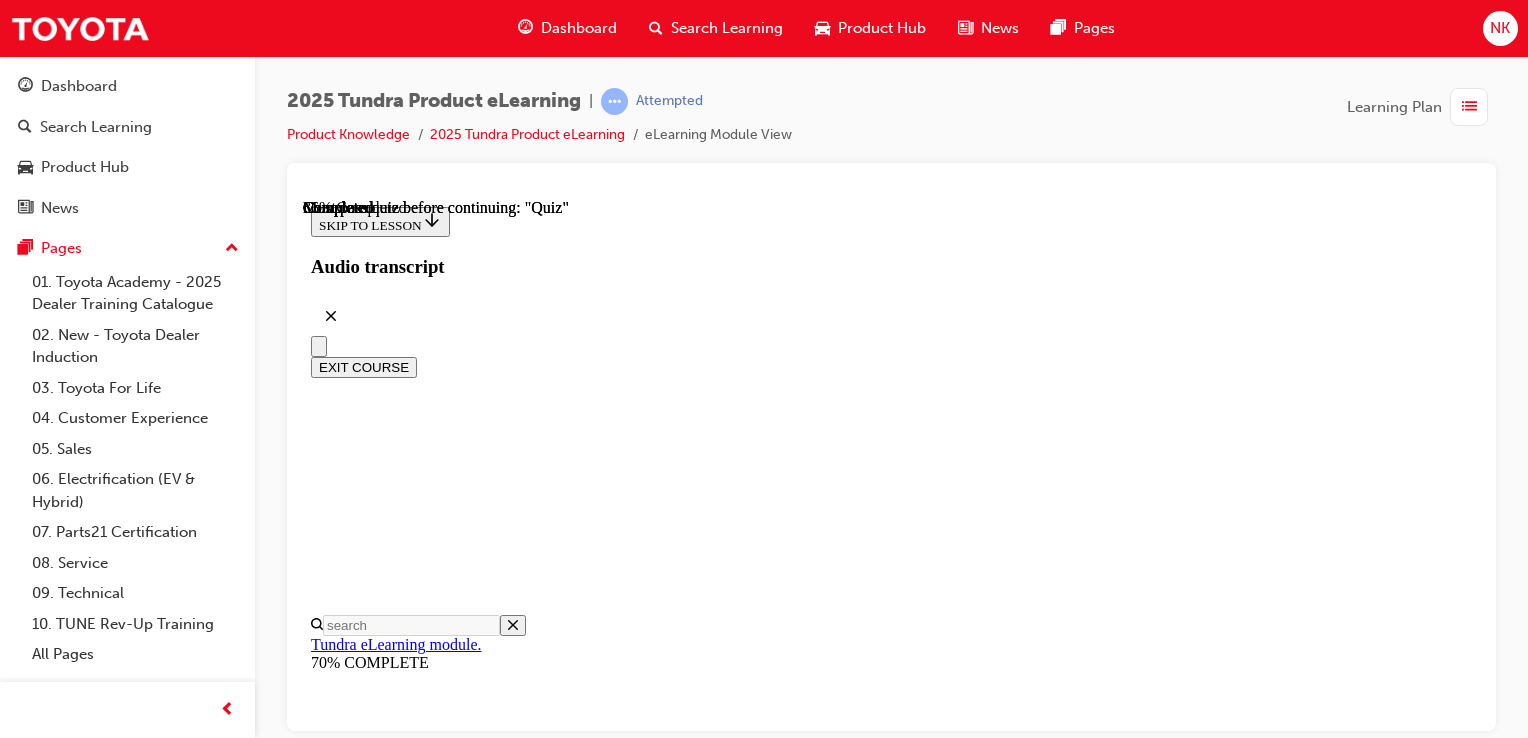 click on "4.5 Tonne" at bounding box center [891, 21494] 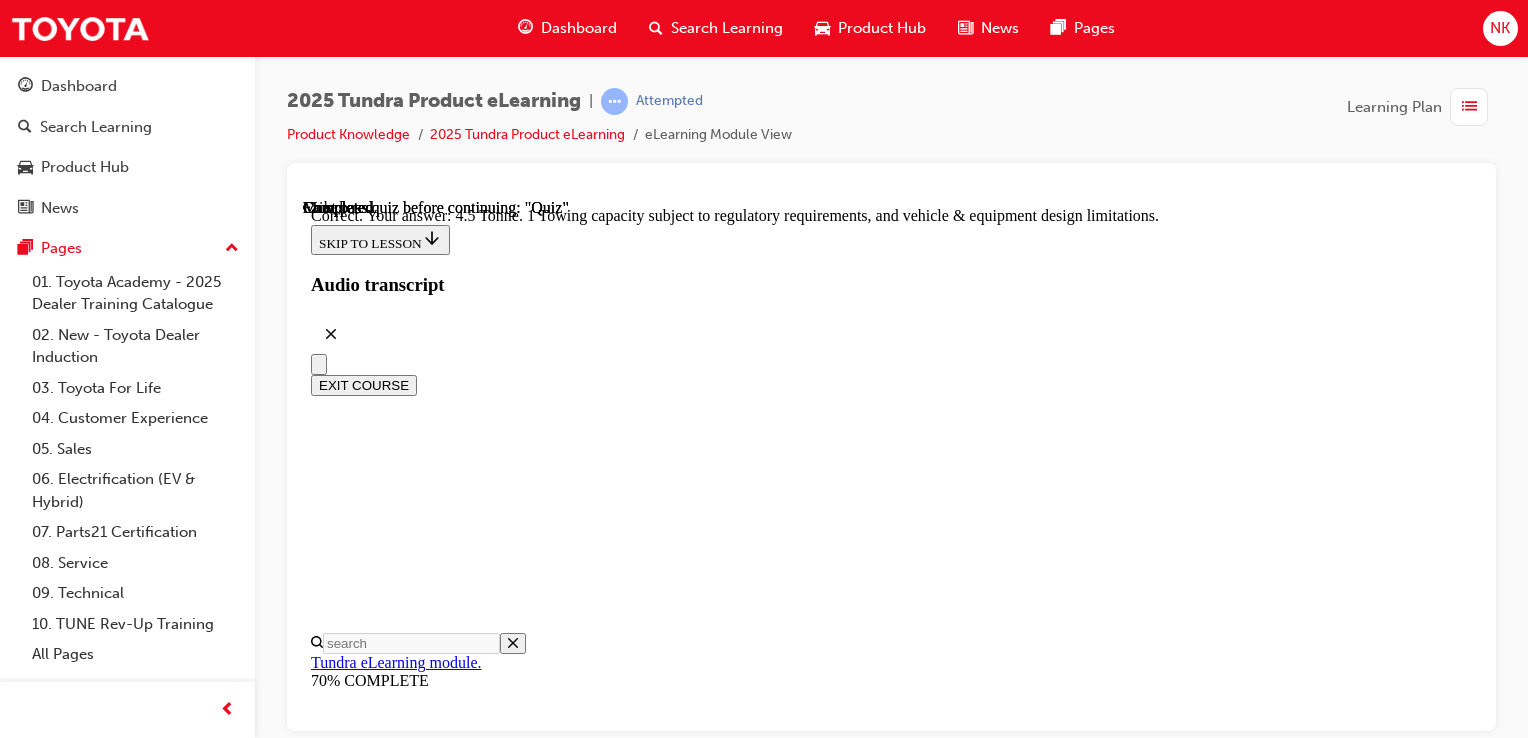 scroll, scrollTop: 760, scrollLeft: 0, axis: vertical 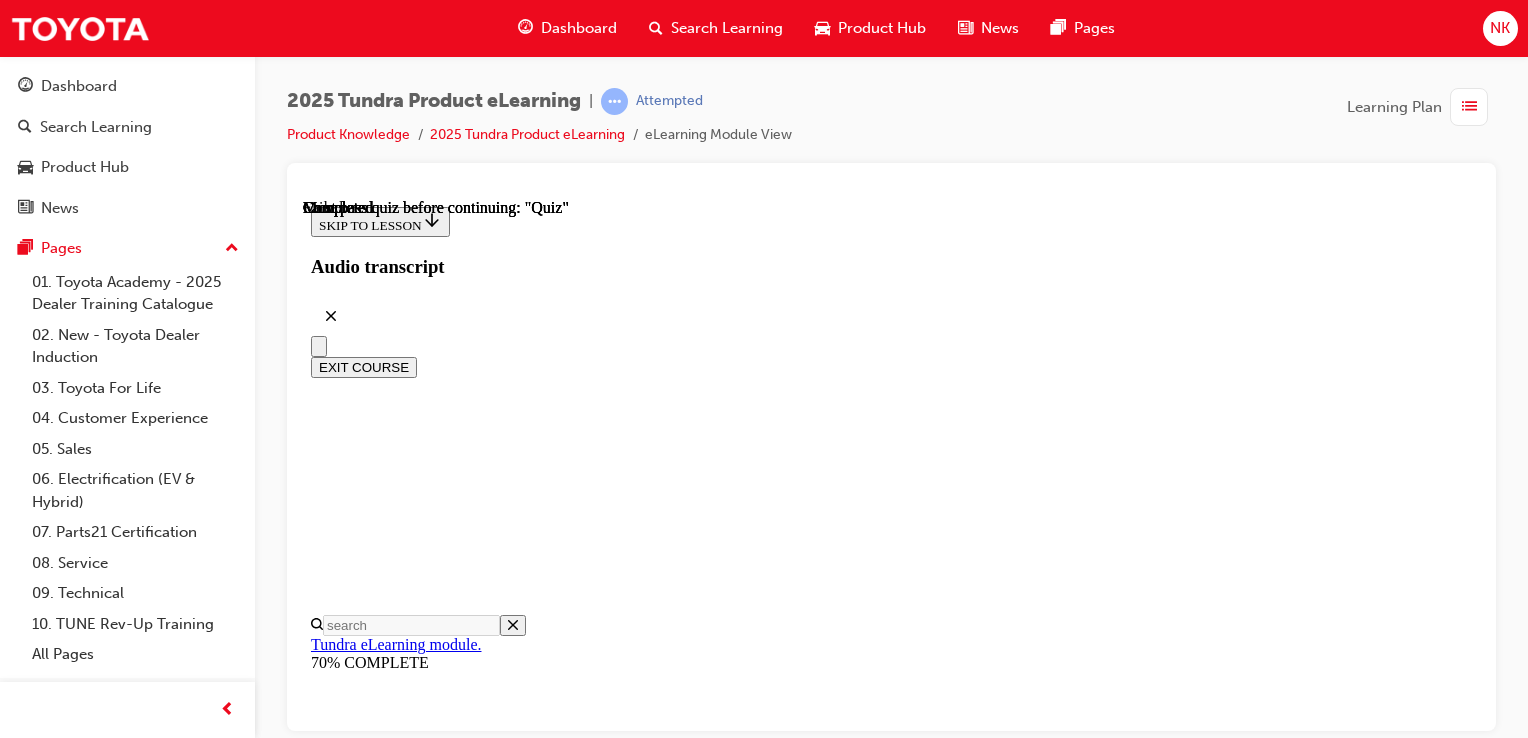 click at bounding box center [399, 23234] 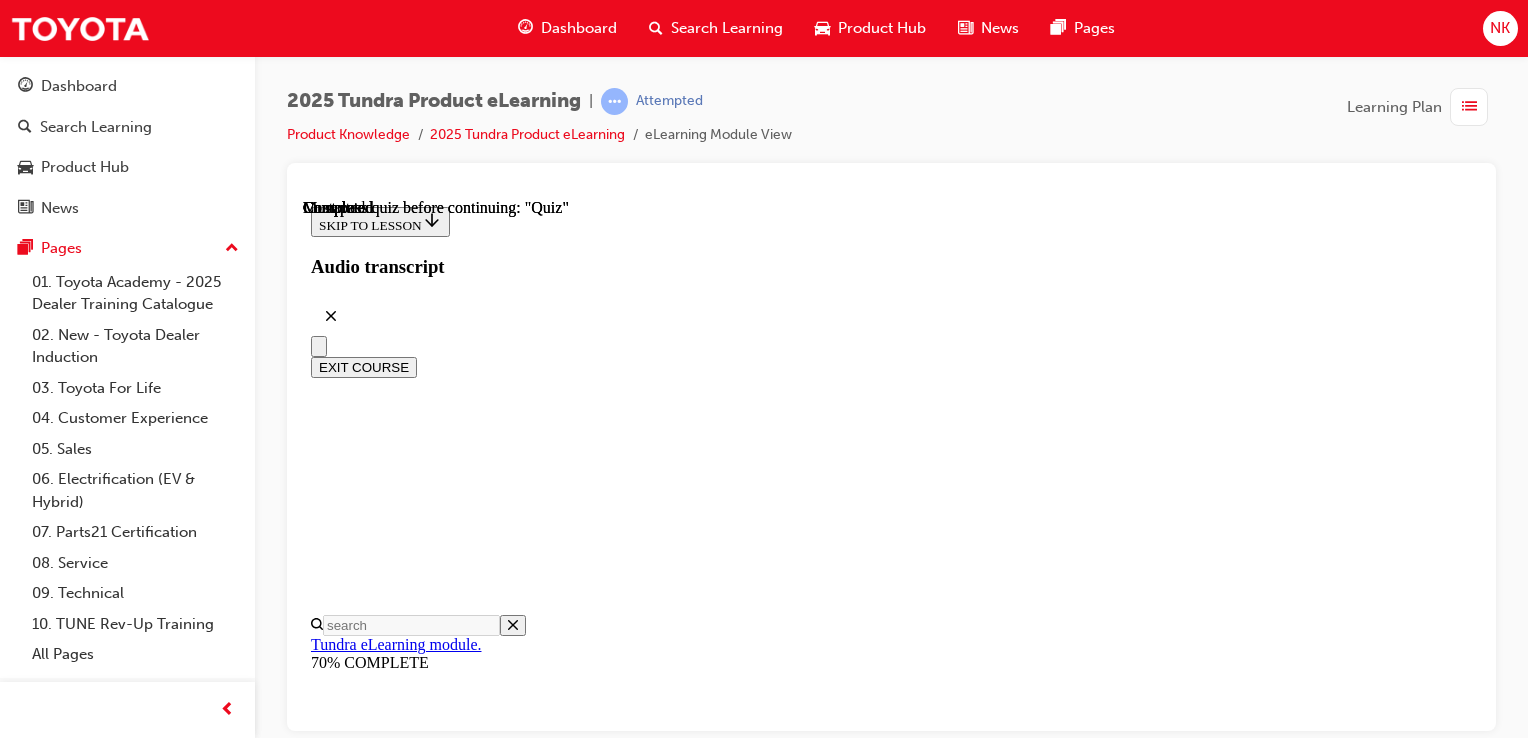 scroll, scrollTop: 138, scrollLeft: 0, axis: vertical 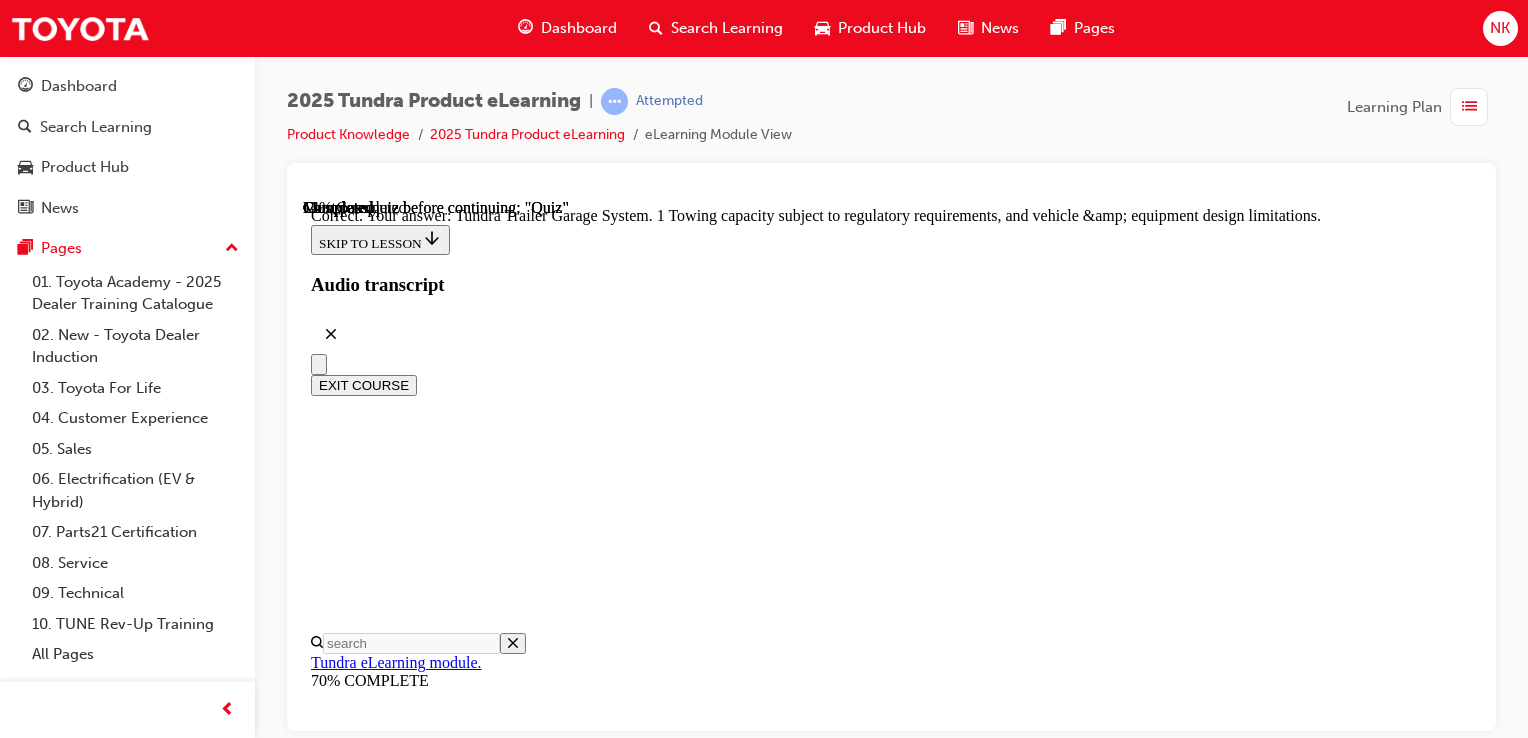click on "NEXT" at bounding box center (337, 22587) 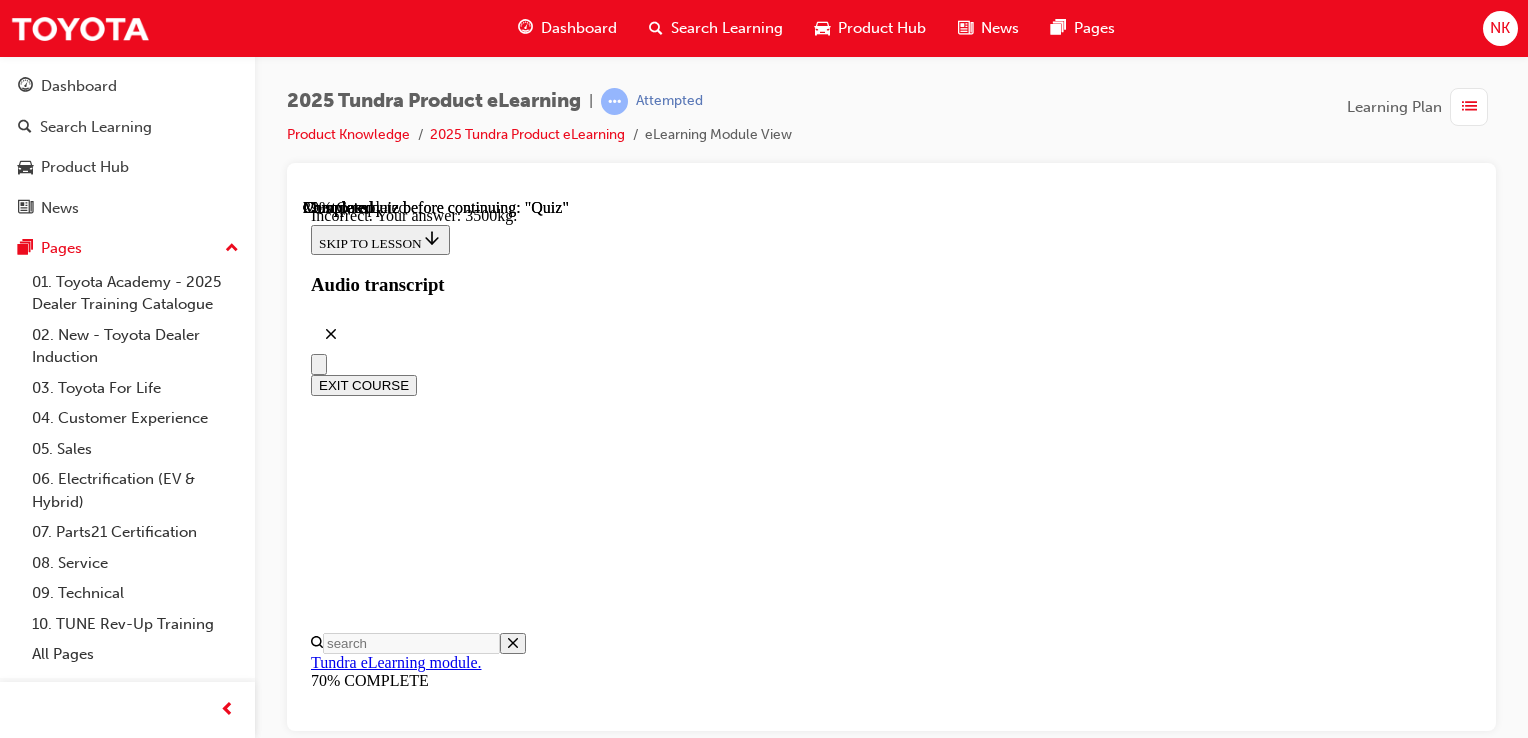 scroll, scrollTop: 802, scrollLeft: 0, axis: vertical 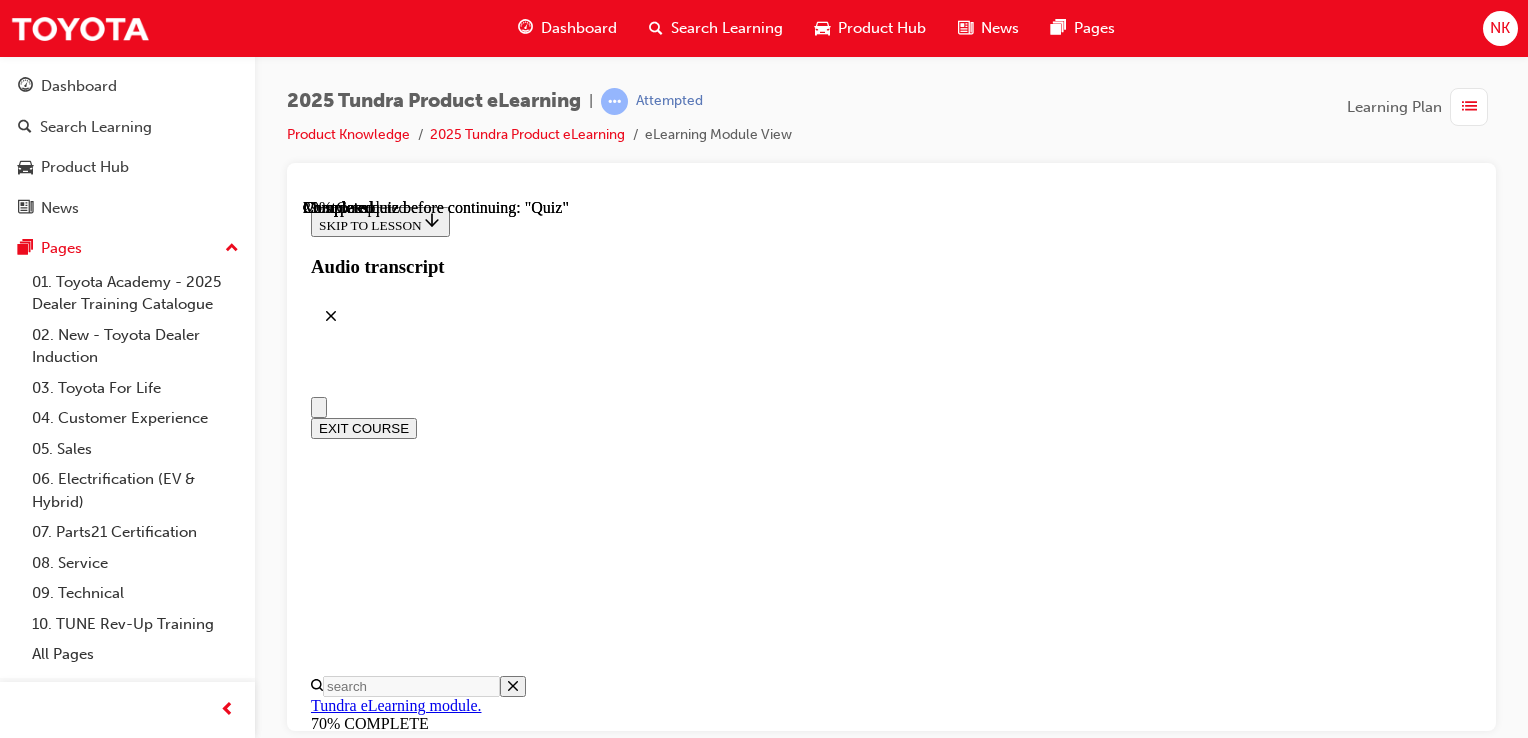 click on "False" at bounding box center [891, 23502] 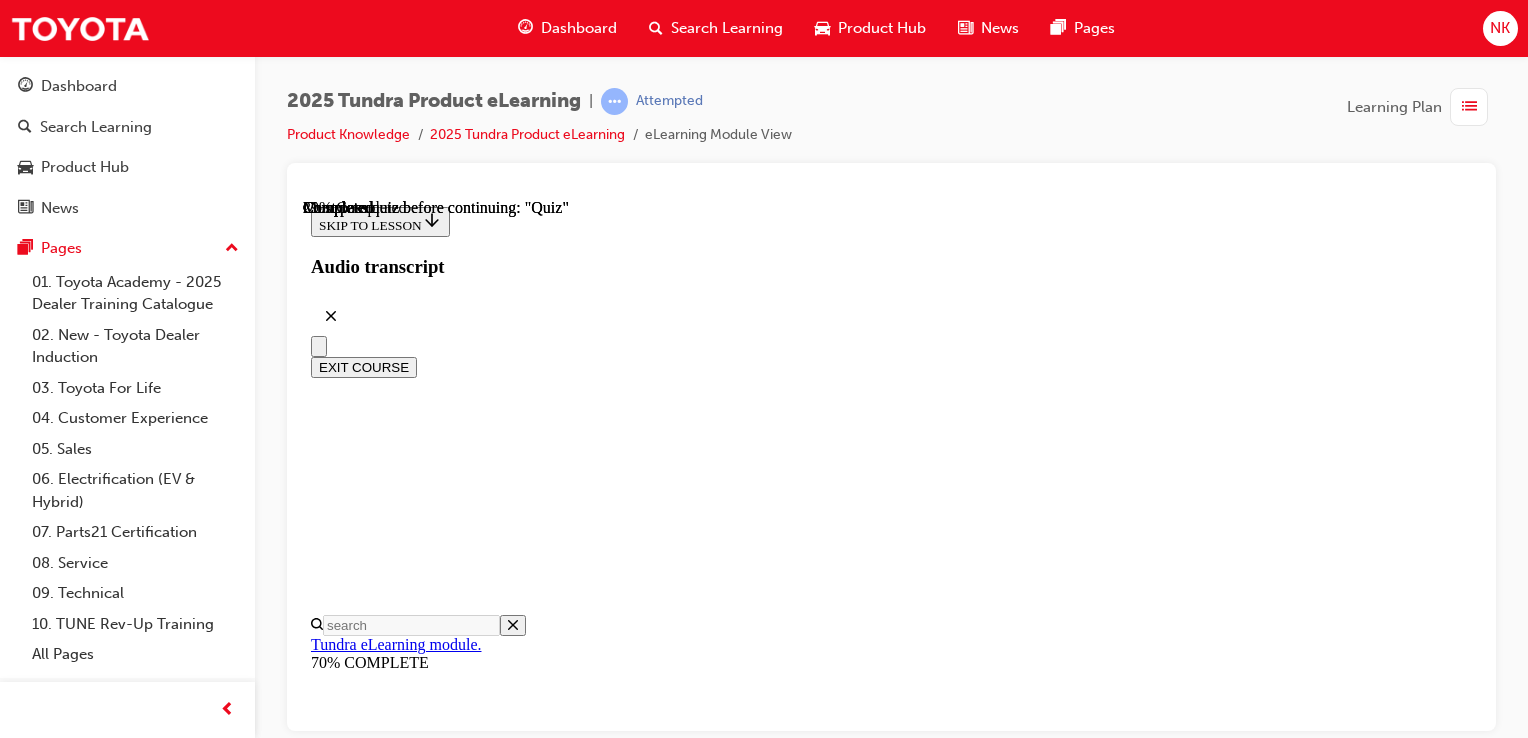 scroll, scrollTop: 346, scrollLeft: 0, axis: vertical 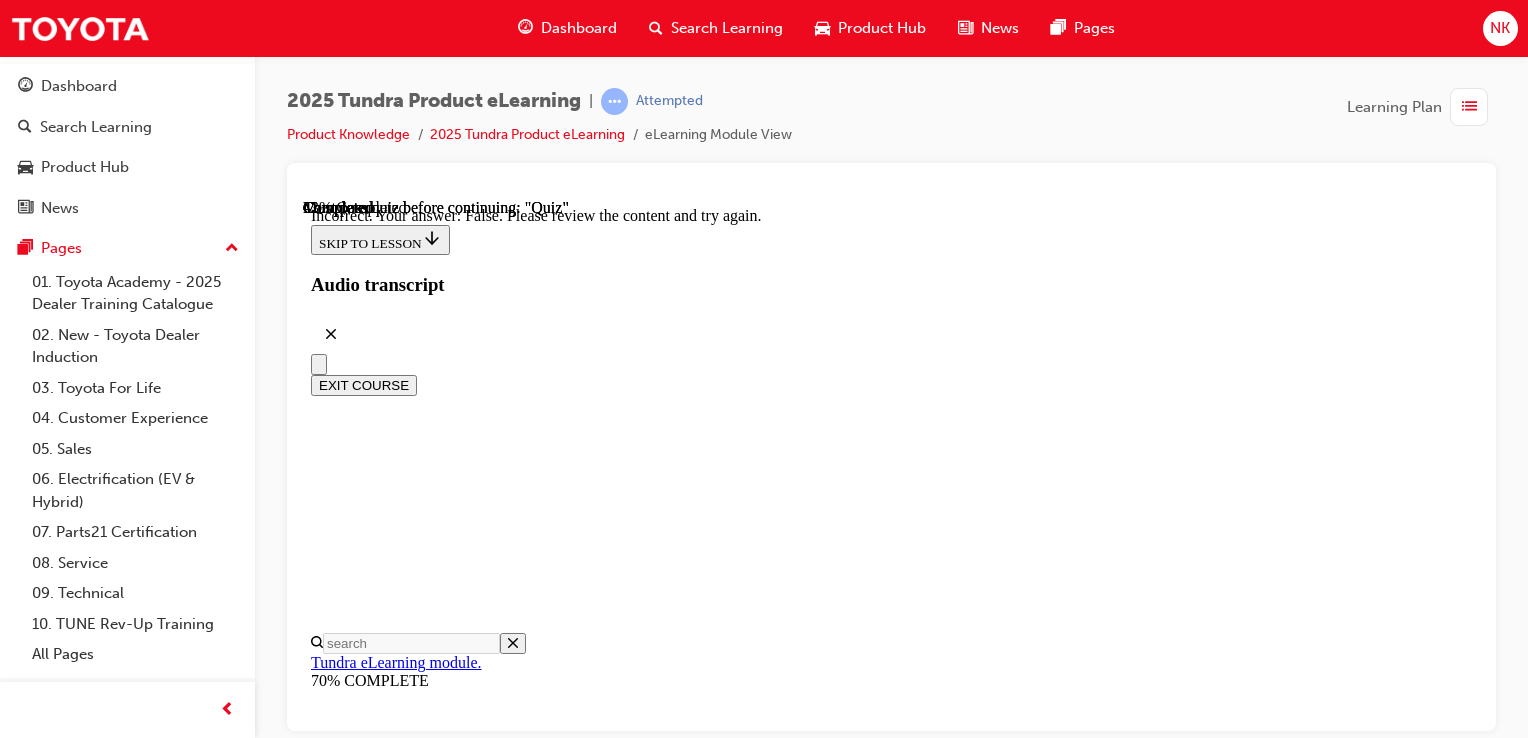 click on "NEXT" at bounding box center [337, 26756] 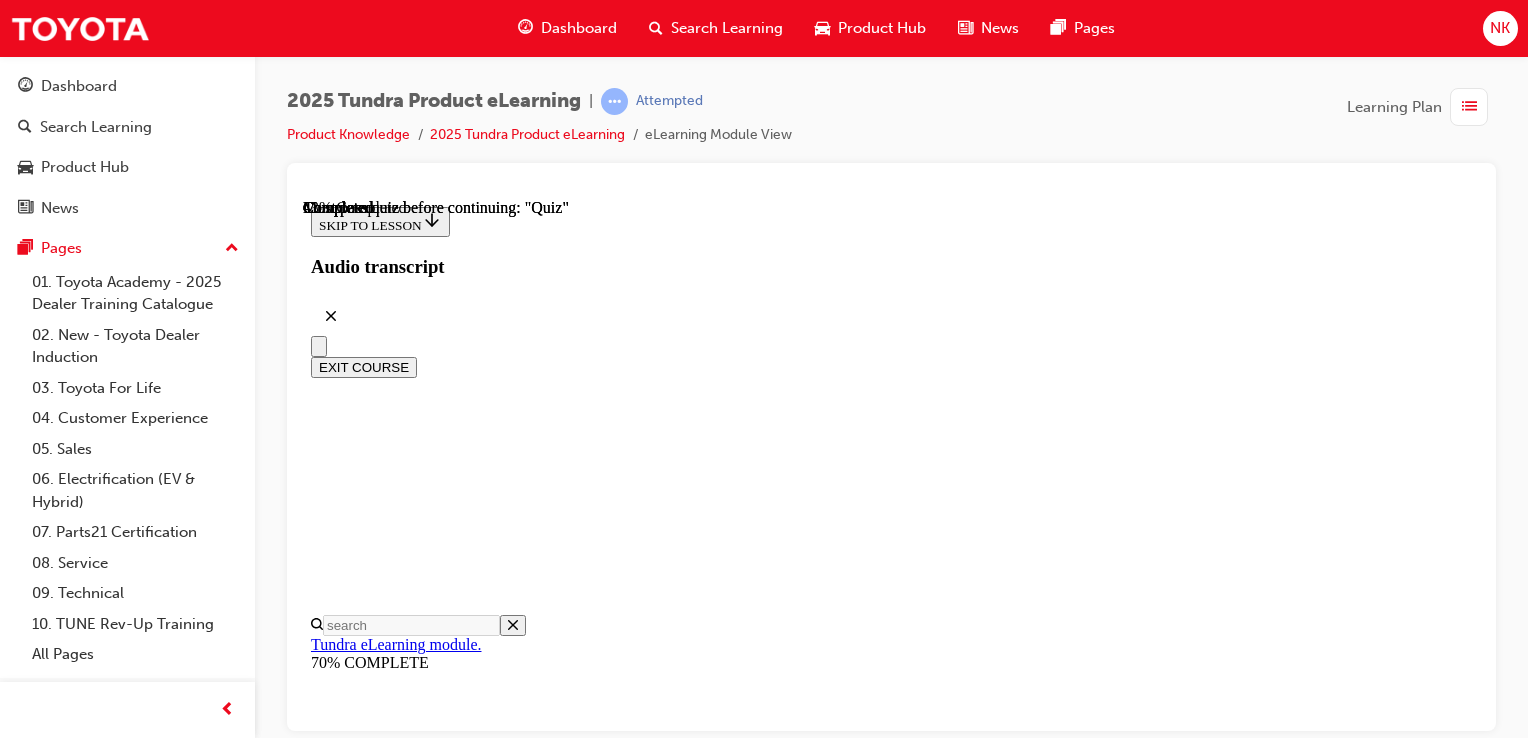 scroll, scrollTop: 355, scrollLeft: 0, axis: vertical 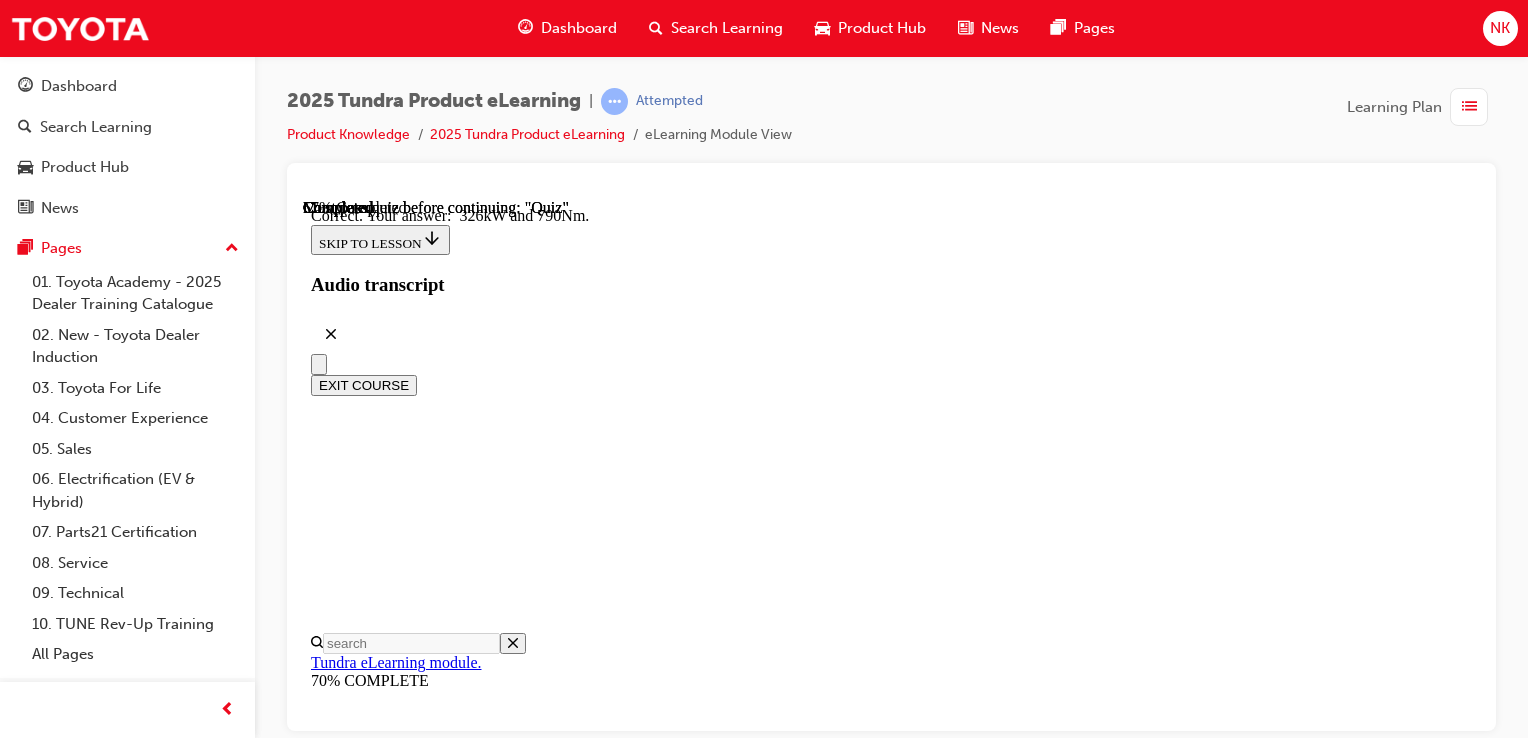 click on "NEXT" at bounding box center (337, 26818) 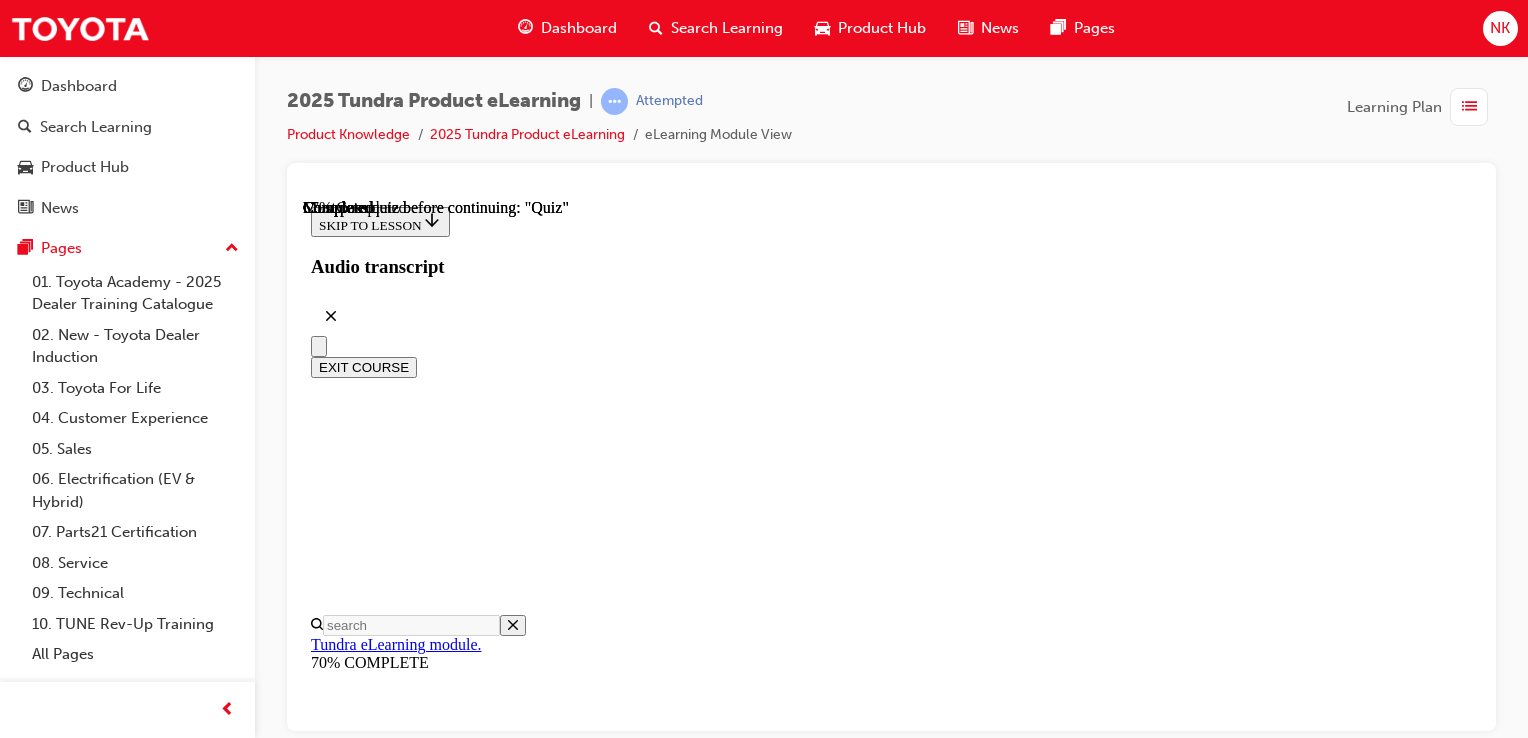 scroll, scrollTop: 272, scrollLeft: 0, axis: vertical 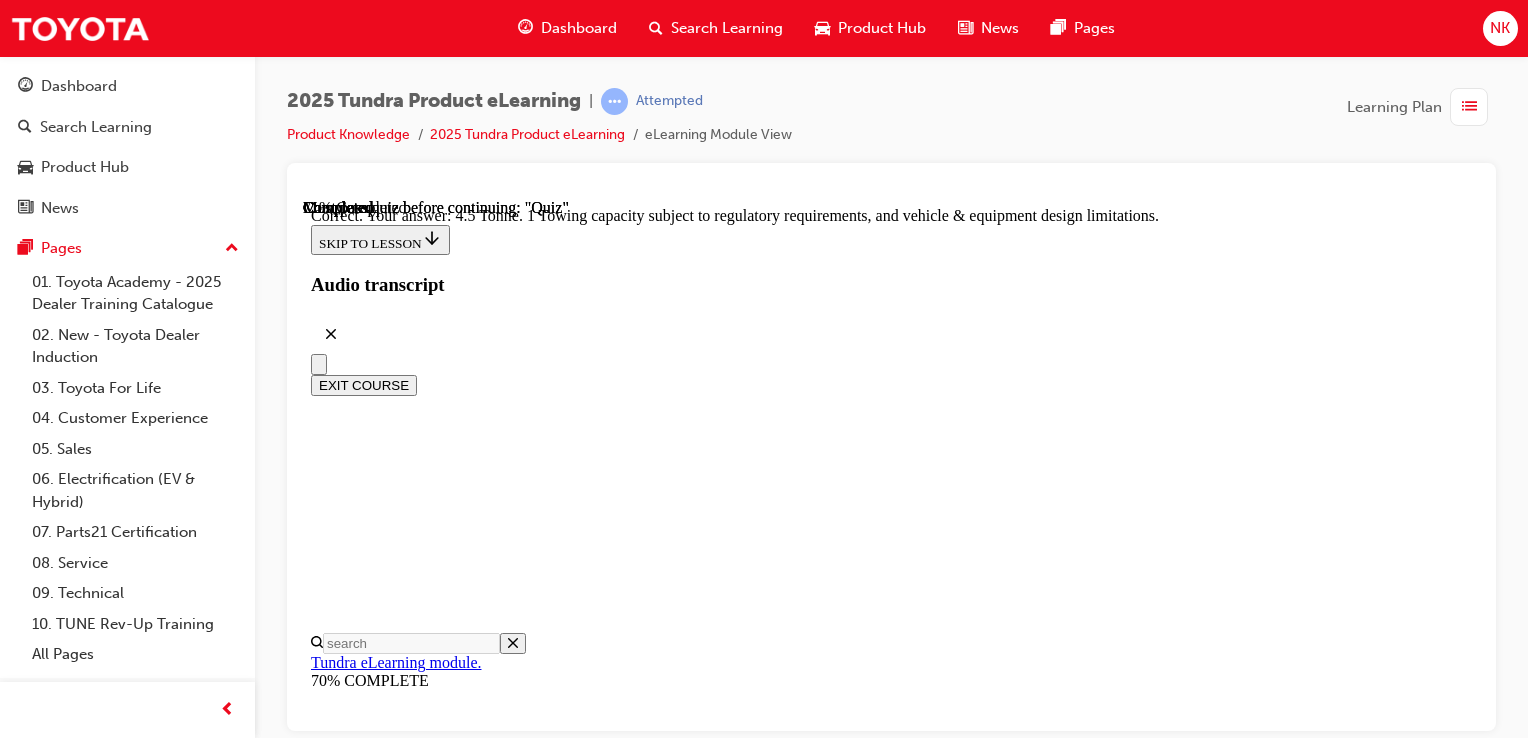 click on "NEXT" at bounding box center (337, 31155) 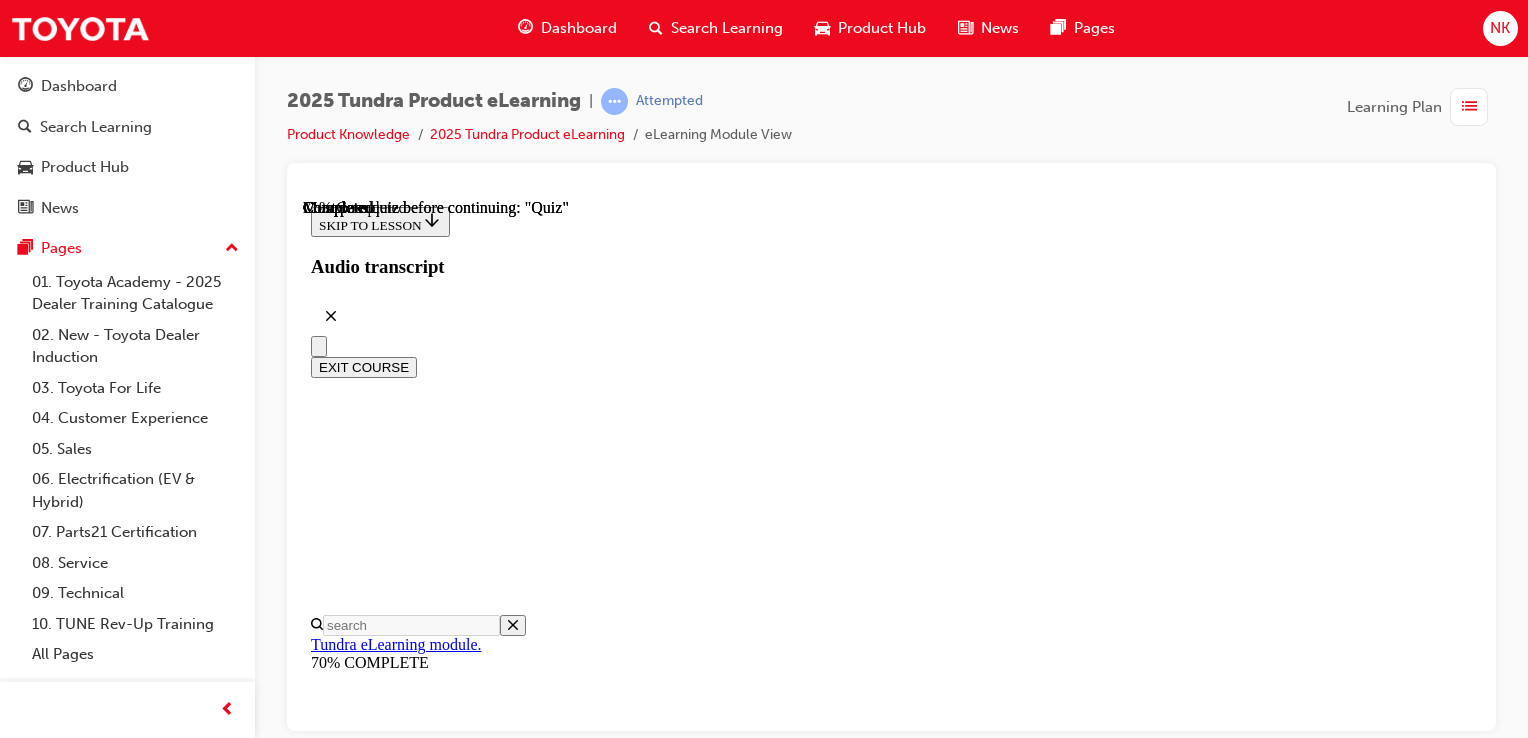 scroll, scrollTop: 270, scrollLeft: 0, axis: vertical 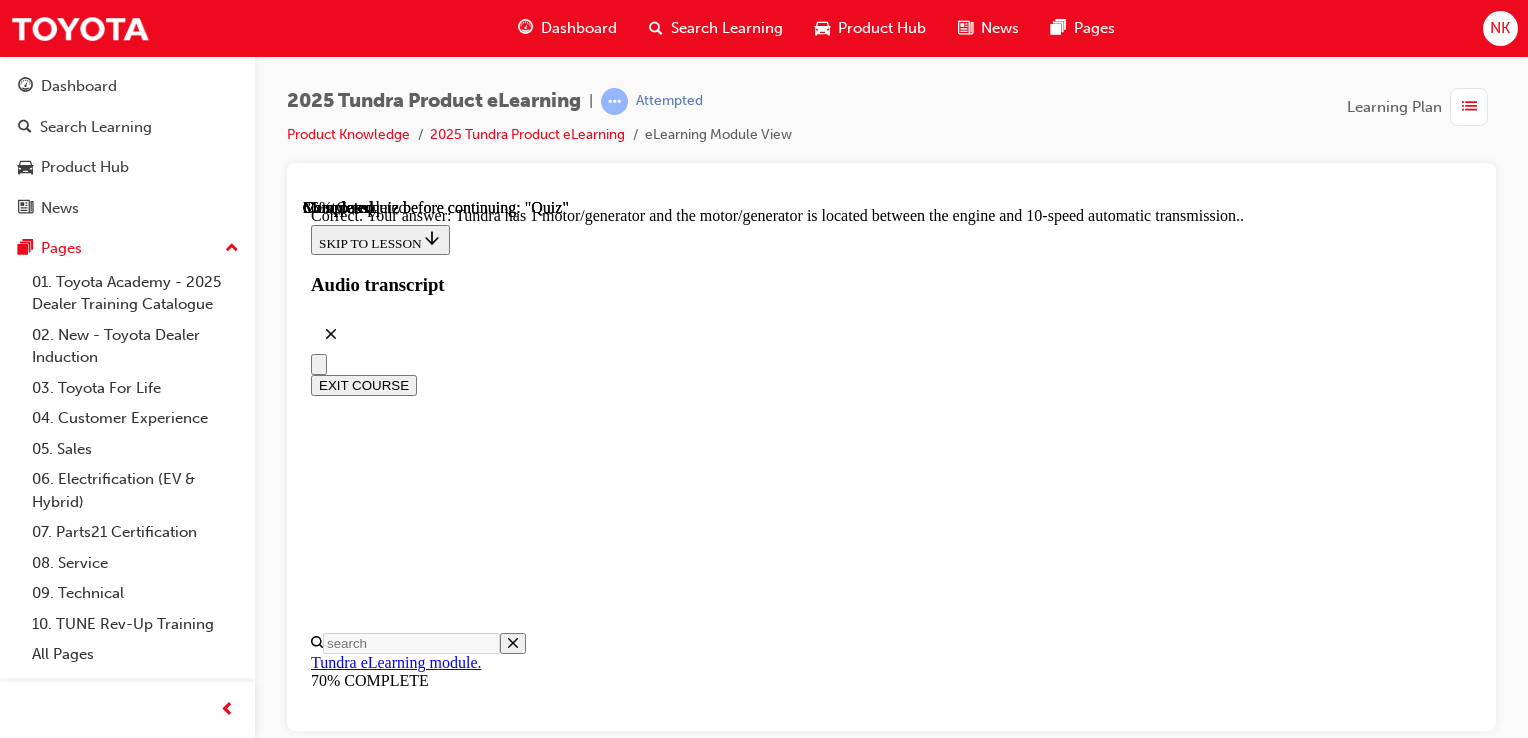 click on "NEXT" at bounding box center (337, 29069) 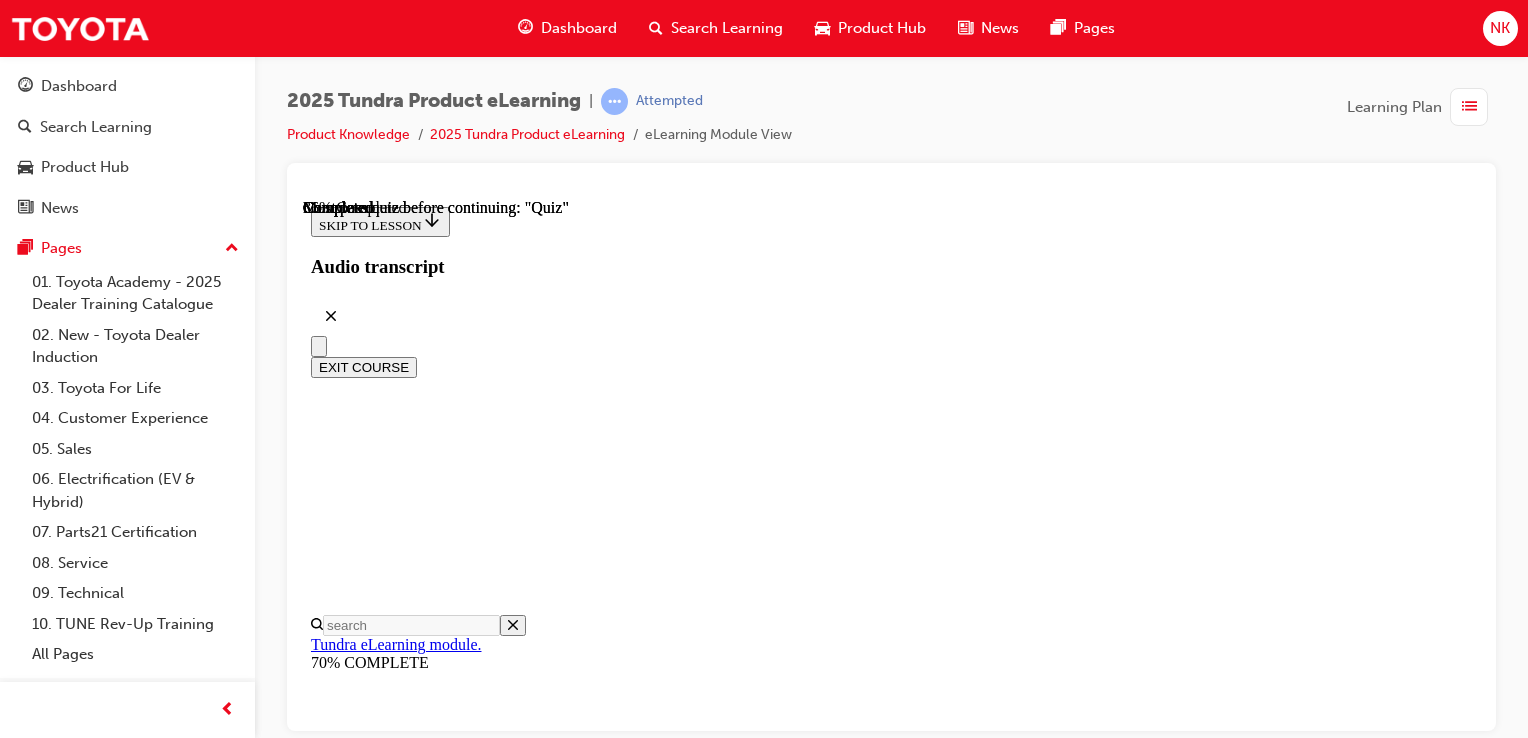 scroll, scrollTop: 494, scrollLeft: 0, axis: vertical 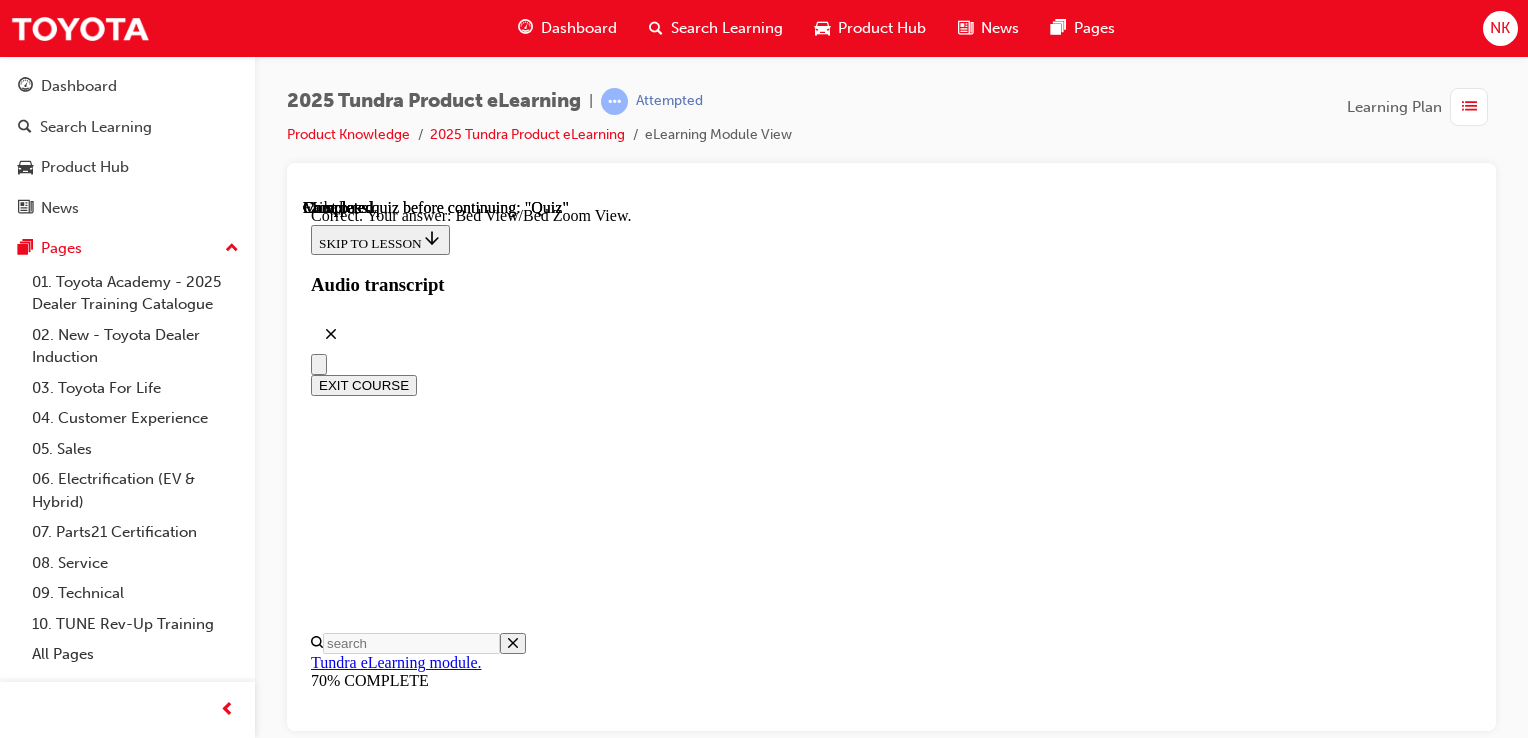 click on "NEXT" at bounding box center (337, 29009) 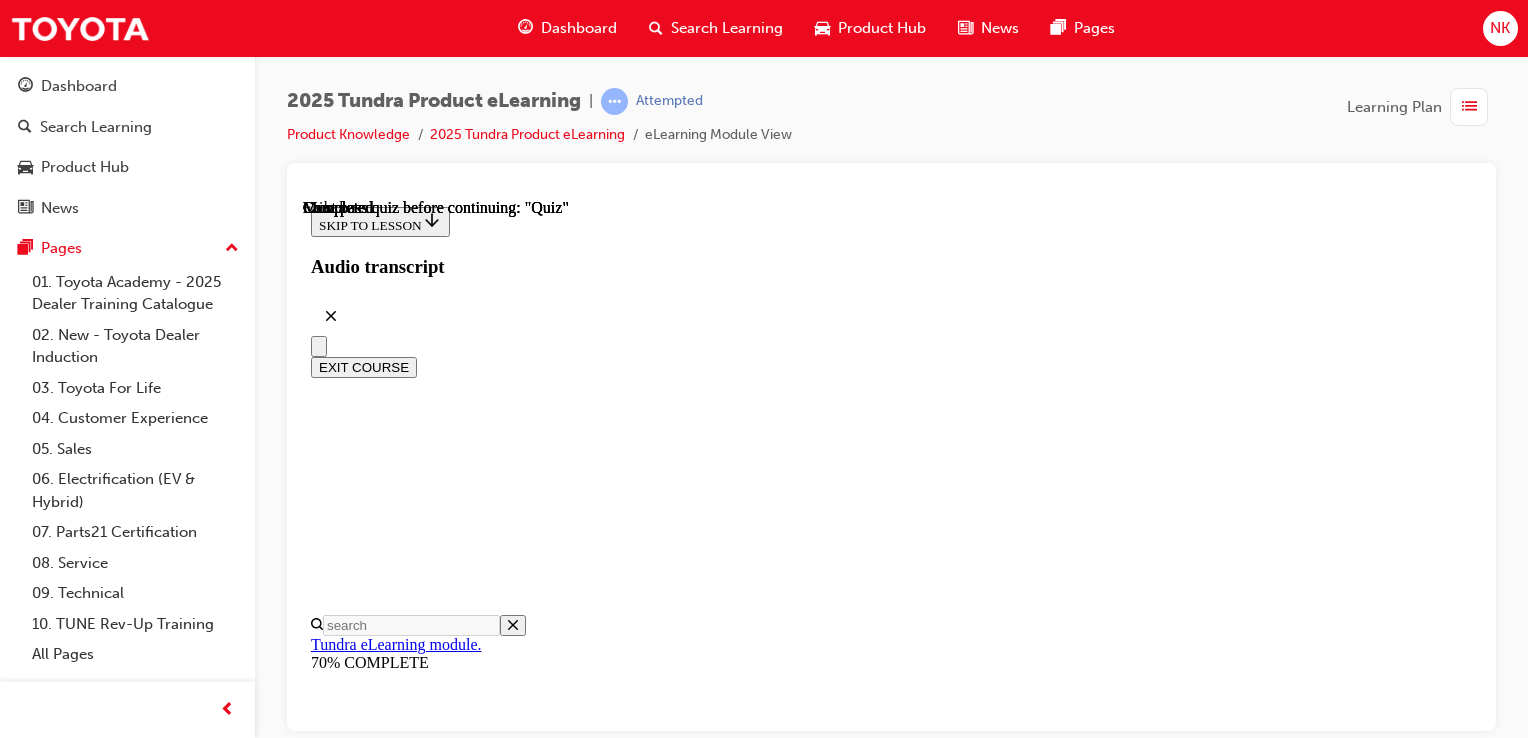 scroll, scrollTop: 548, scrollLeft: 0, axis: vertical 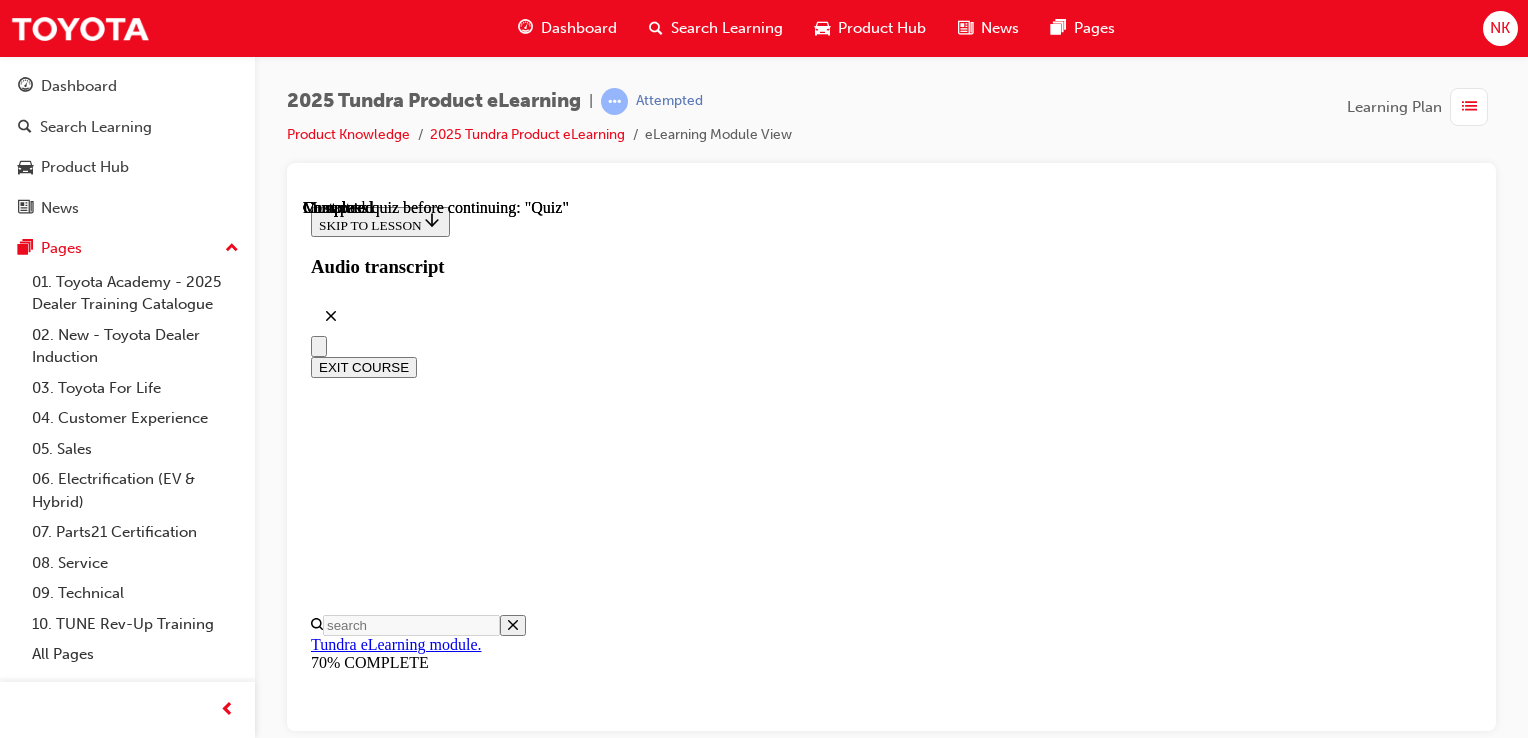 click at bounding box center (399, 13796) 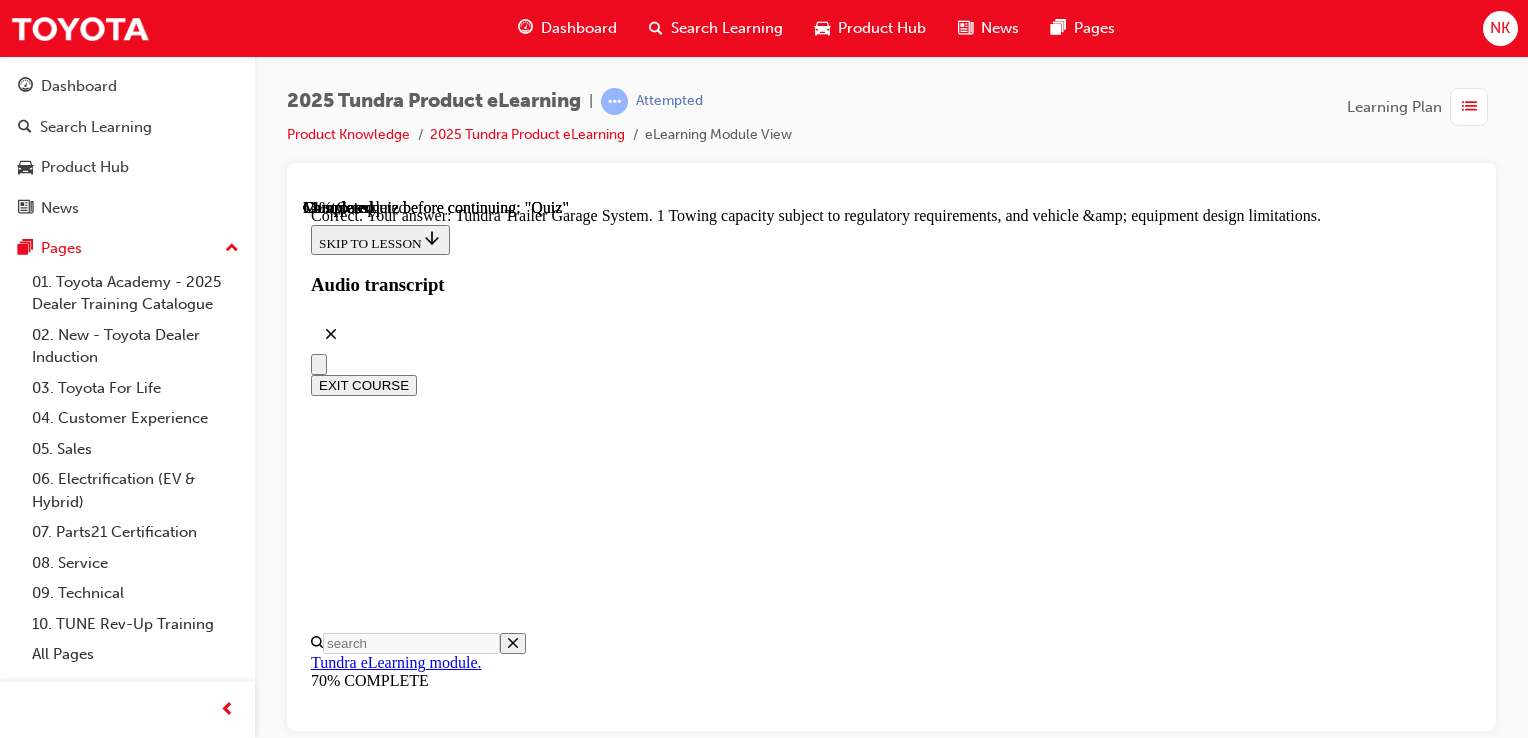 scroll, scrollTop: 828, scrollLeft: 0, axis: vertical 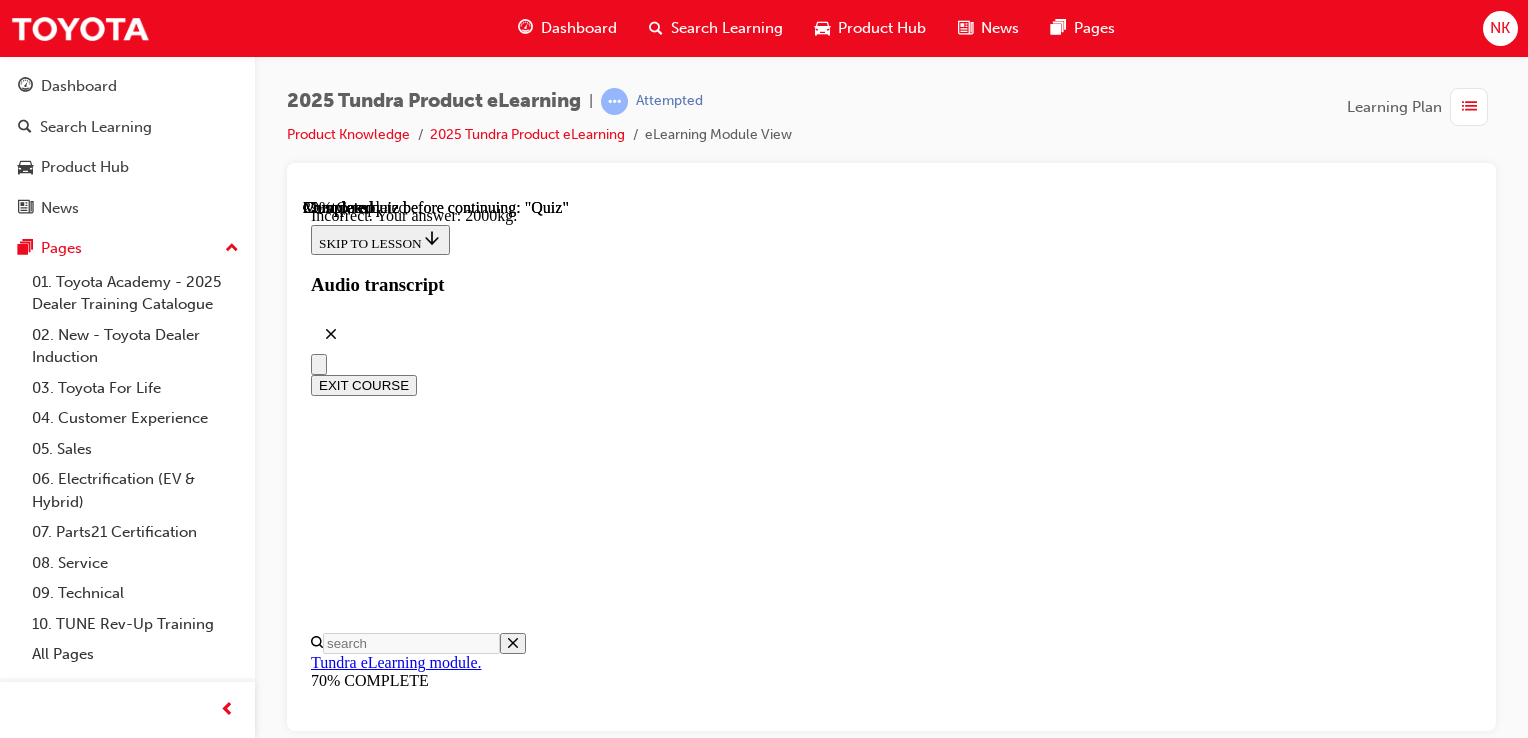 click on "NEXT" at bounding box center (337, 31261) 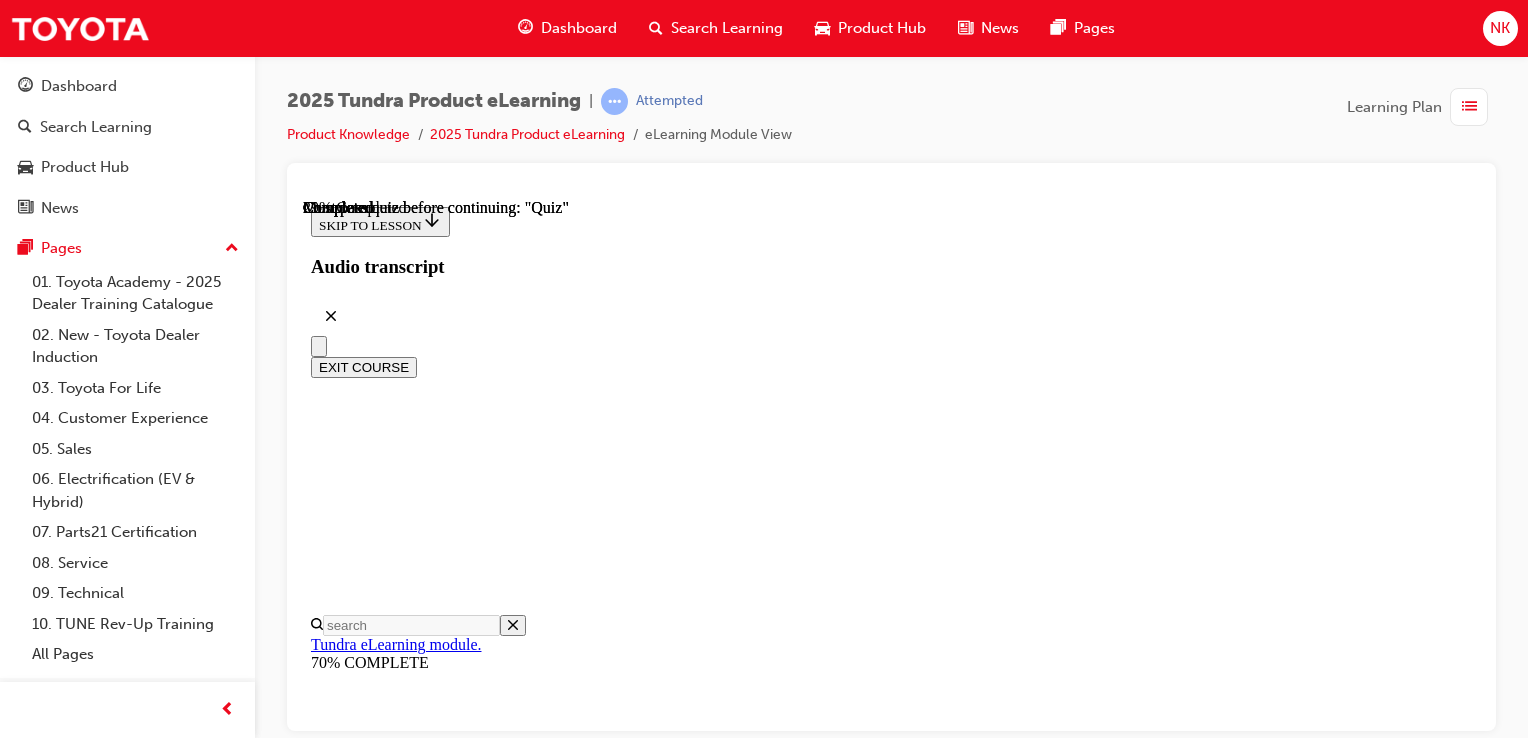 scroll, scrollTop: 116, scrollLeft: 0, axis: vertical 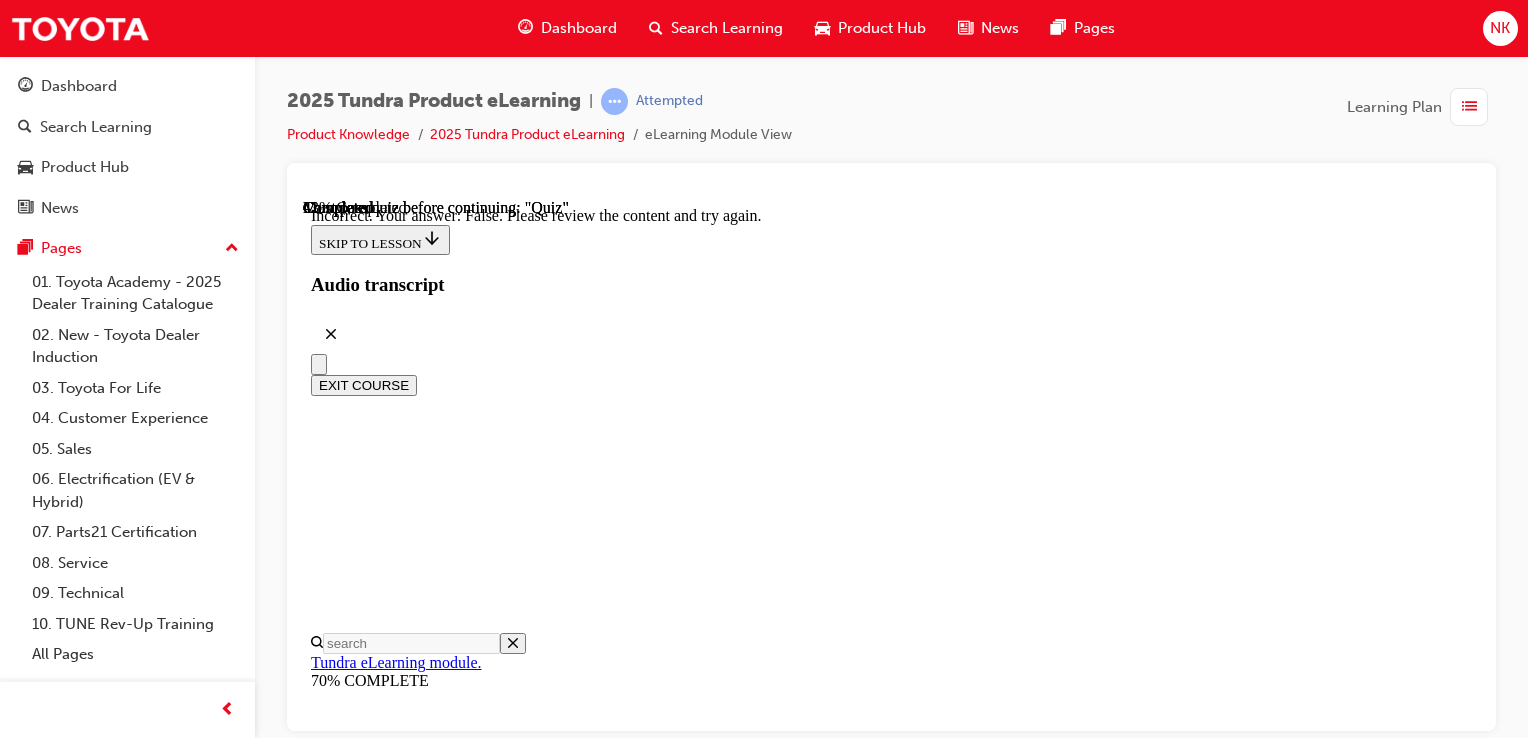 click on "NEXT" at bounding box center (337, 26756) 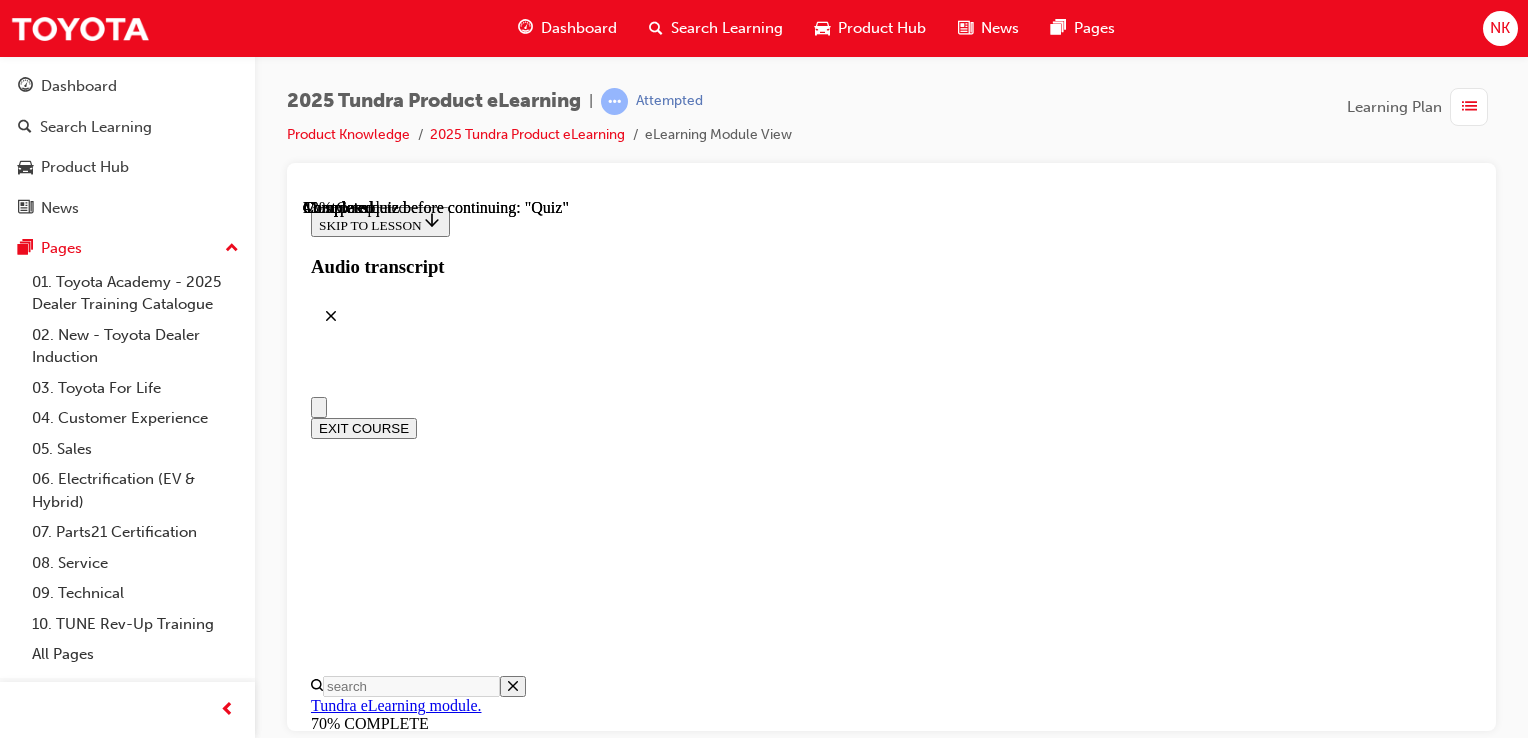 click on "Because Tundra is a Full-Size-Pick-Up truck, it makes sense that Tundra comes standard with Panoramic View Monitor that allows the driver to see easily around Tundra for any object or children that the driver might not normally see without PVM. Tundra has a unique view  that allows the driver to see into the rear of the truck and is incorporated into the High Mount Stop lamp. What is the name of that view? Choose the most correct response." at bounding box center [891, 18307] 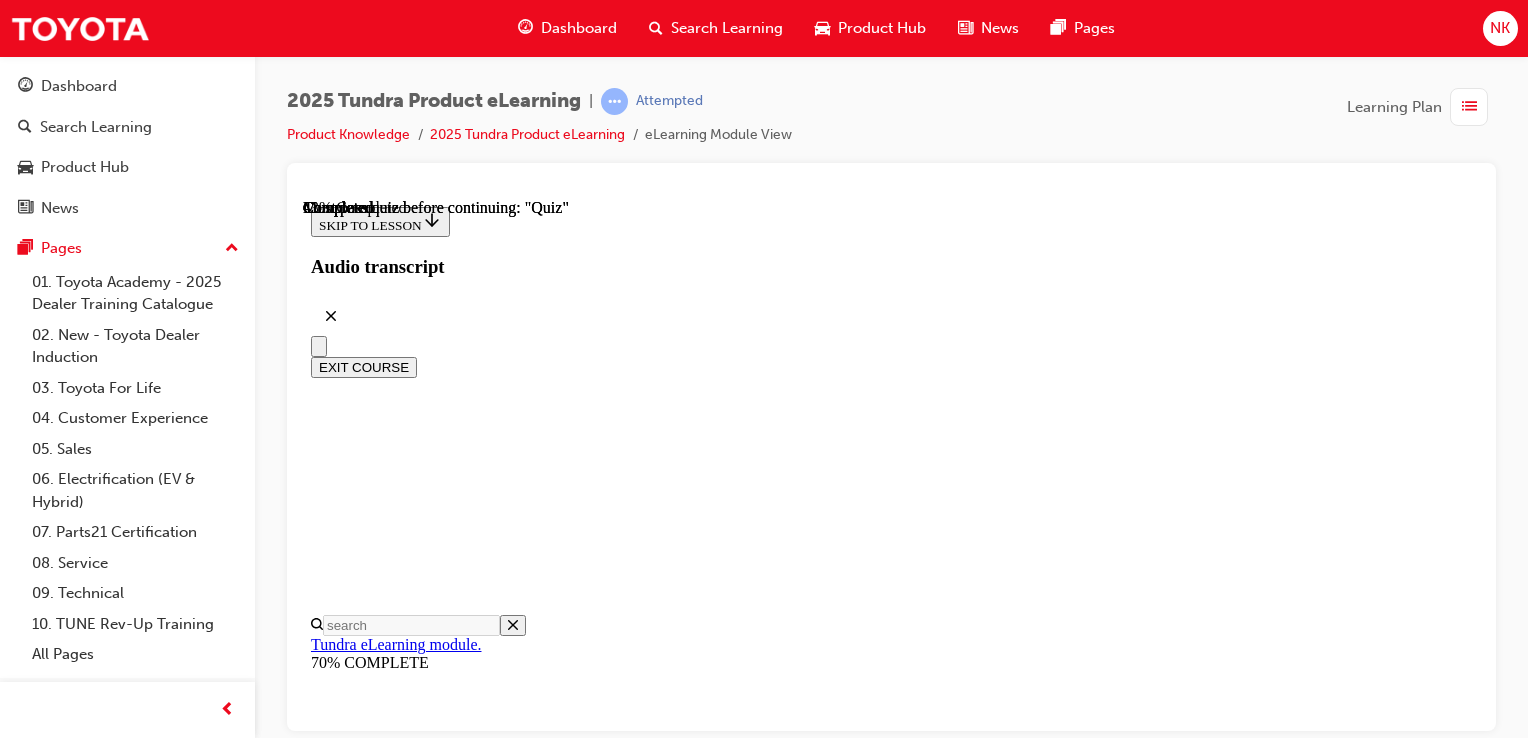 click on "Rear Tub View/Rear Tub Zoom View" at bounding box center [891, 23535] 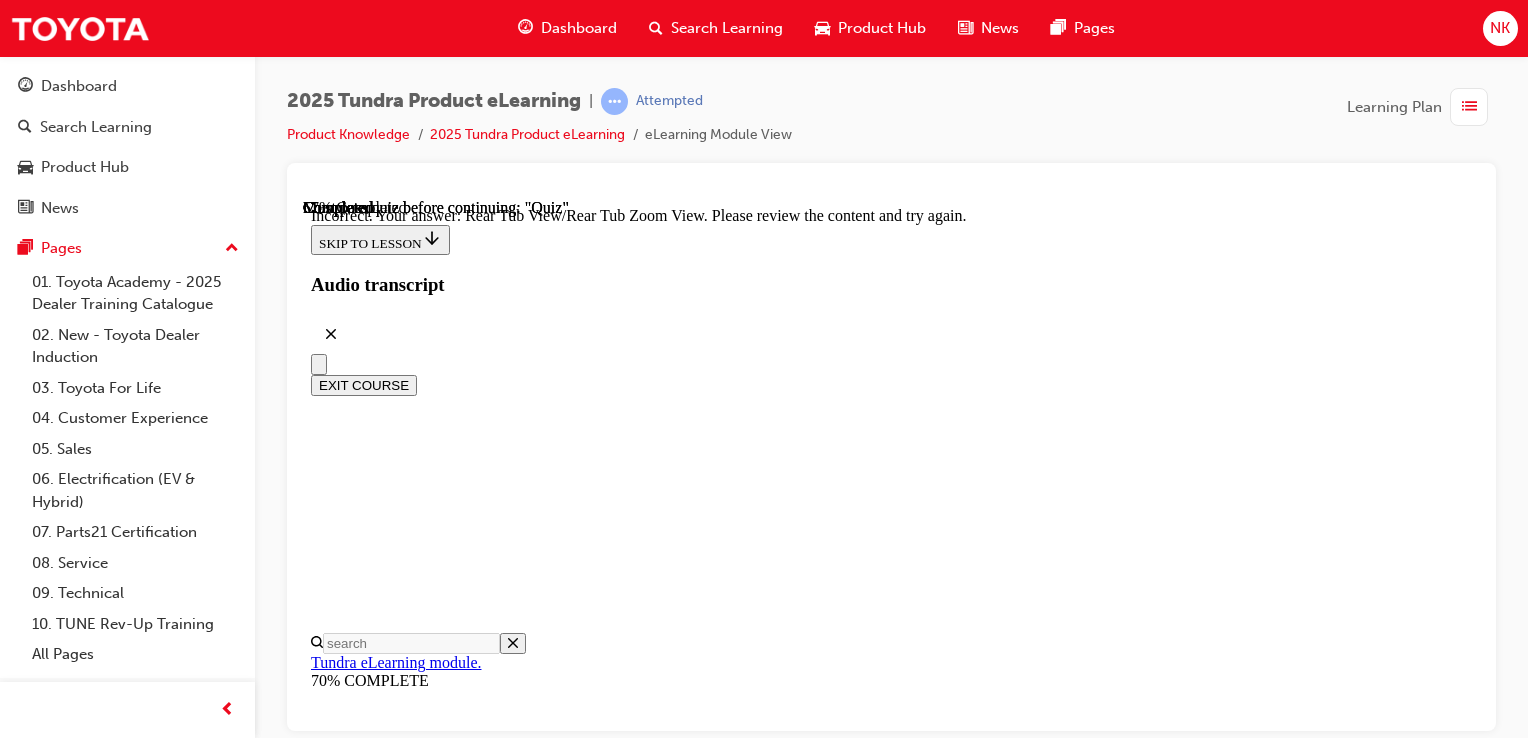 click on "NEXT" at bounding box center (337, 26850) 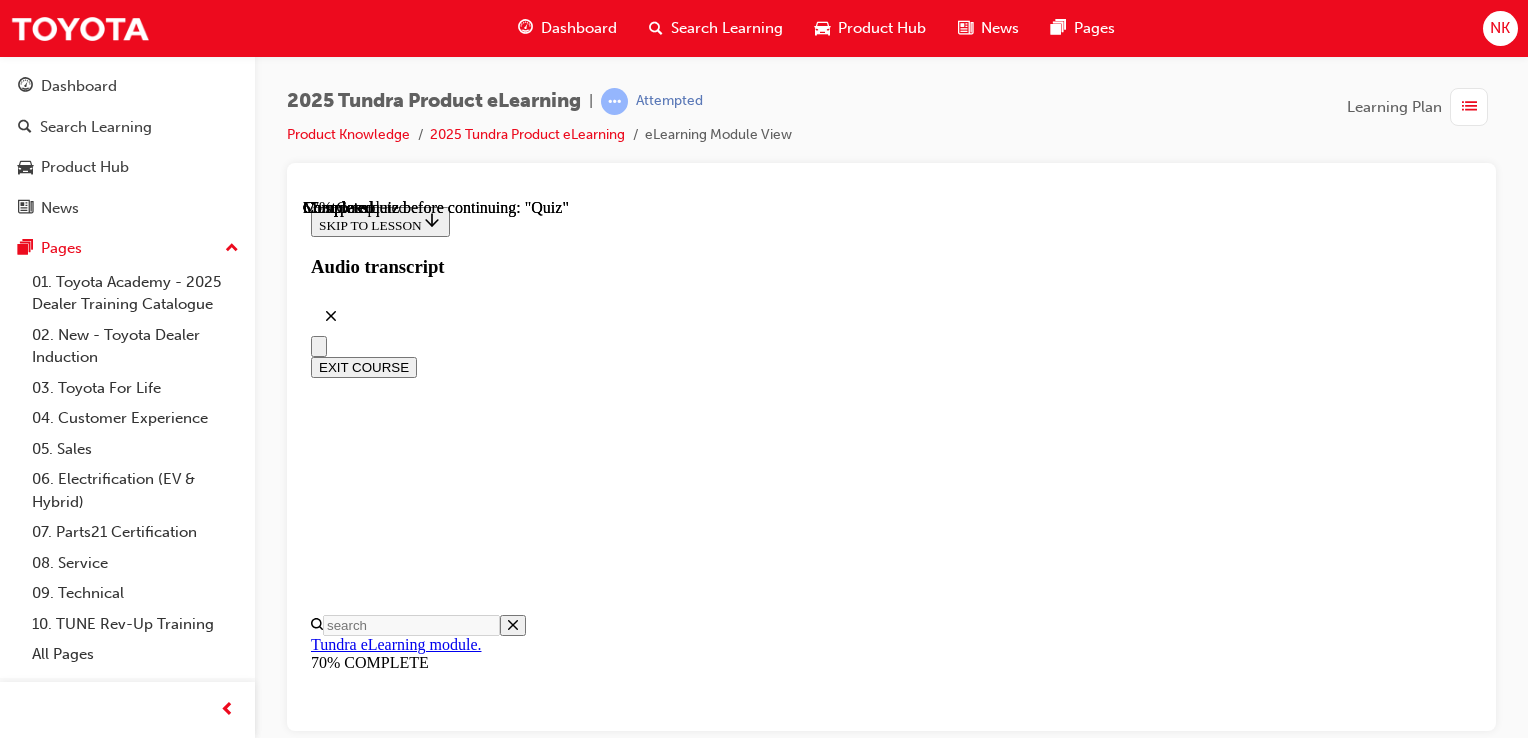 click on "326kW and 790Nm" at bounding box center [891, 30906] 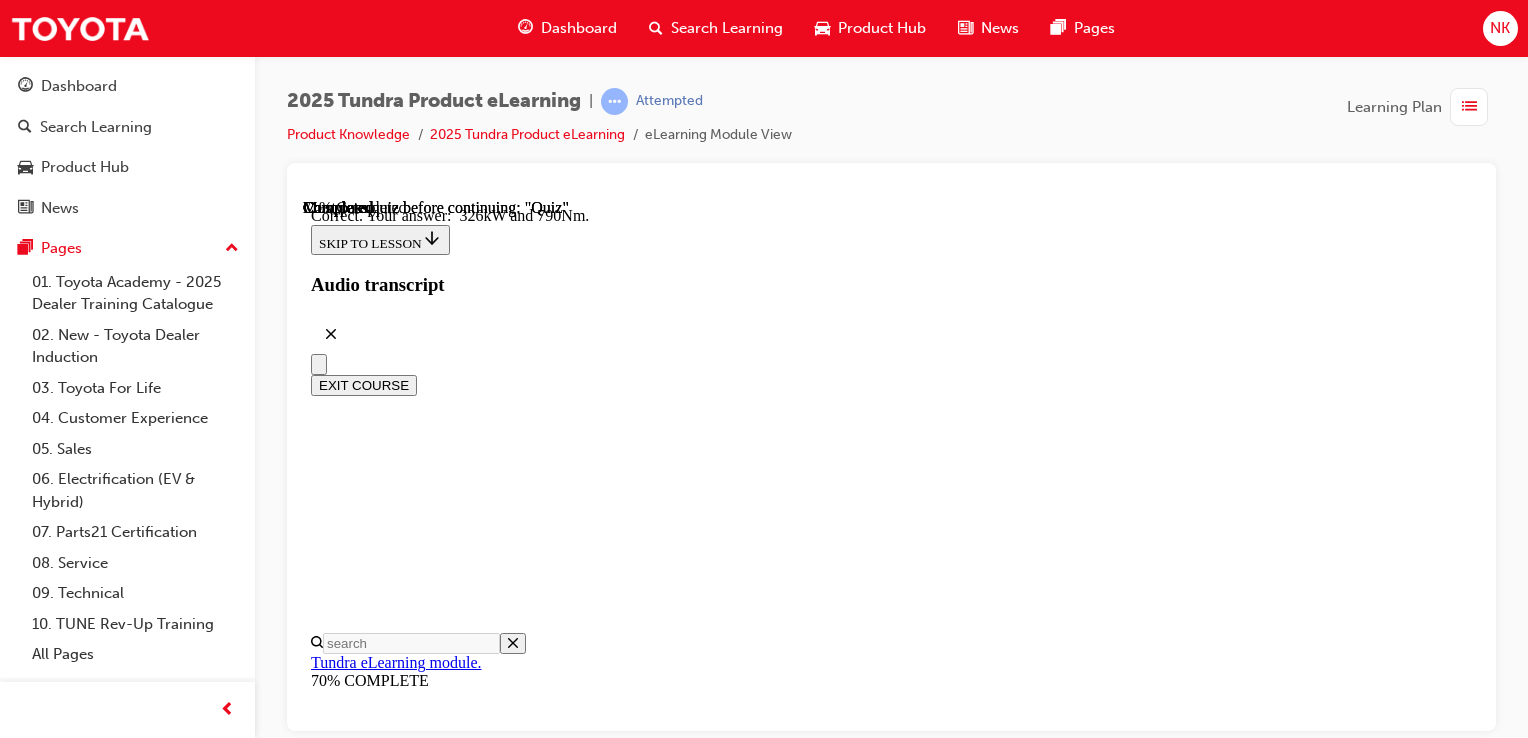 click on "NEXT" at bounding box center (337, 31090) 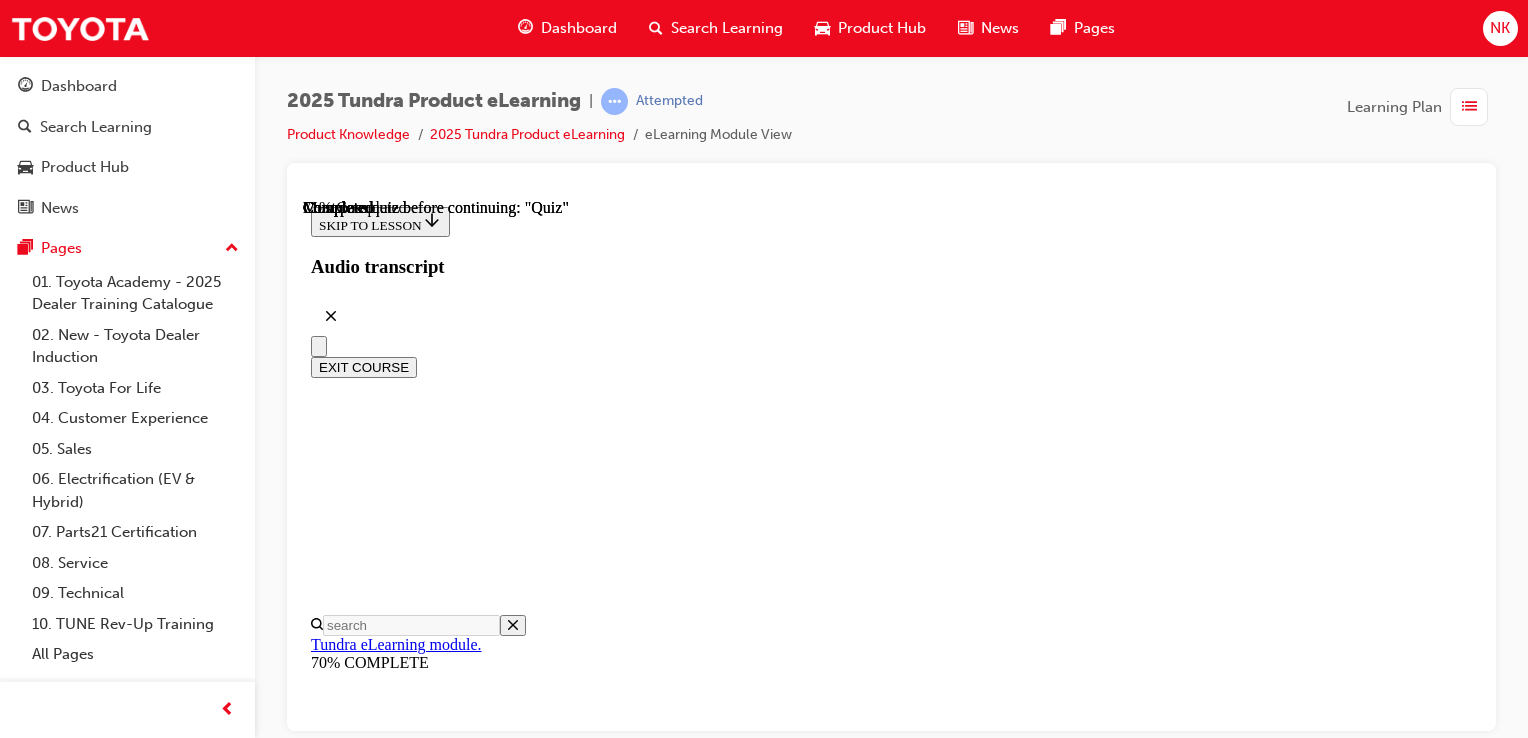 click on "4.5 Tonne" at bounding box center [891, 30917] 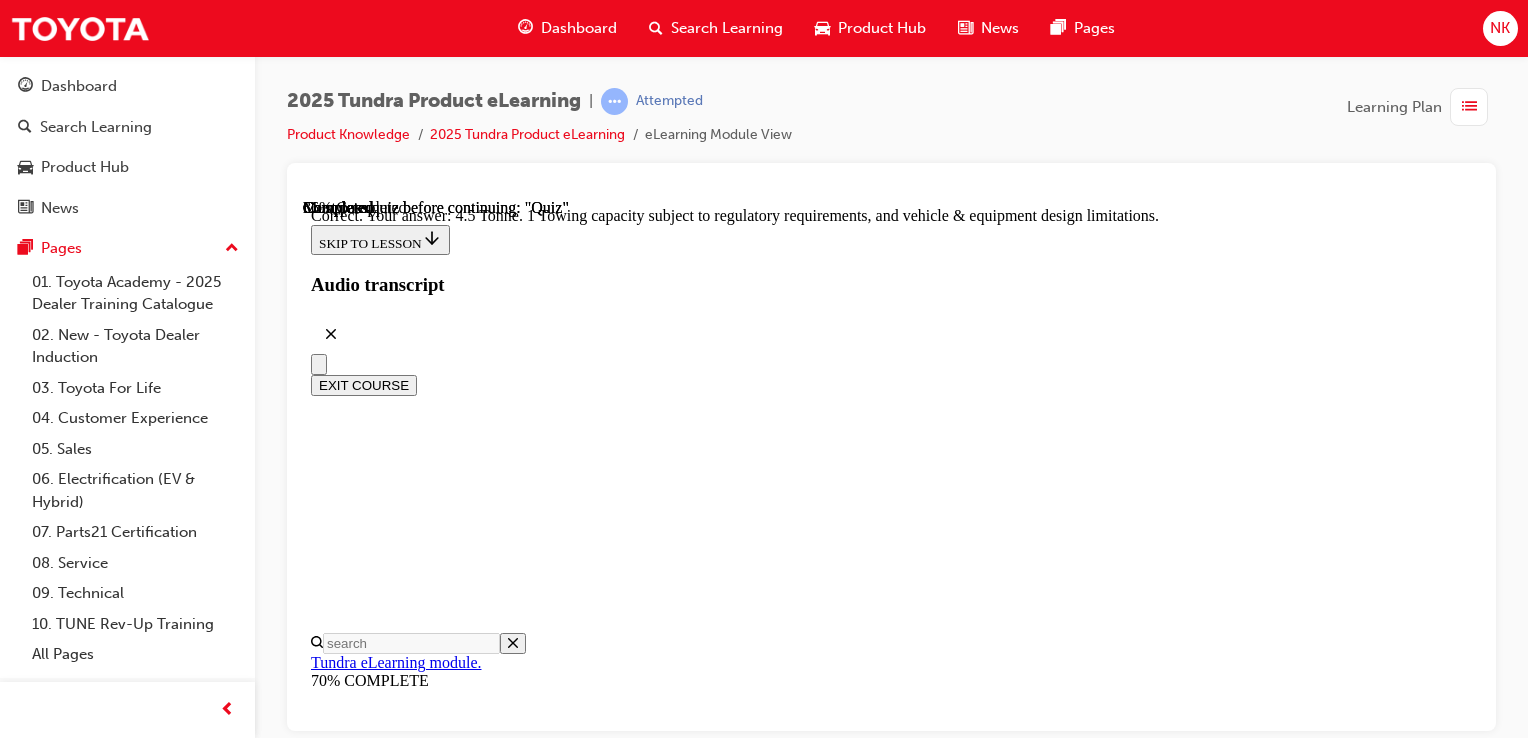 scroll, scrollTop: 760, scrollLeft: 0, axis: vertical 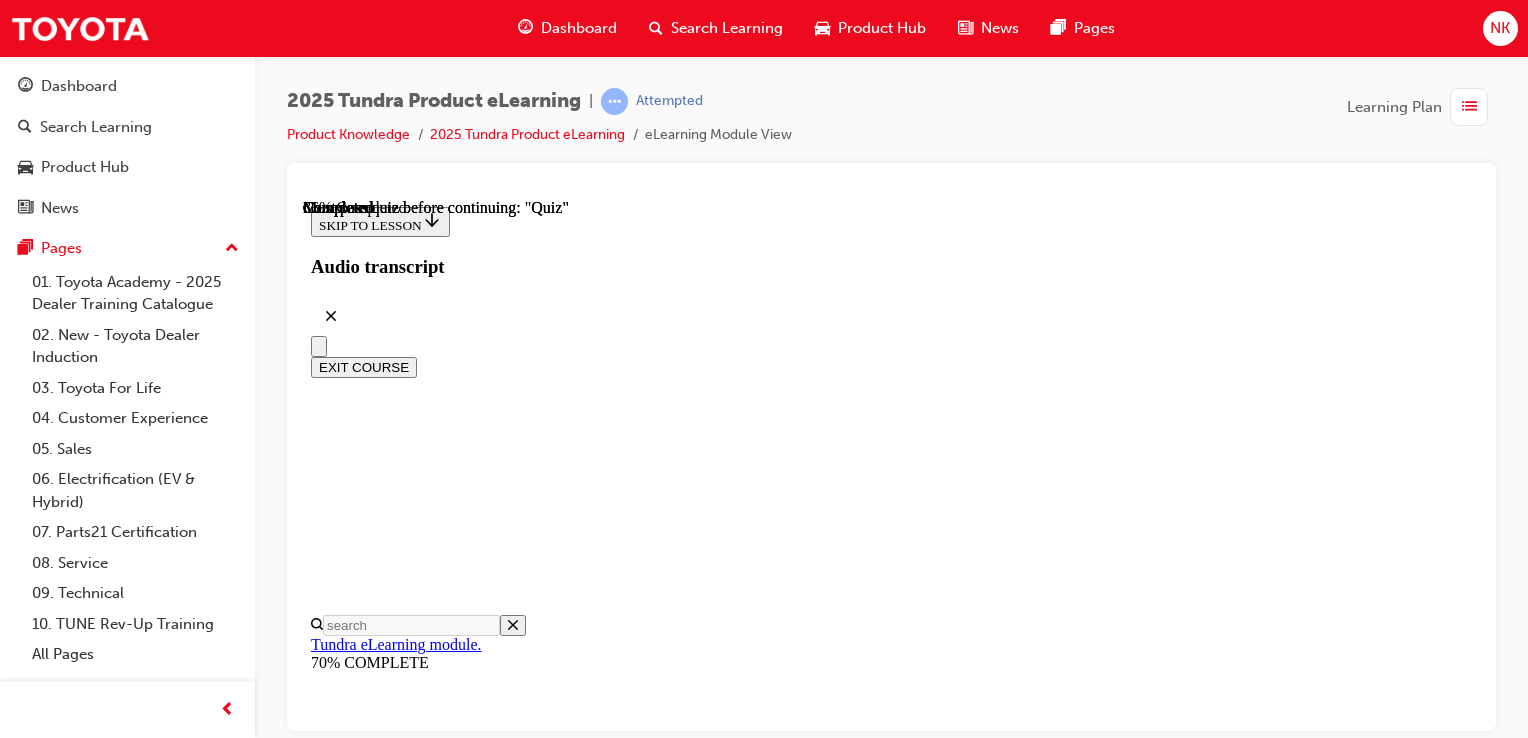 click on "Tundra's i-FORCE MAX powertrain system is powered by Hydrogen" at bounding box center [891, 28903] 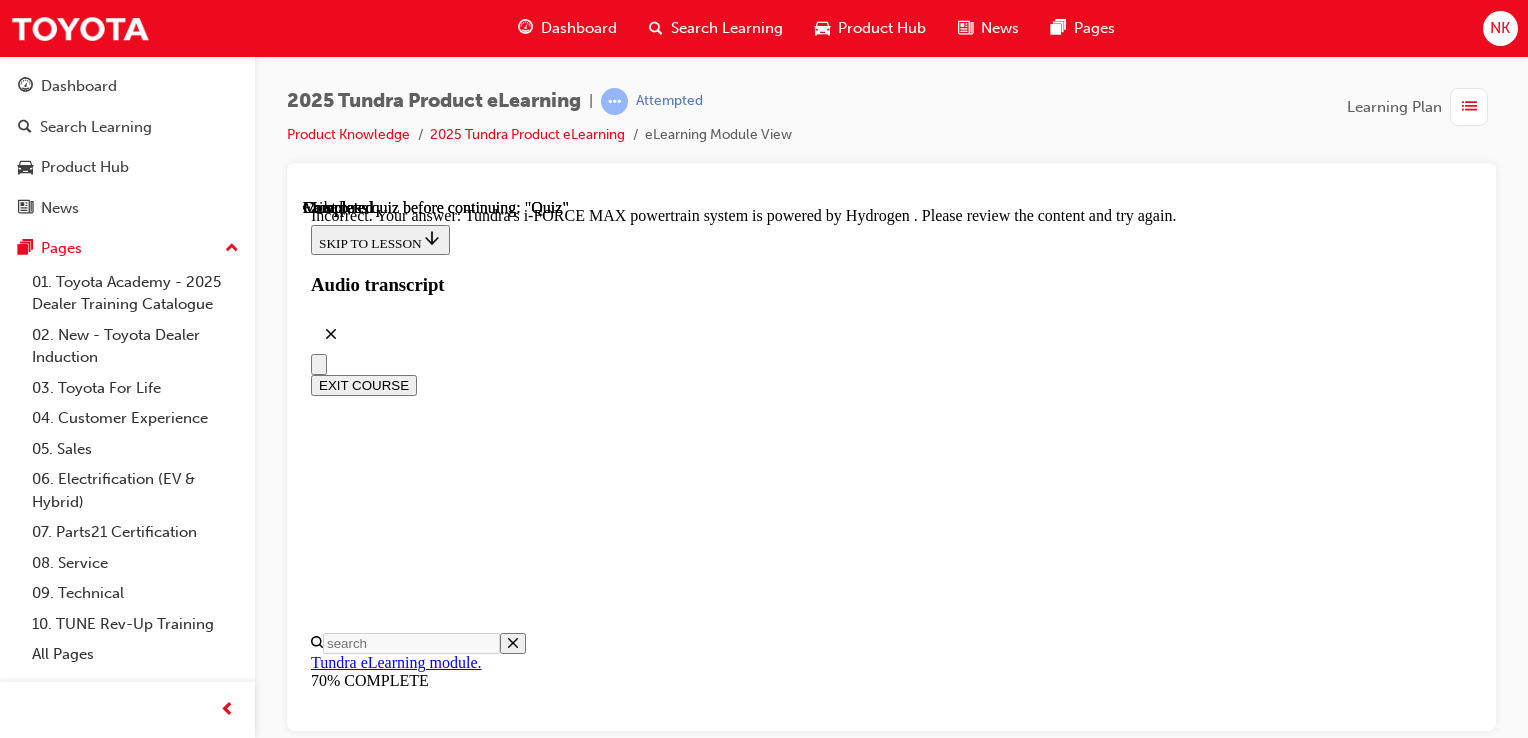 scroll, scrollTop: 756, scrollLeft: 0, axis: vertical 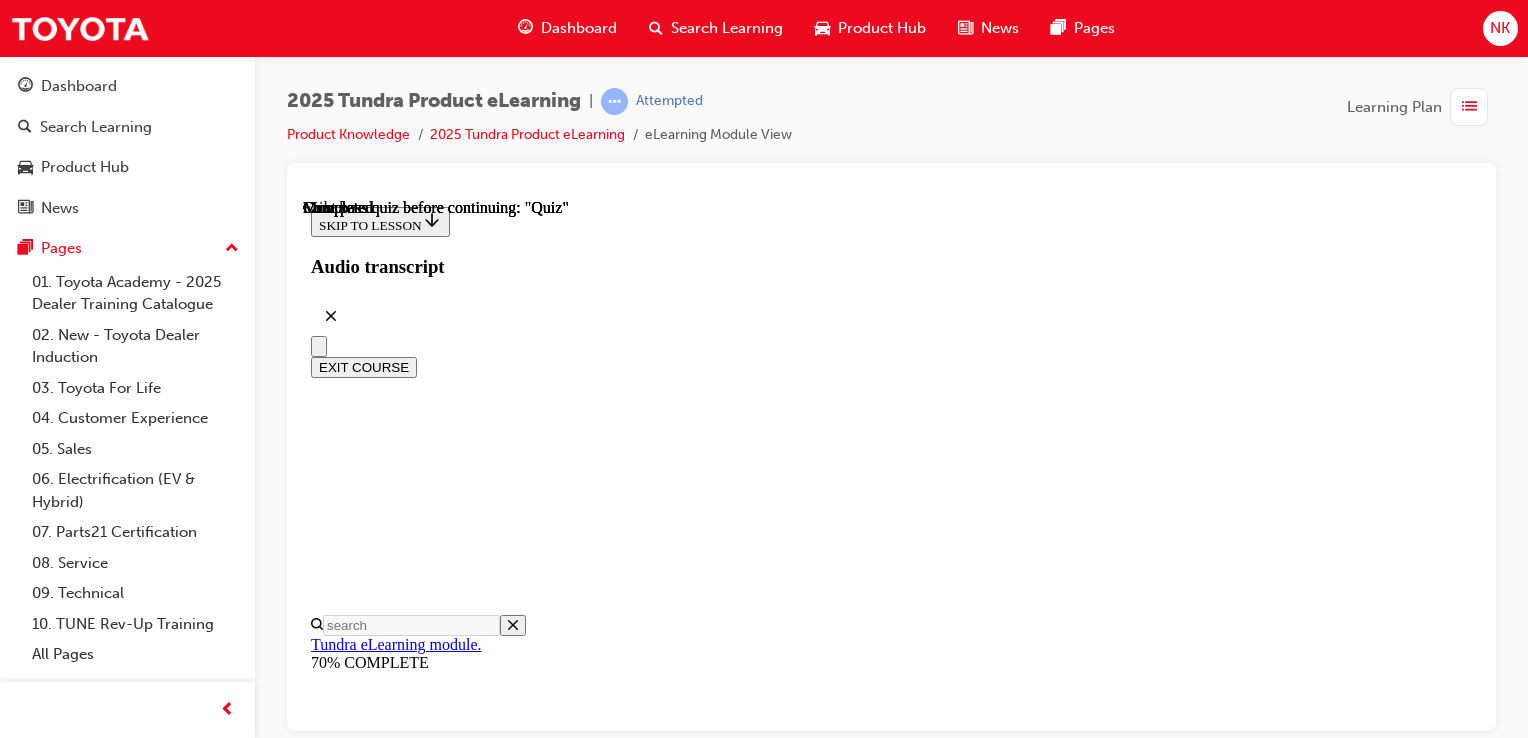 click at bounding box center (399, 21067) 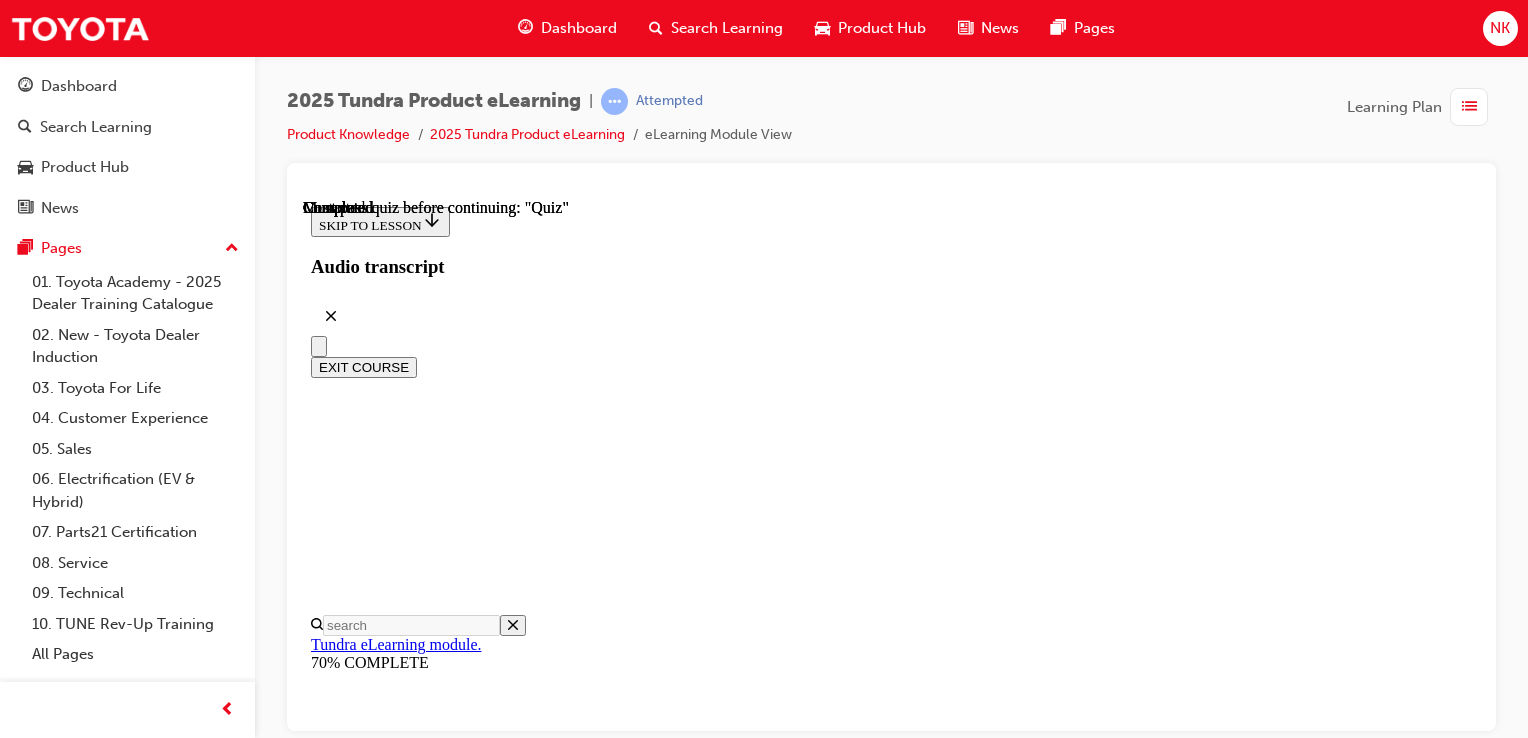 scroll, scrollTop: 138, scrollLeft: 0, axis: vertical 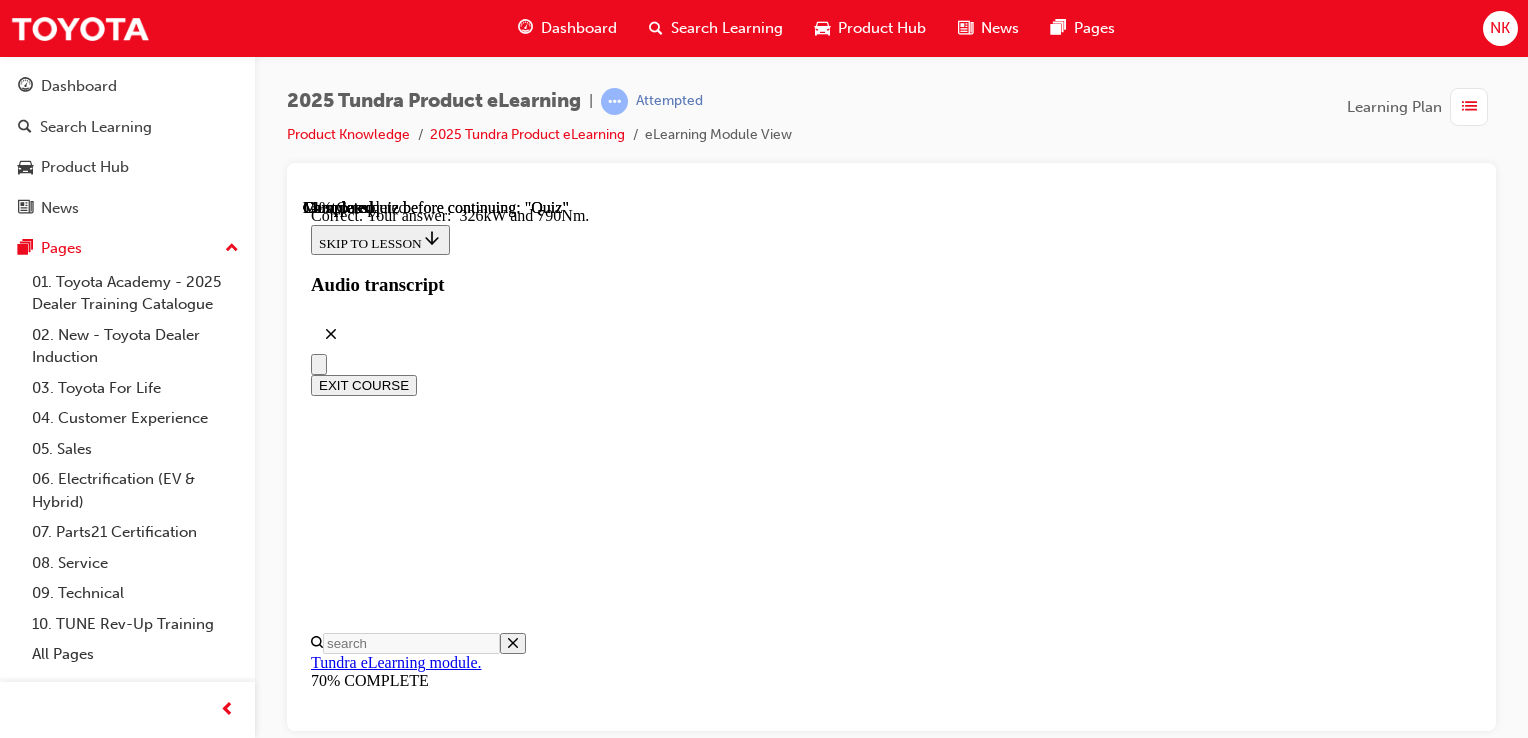 click on "NEXT" at bounding box center [337, 22507] 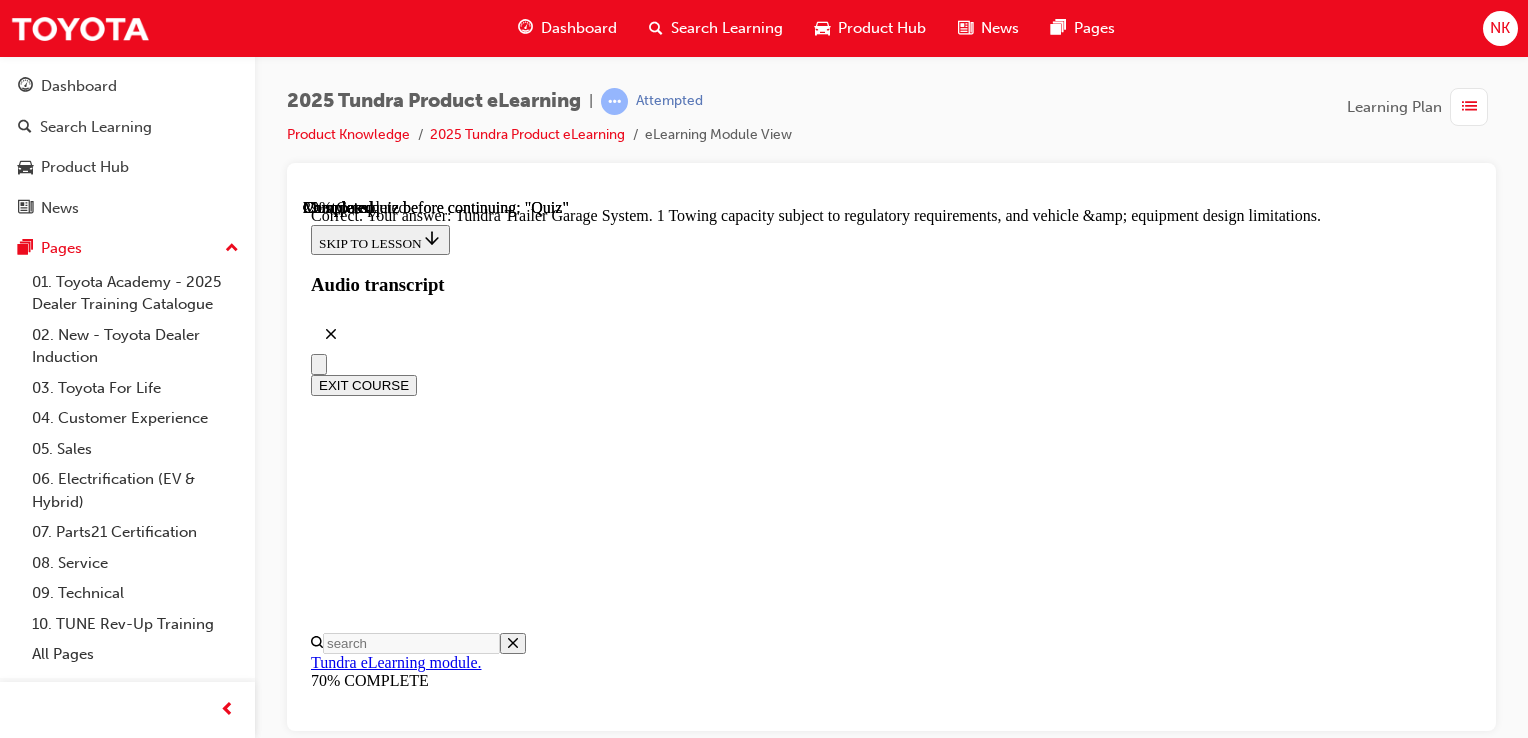 click on "NEXT" at bounding box center [337, 31139] 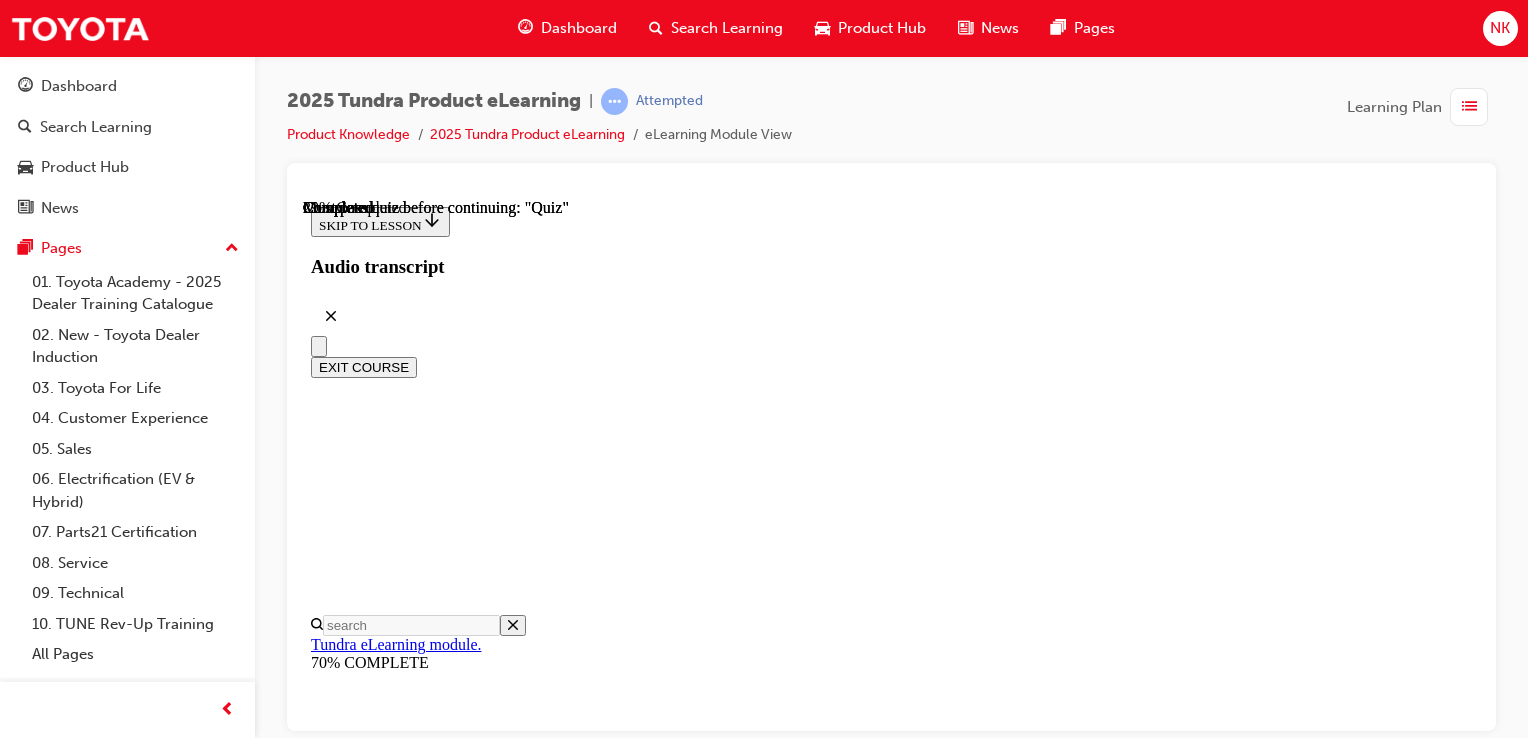 click on "Bed View/Bed Zoom View" at bounding box center (891, 27856) 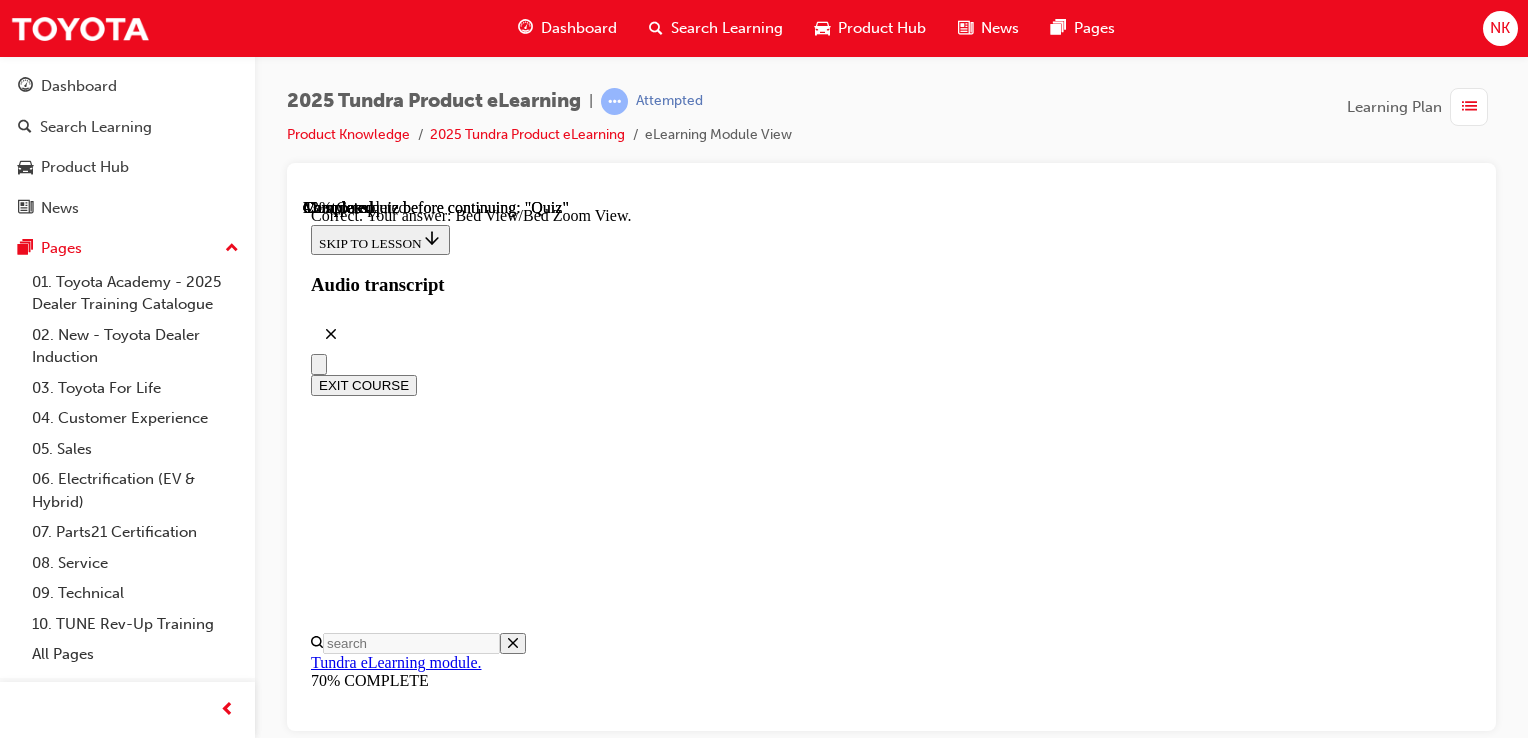 click on "NEXT" at bounding box center [337, 31175] 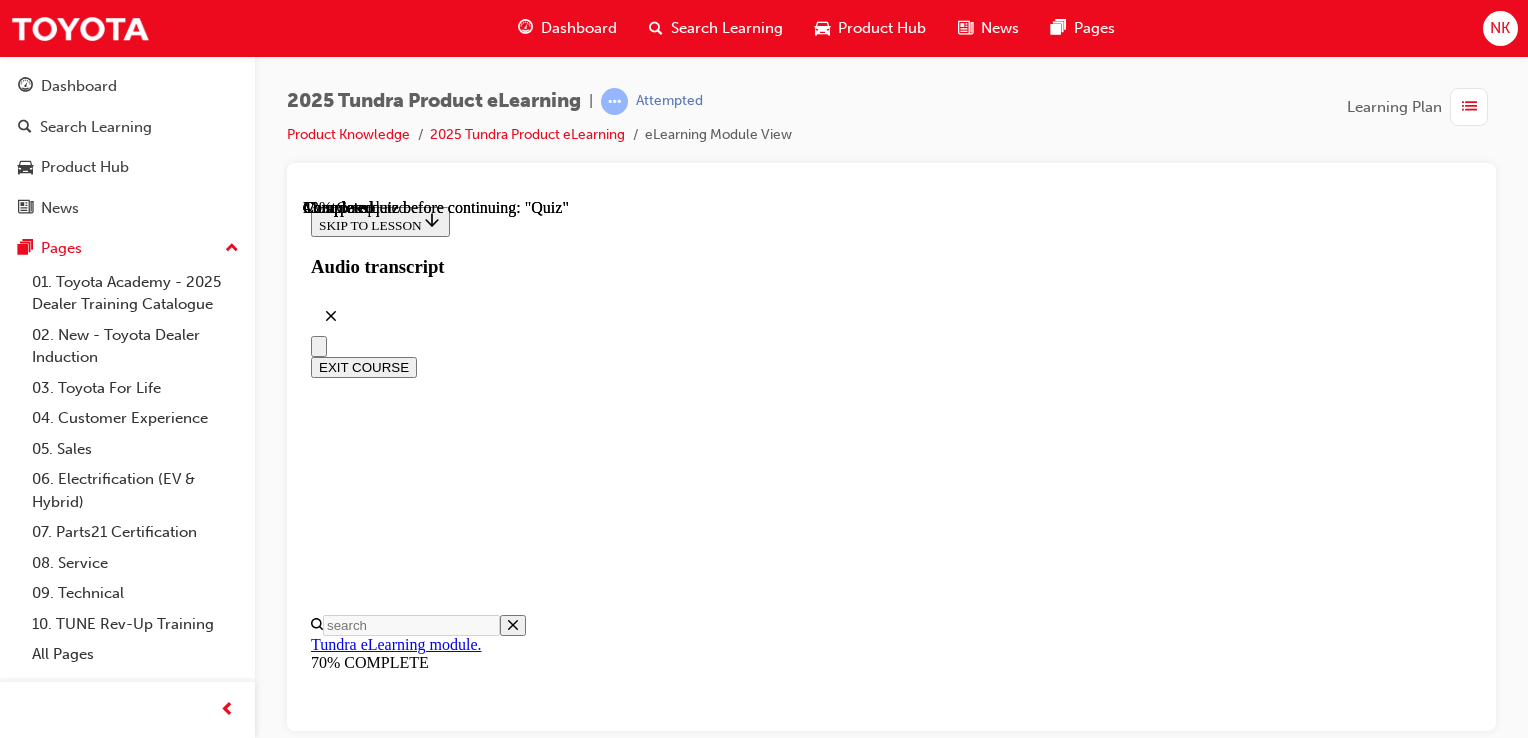 click on "True" at bounding box center [891, 23539] 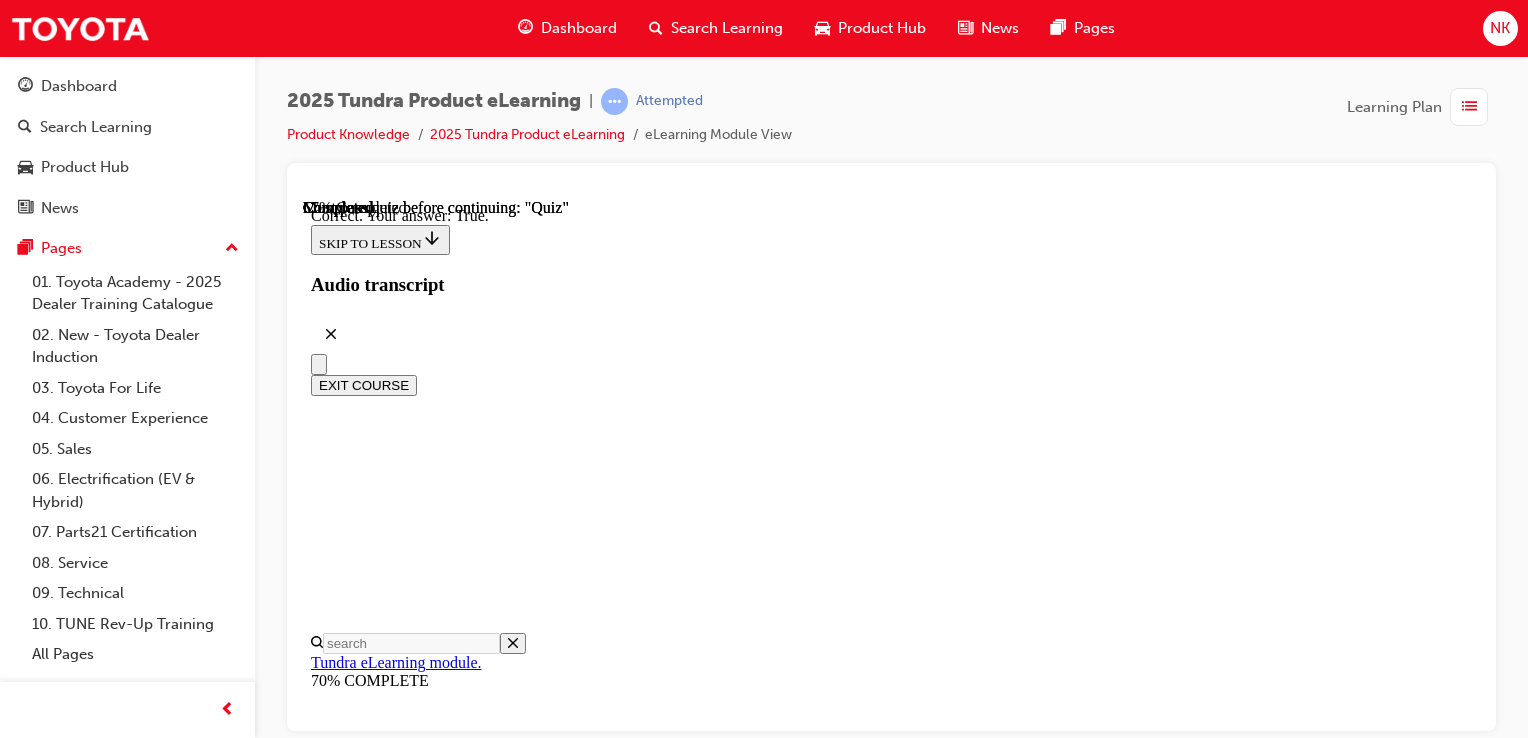scroll, scrollTop: 408, scrollLeft: 0, axis: vertical 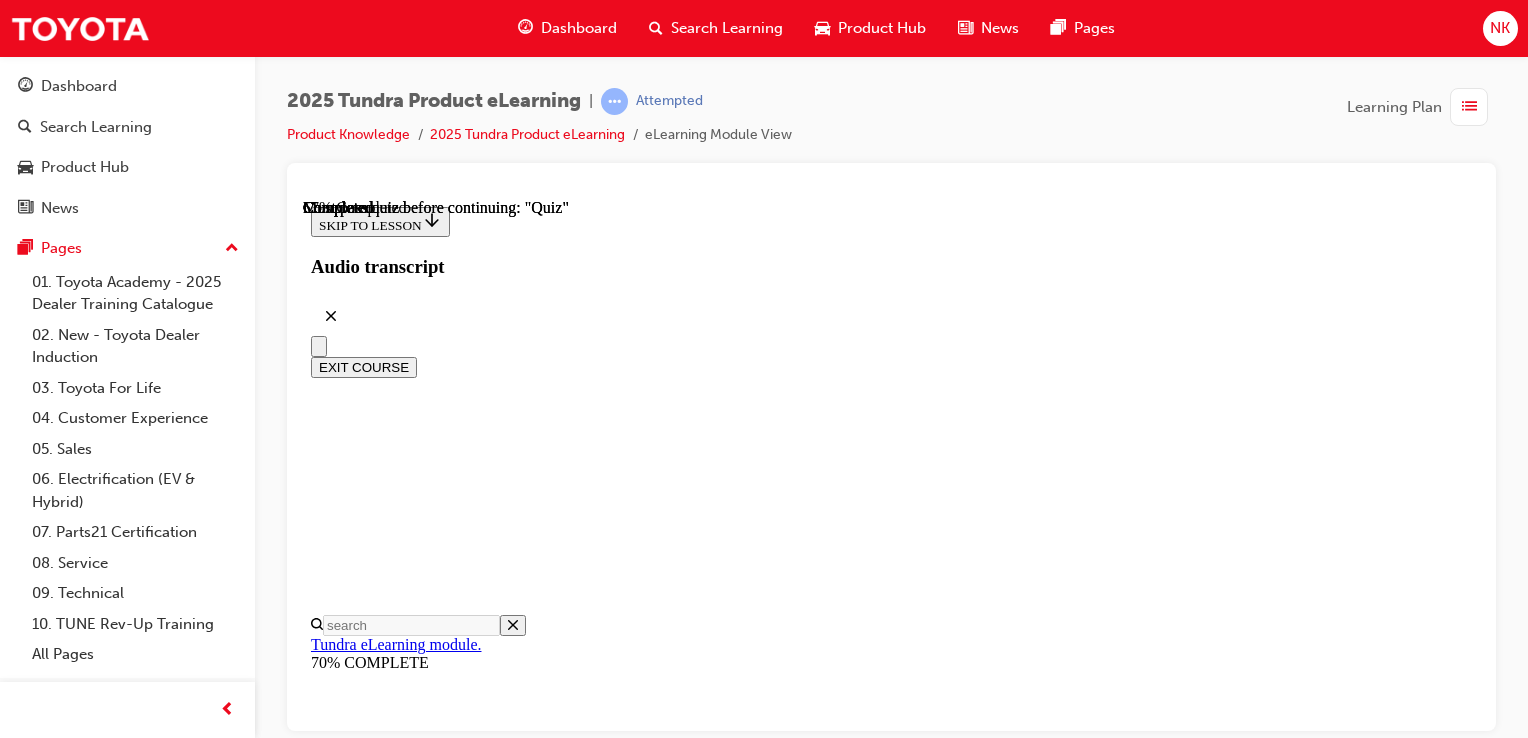 click on "2000kg" at bounding box center [891, 21542] 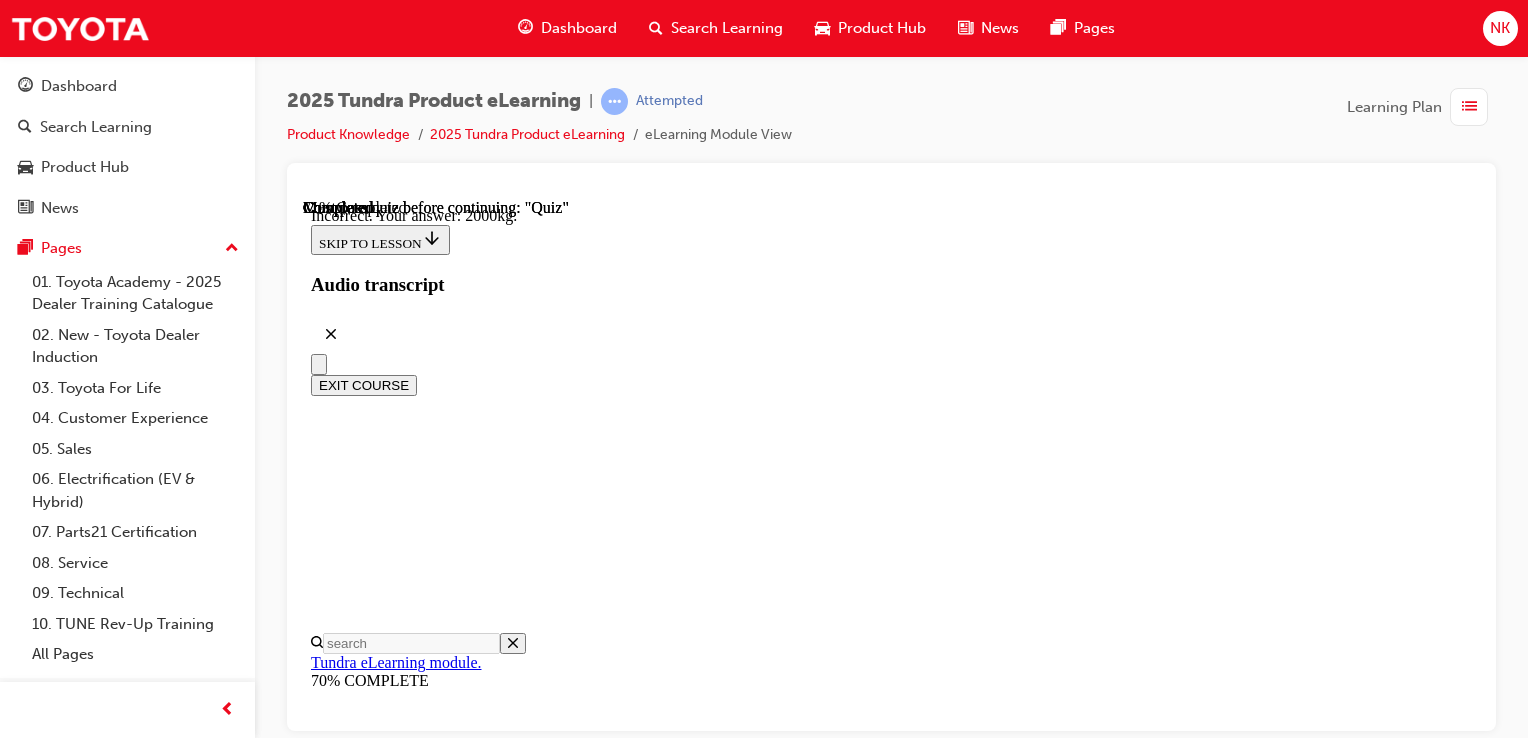 scroll, scrollTop: 802, scrollLeft: 0, axis: vertical 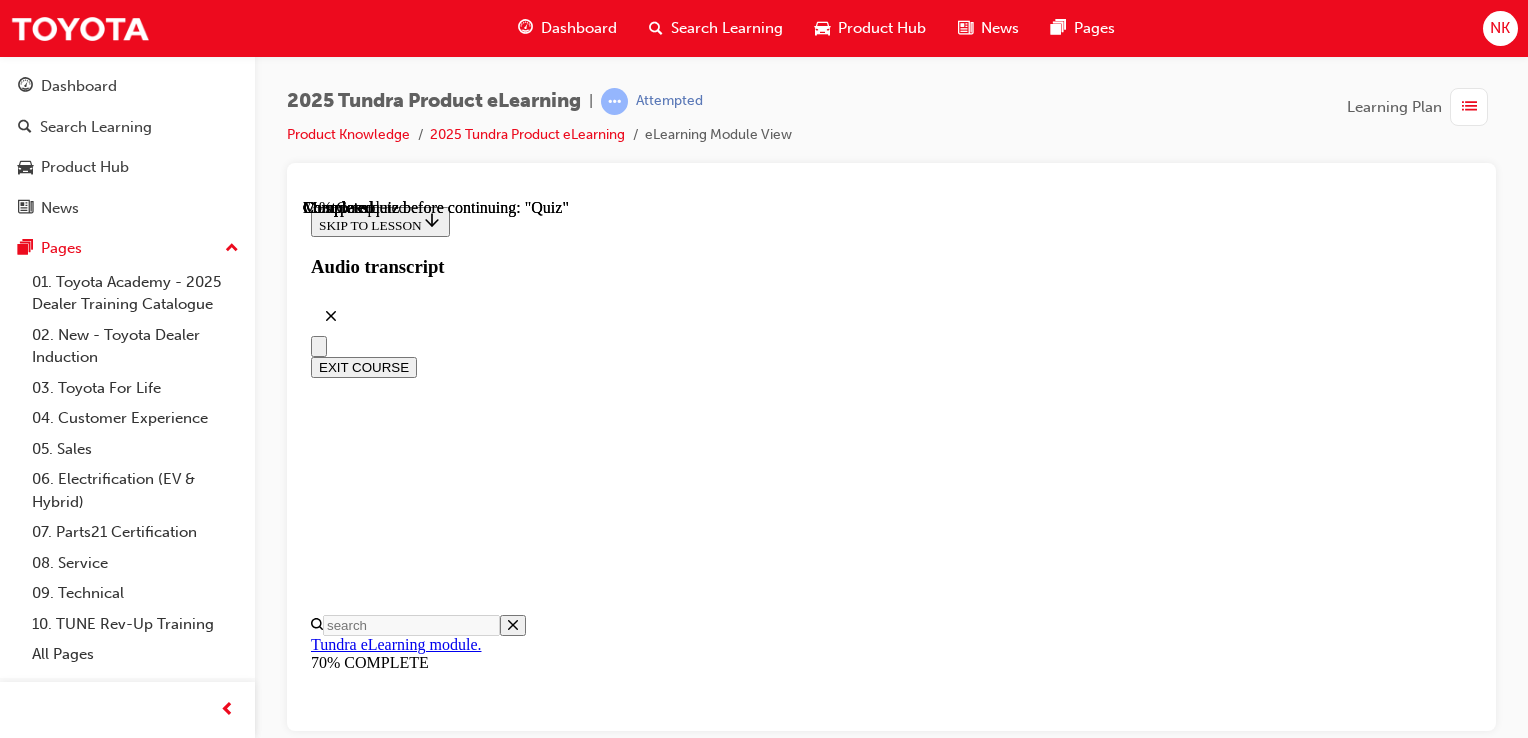 click on "Tundra has 1 motor/generator and the motor/generator is located between the engine and 10-speed automatic transmission." at bounding box center [891, 25611] 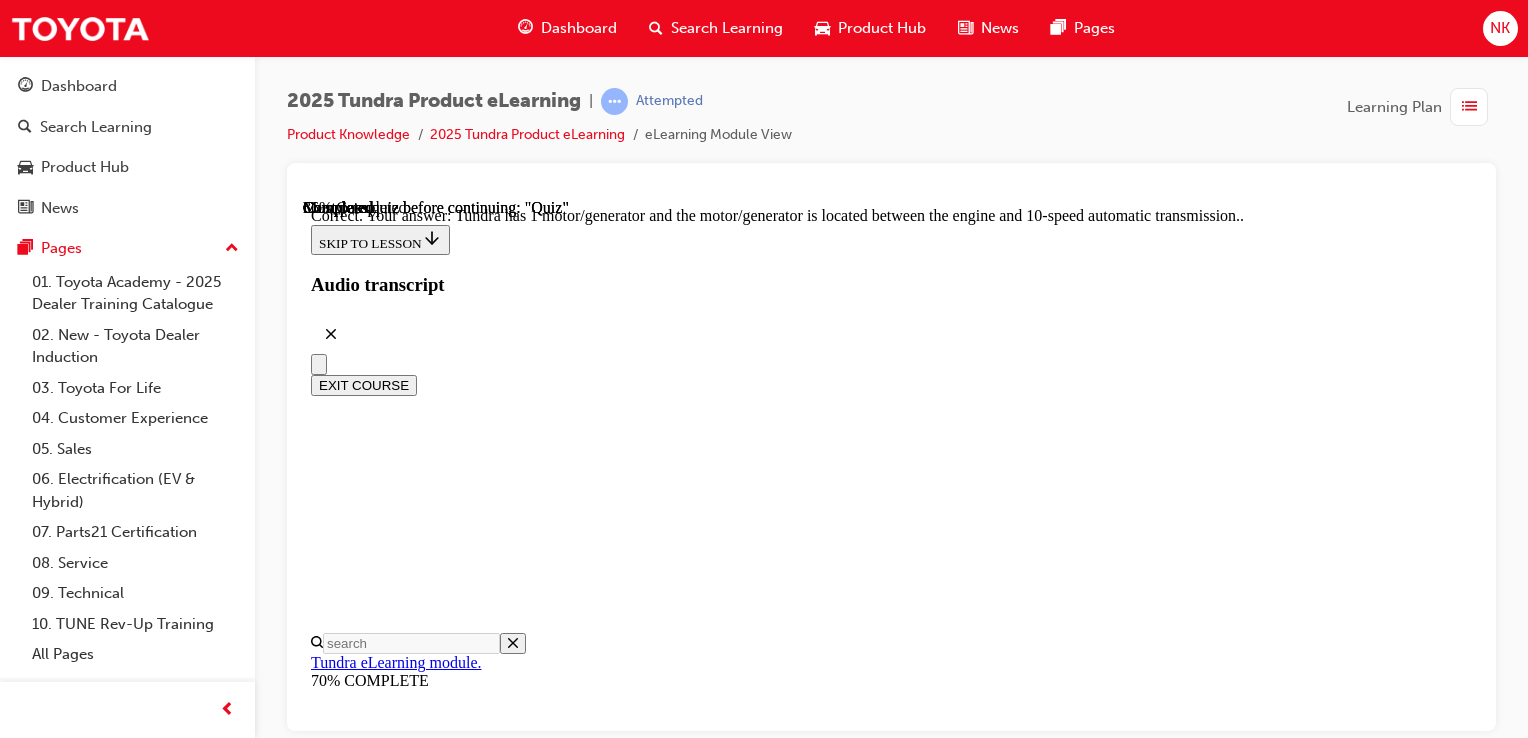 scroll, scrollTop: 656, scrollLeft: 0, axis: vertical 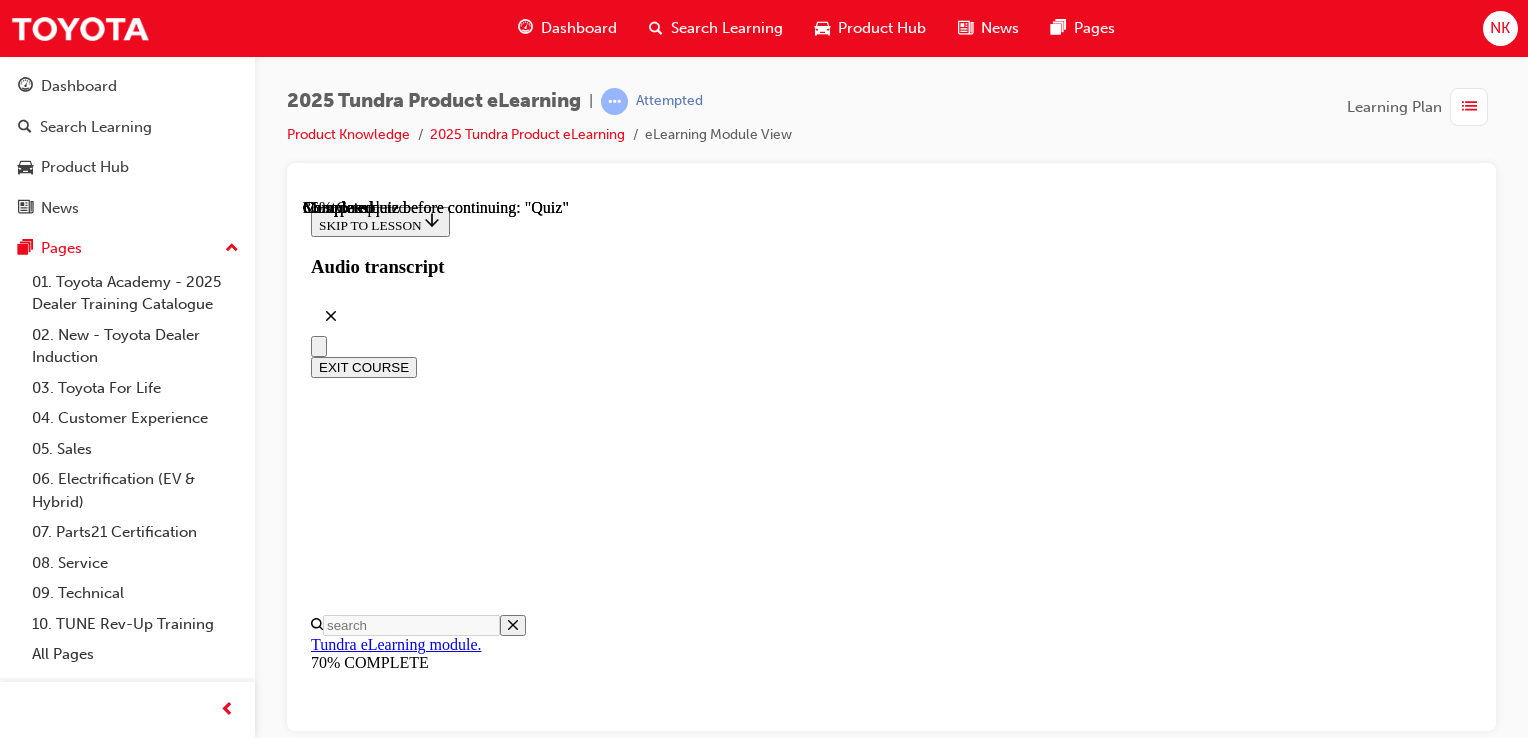 click on "5.0 Tonne" at bounding box center [891, 23595] 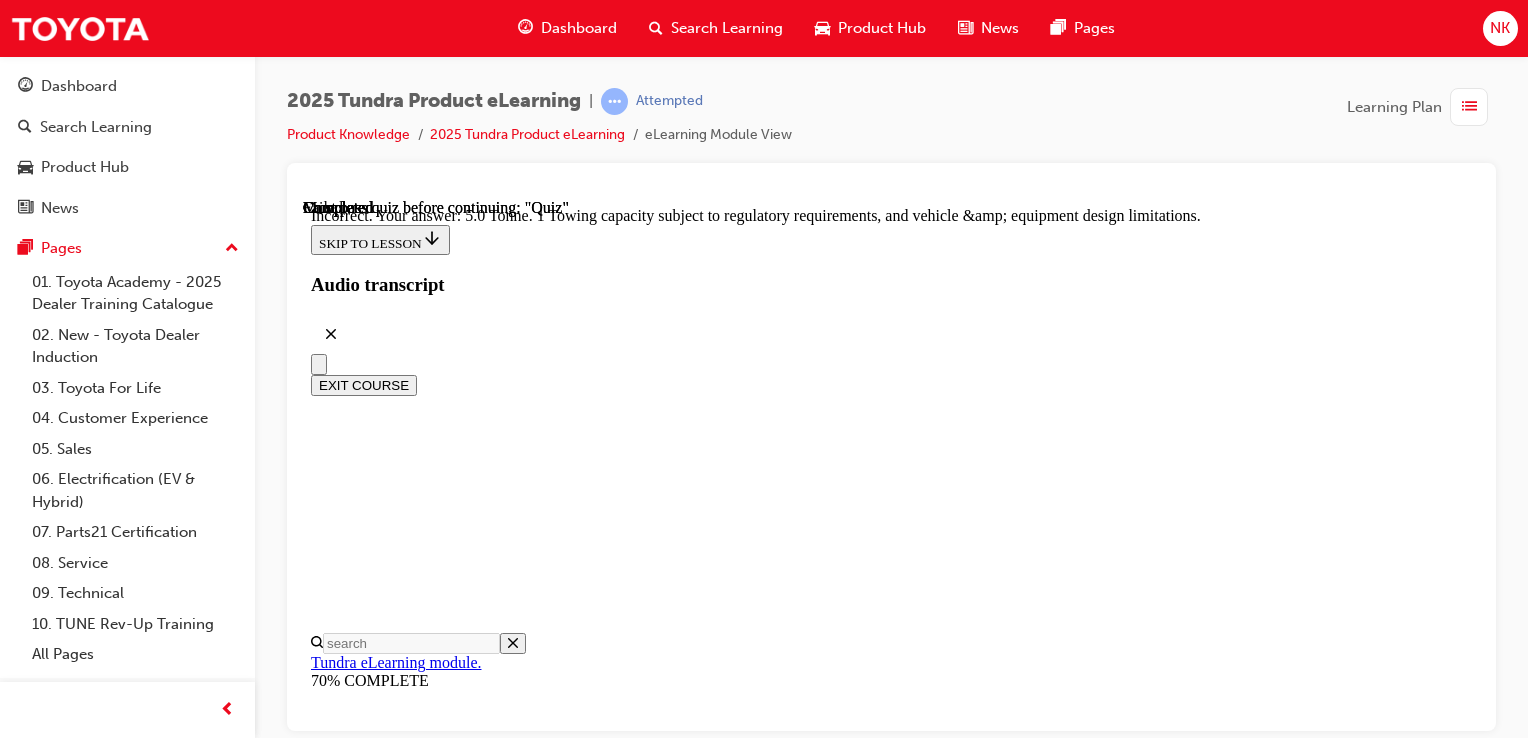 scroll, scrollTop: 760, scrollLeft: 0, axis: vertical 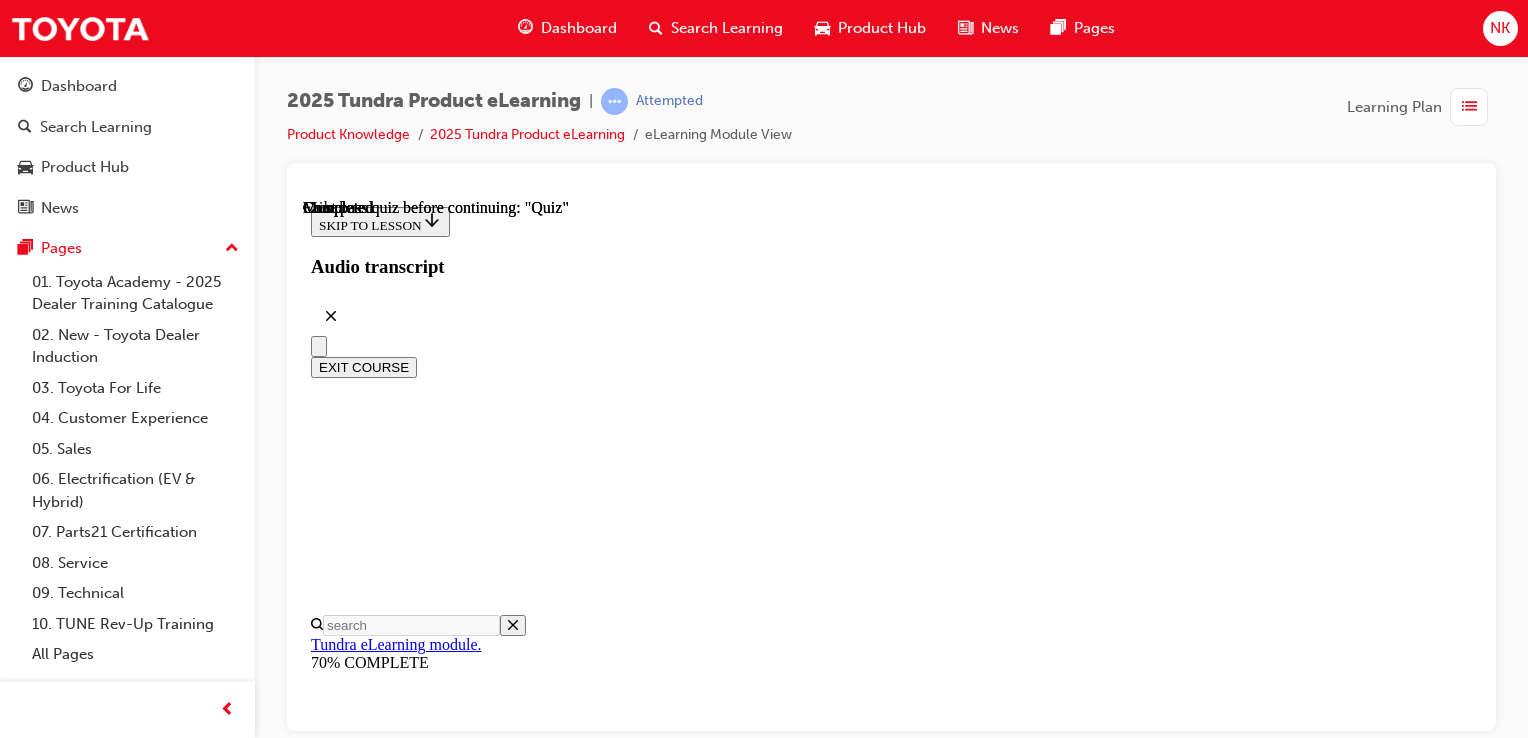 click on "Introduction" at bounding box center [911, 1438] 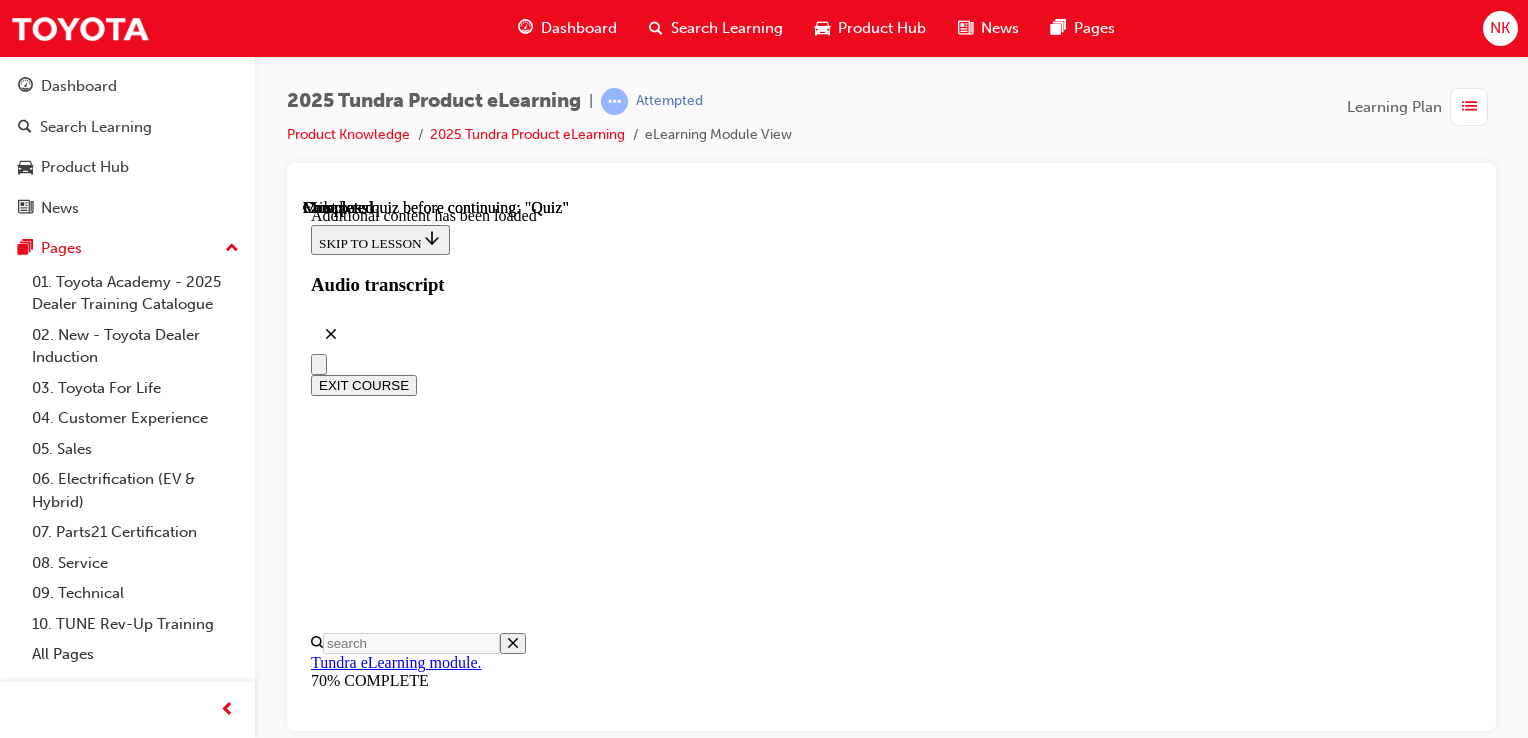 scroll, scrollTop: 1331, scrollLeft: 0, axis: vertical 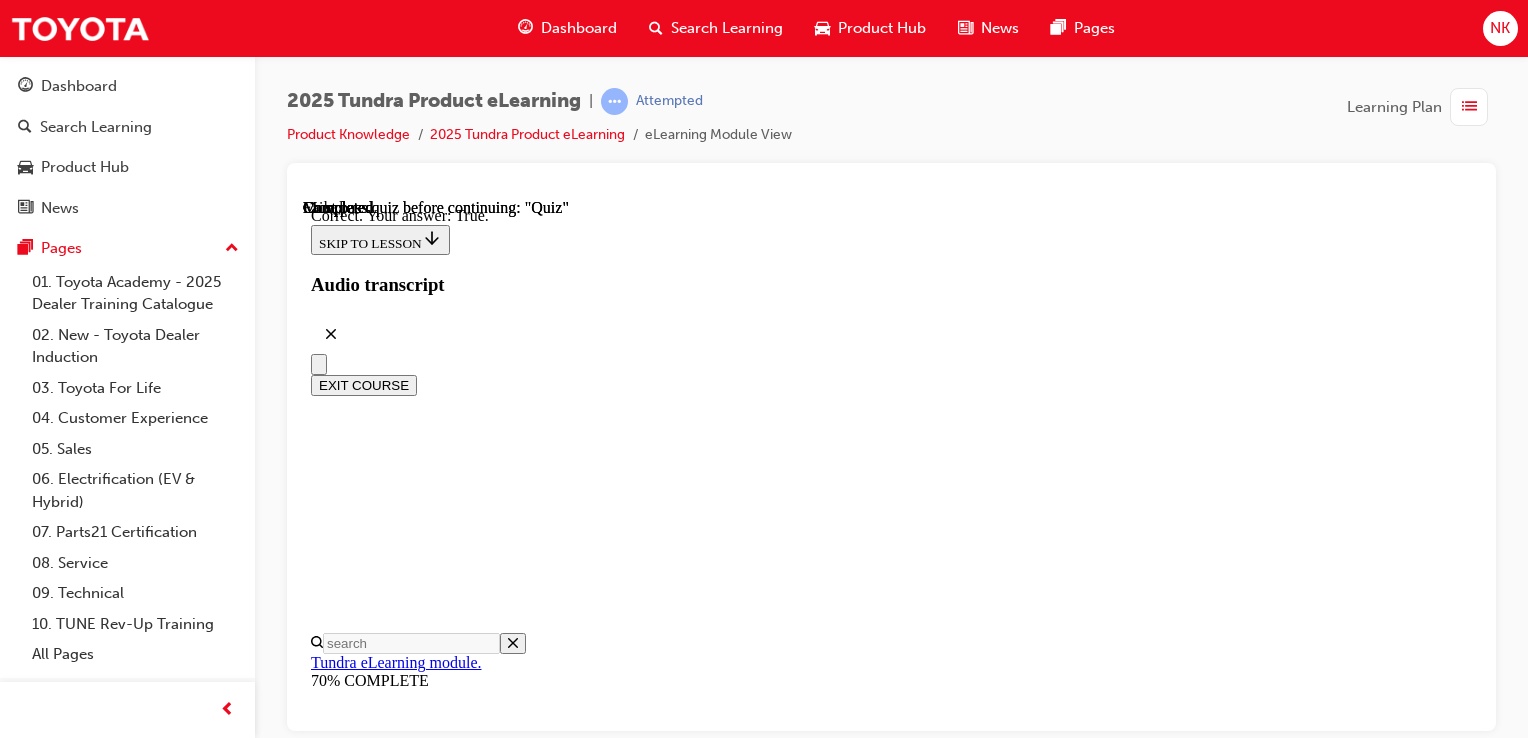 click on "NEXT" at bounding box center (337, 26724) 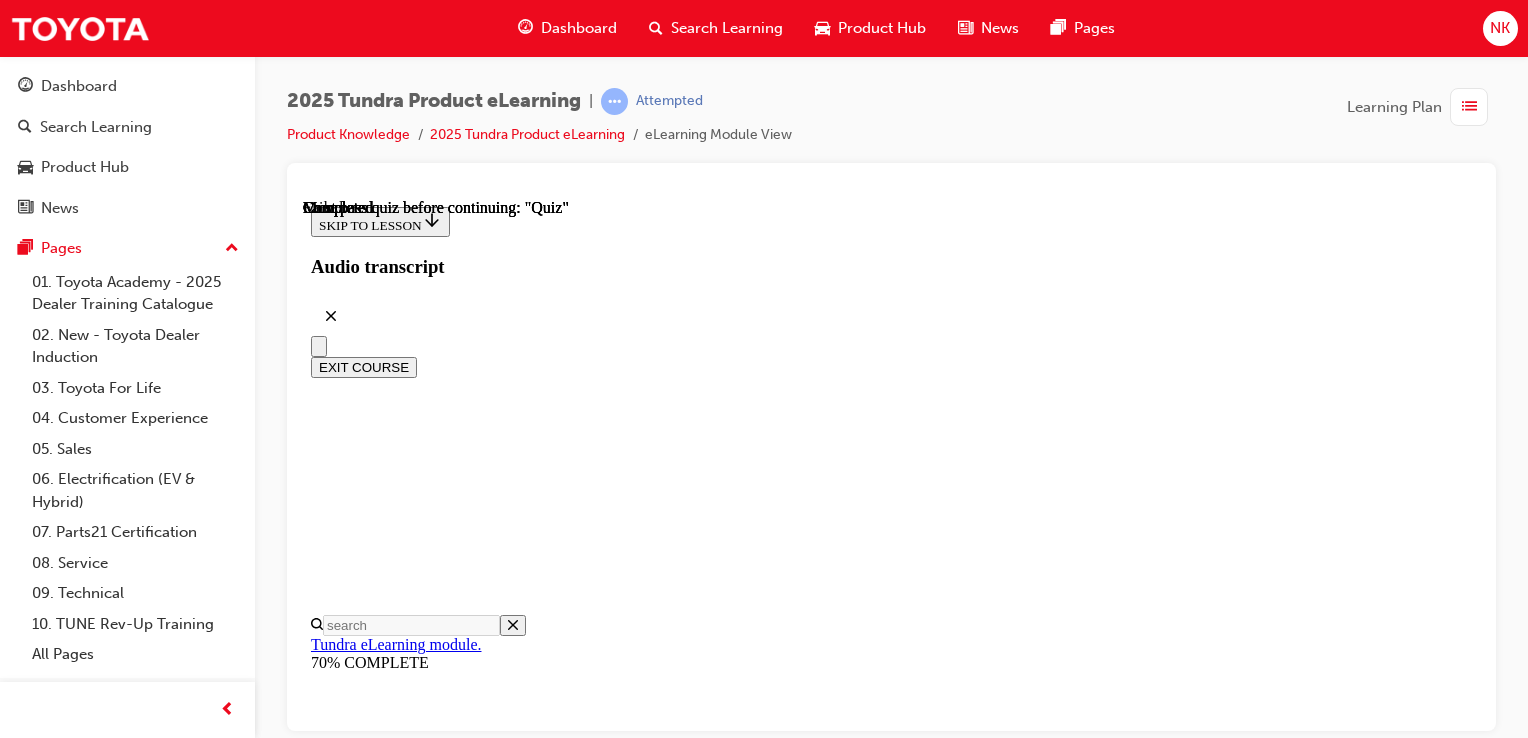 click on "TAKE AGAIN" at bounding box center (359, 18866) 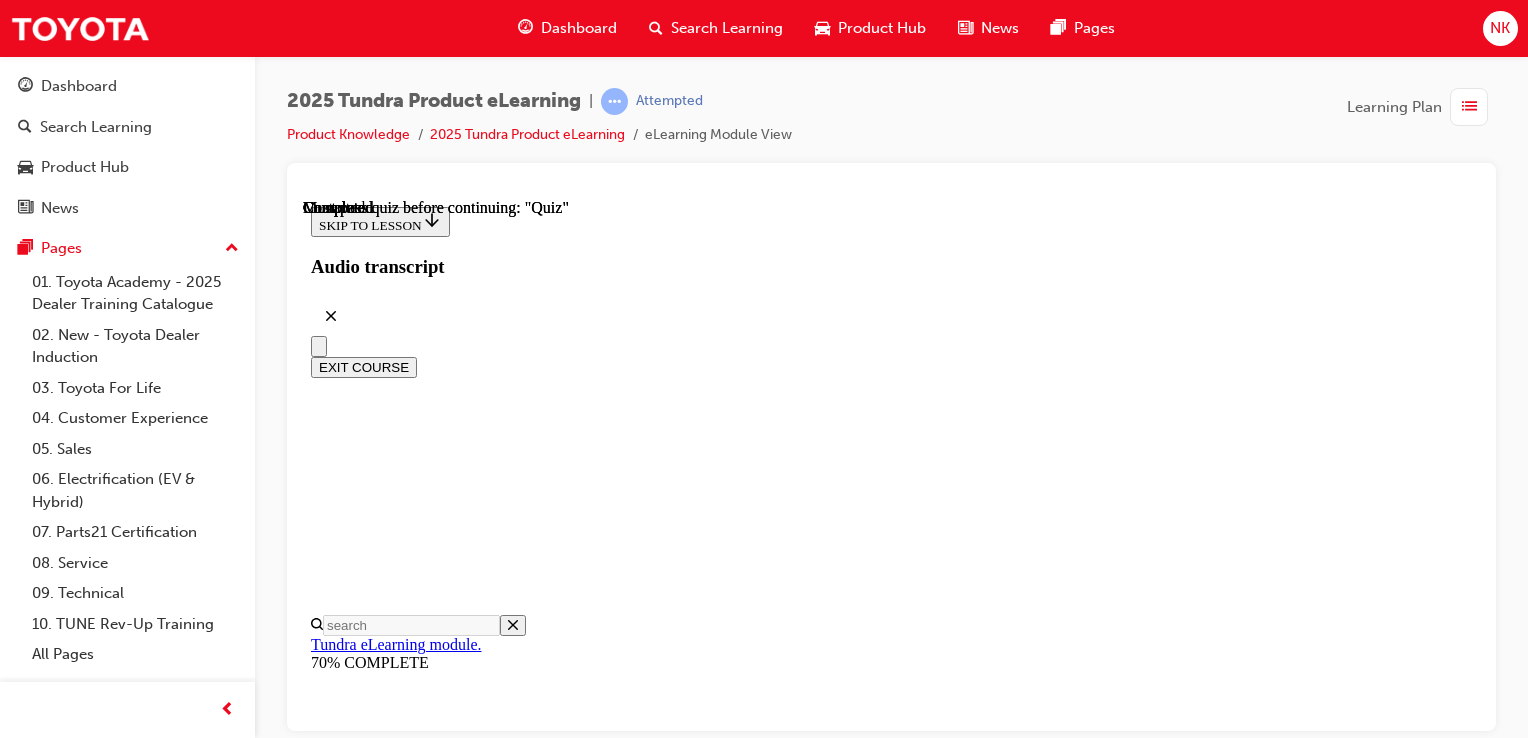 click on "Lesson 8 of 10 Quiz Now it's time to check your understanding! TAKE AGAIN" at bounding box center [891, 13737] 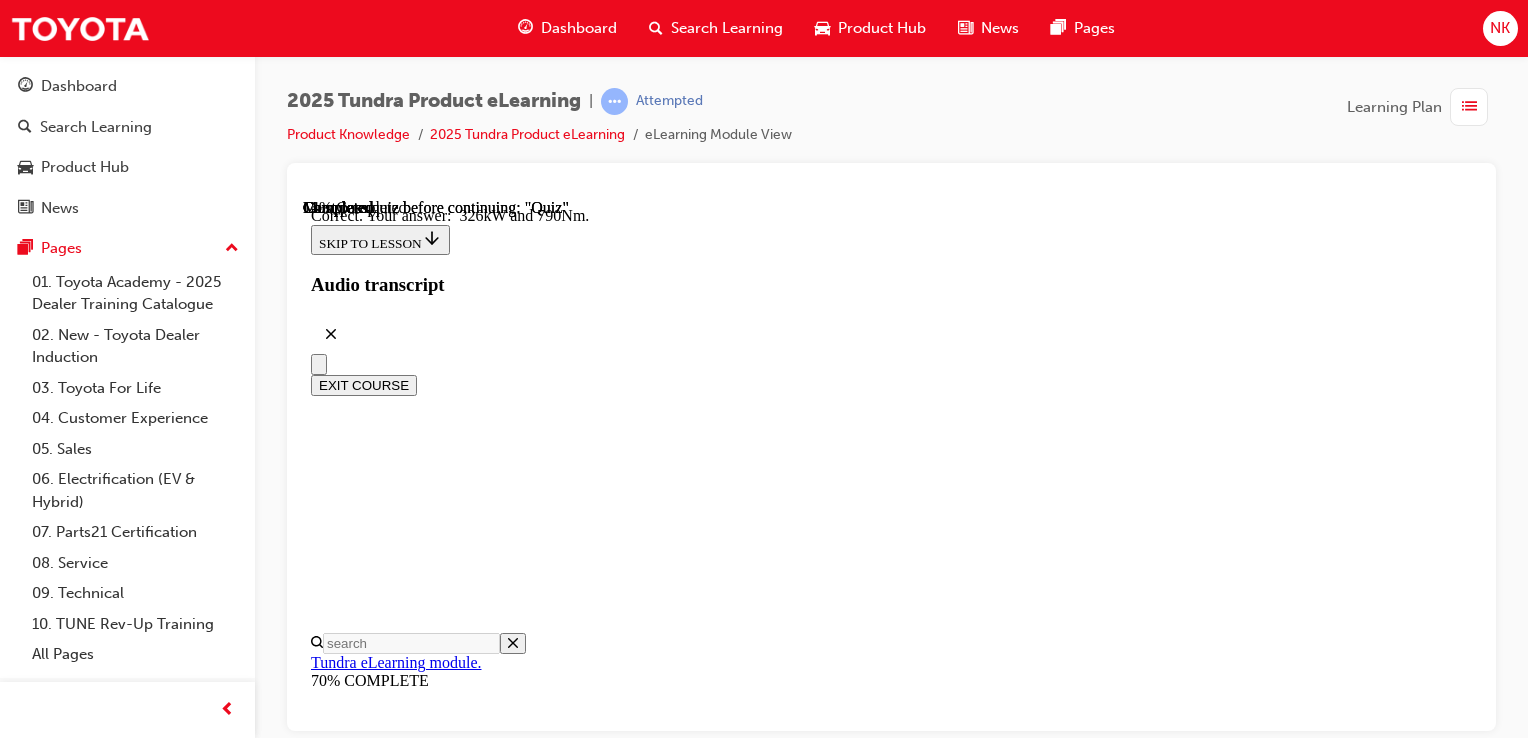 click on "NEXT" at bounding box center [337, 22507] 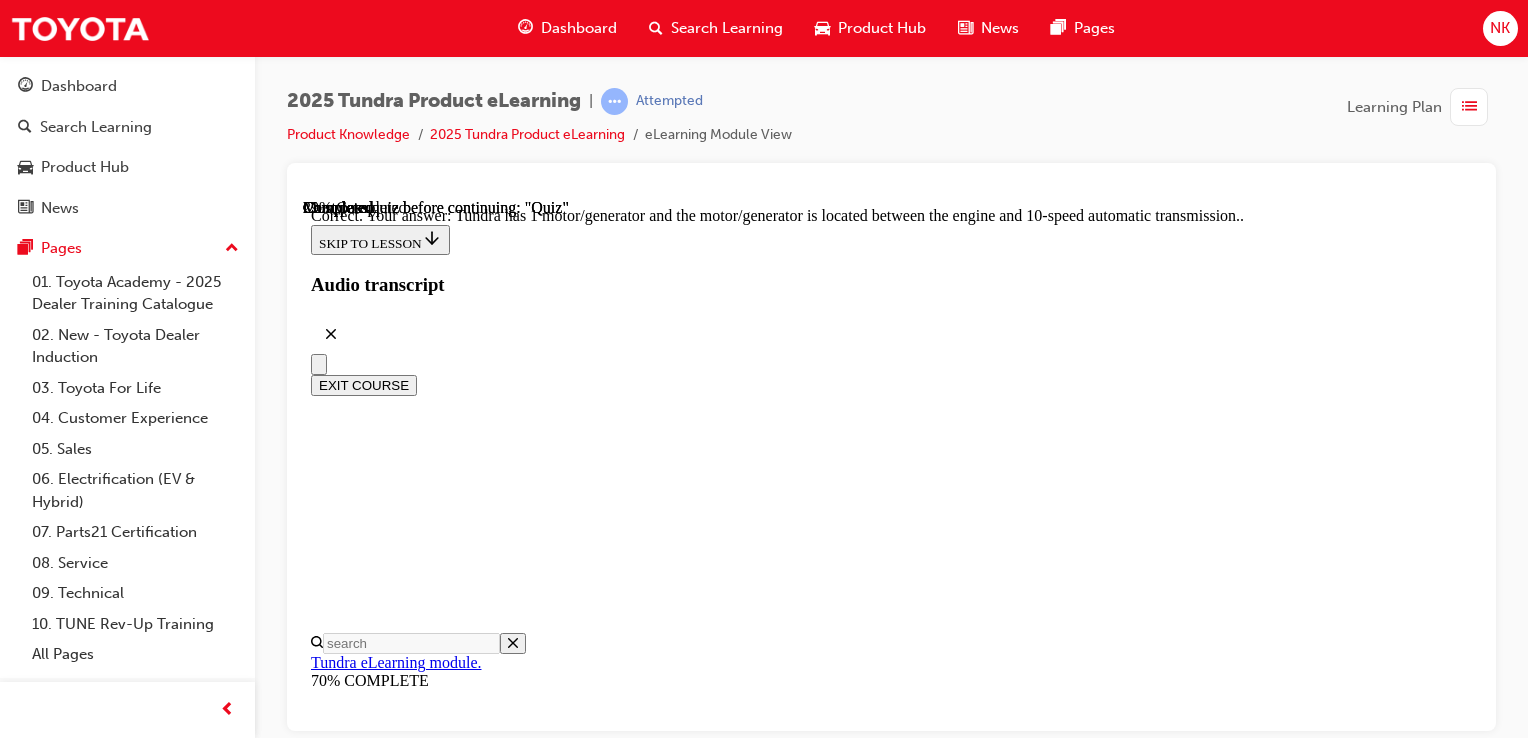 click on "NEXT" at bounding box center [337, 28973] 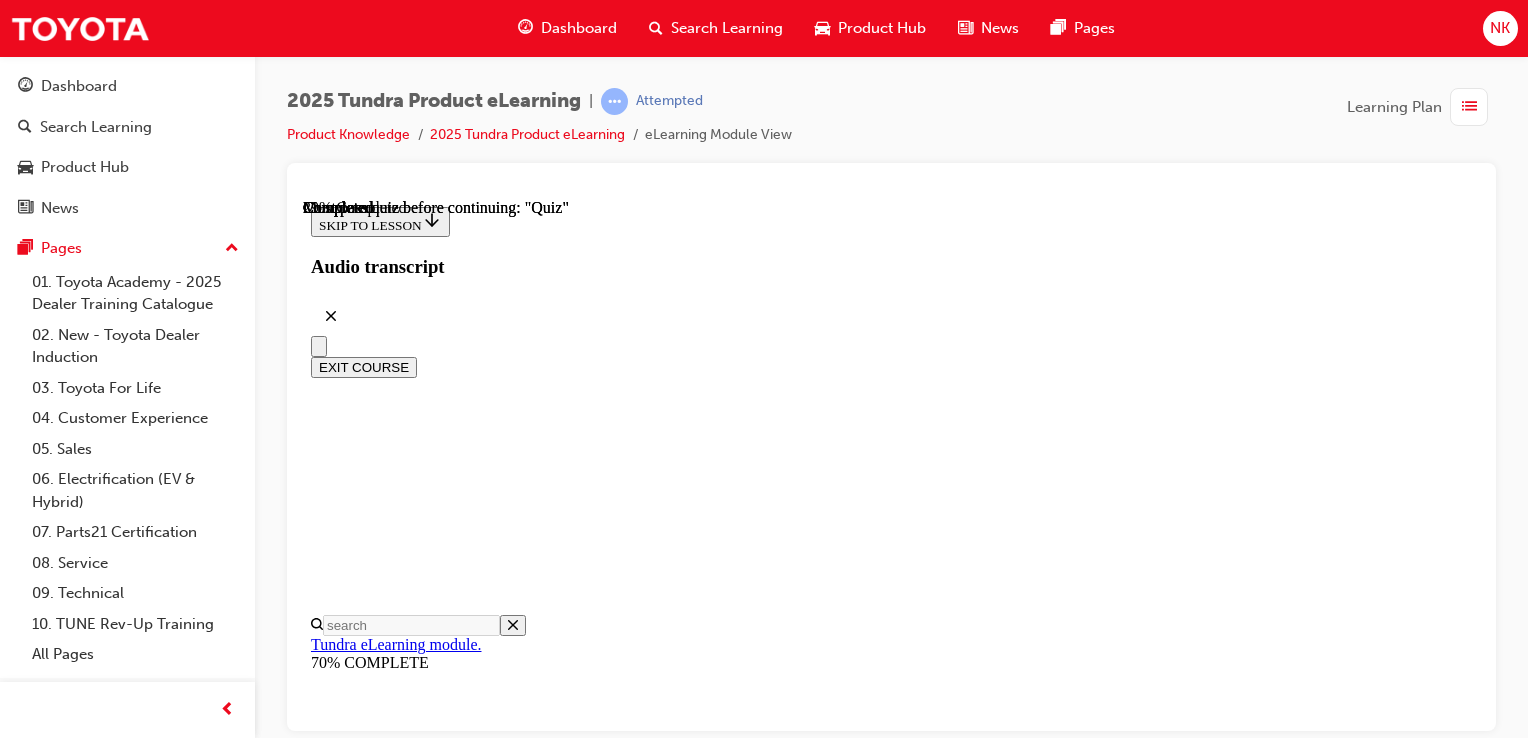 click on "4.5 Tonne" at bounding box center [891, 21494] 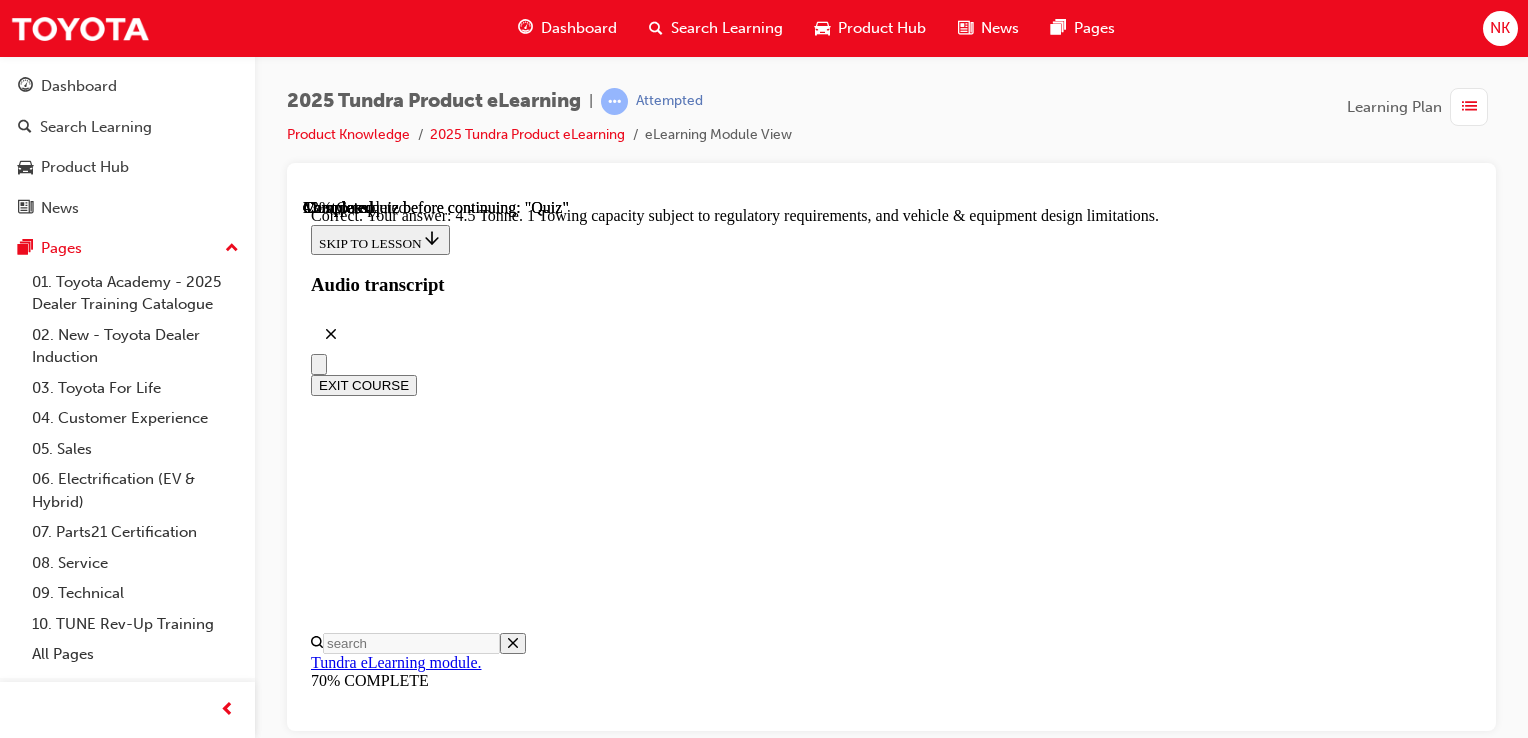 click on "NEXT" at bounding box center (337, 29069) 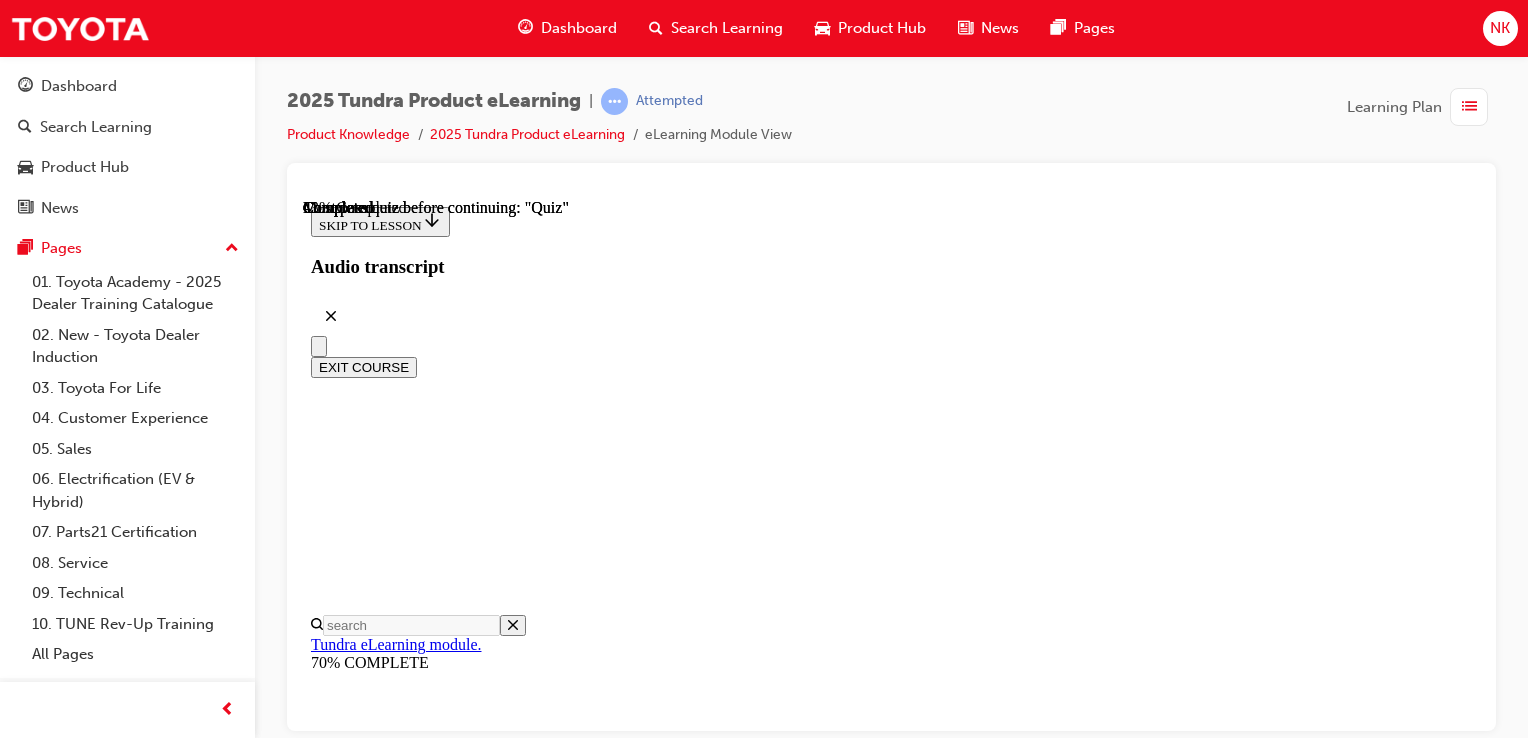 click on "2200kg" at bounding box center [891, 26944] 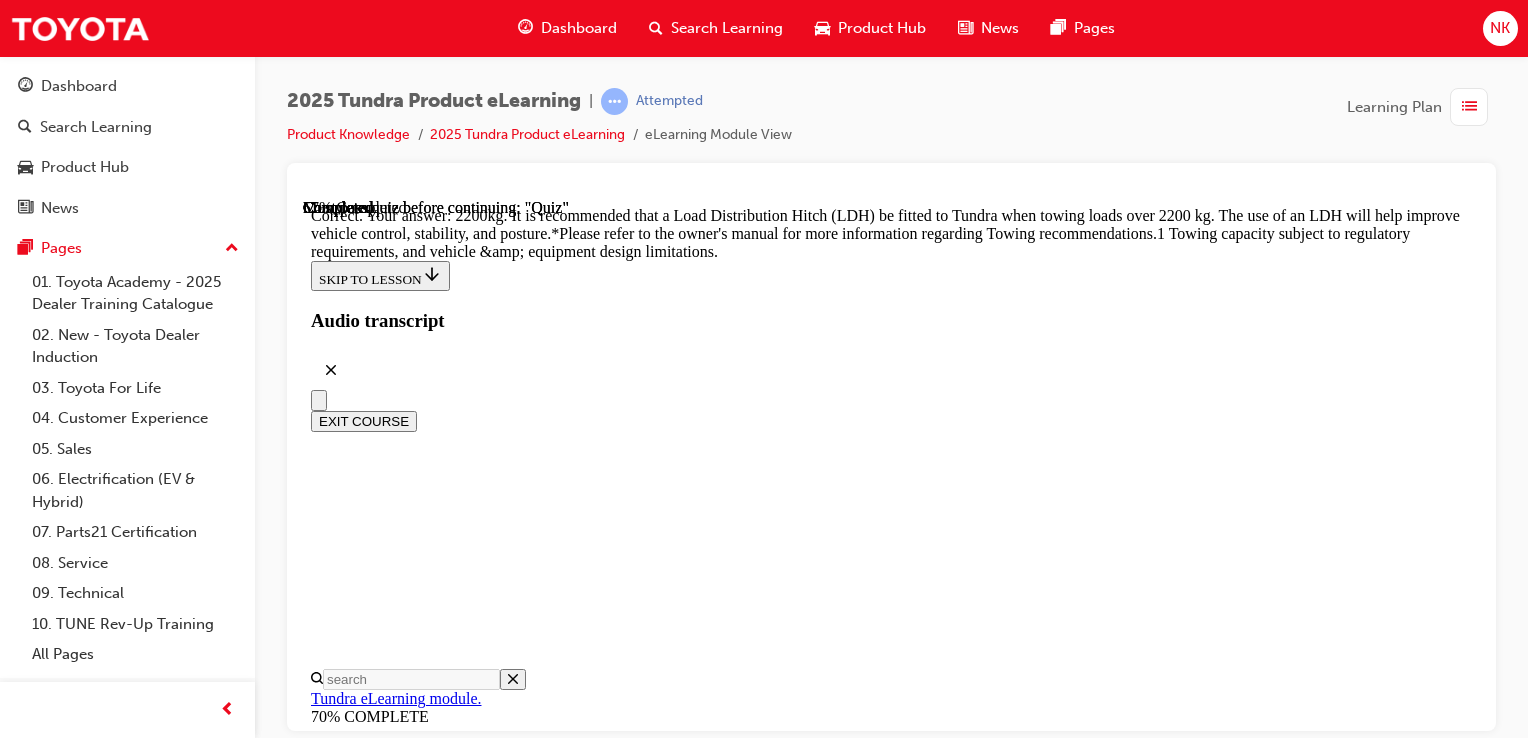 scroll, scrollTop: 1067, scrollLeft: 0, axis: vertical 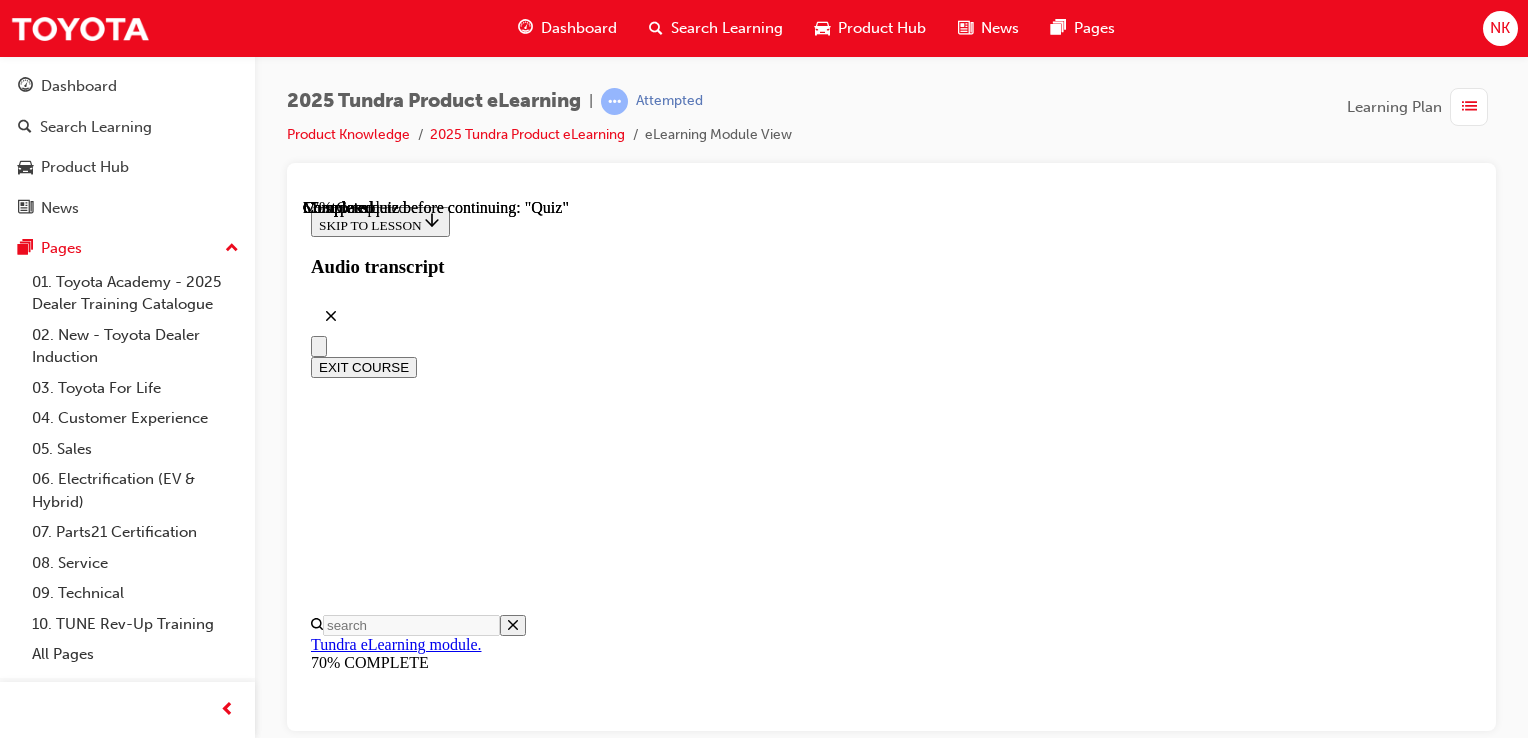 click on "Tundra Trailer Garage System" at bounding box center (891, 23696) 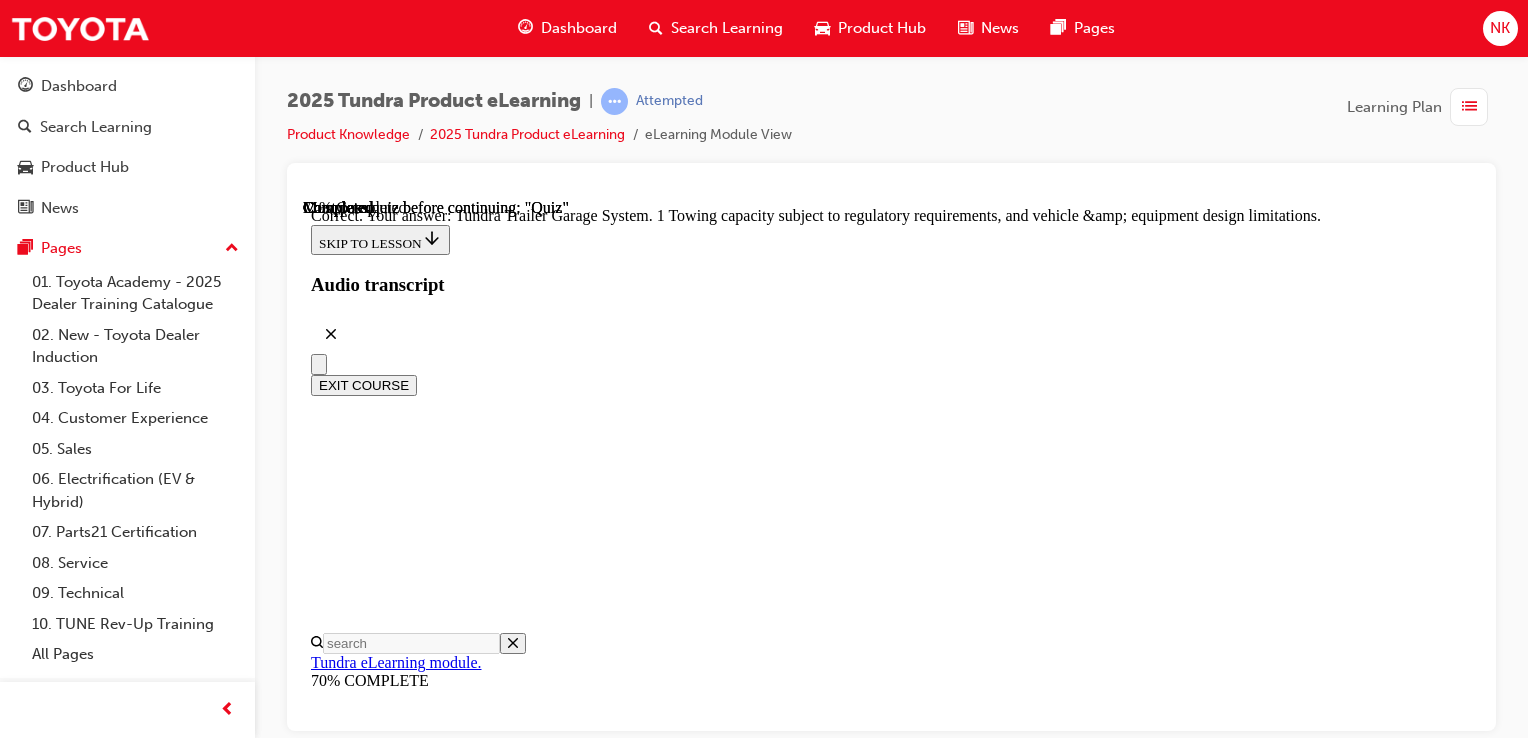 drag, startPoint x: 1006, startPoint y: 532, endPoint x: 979, endPoint y: 650, distance: 121.049576 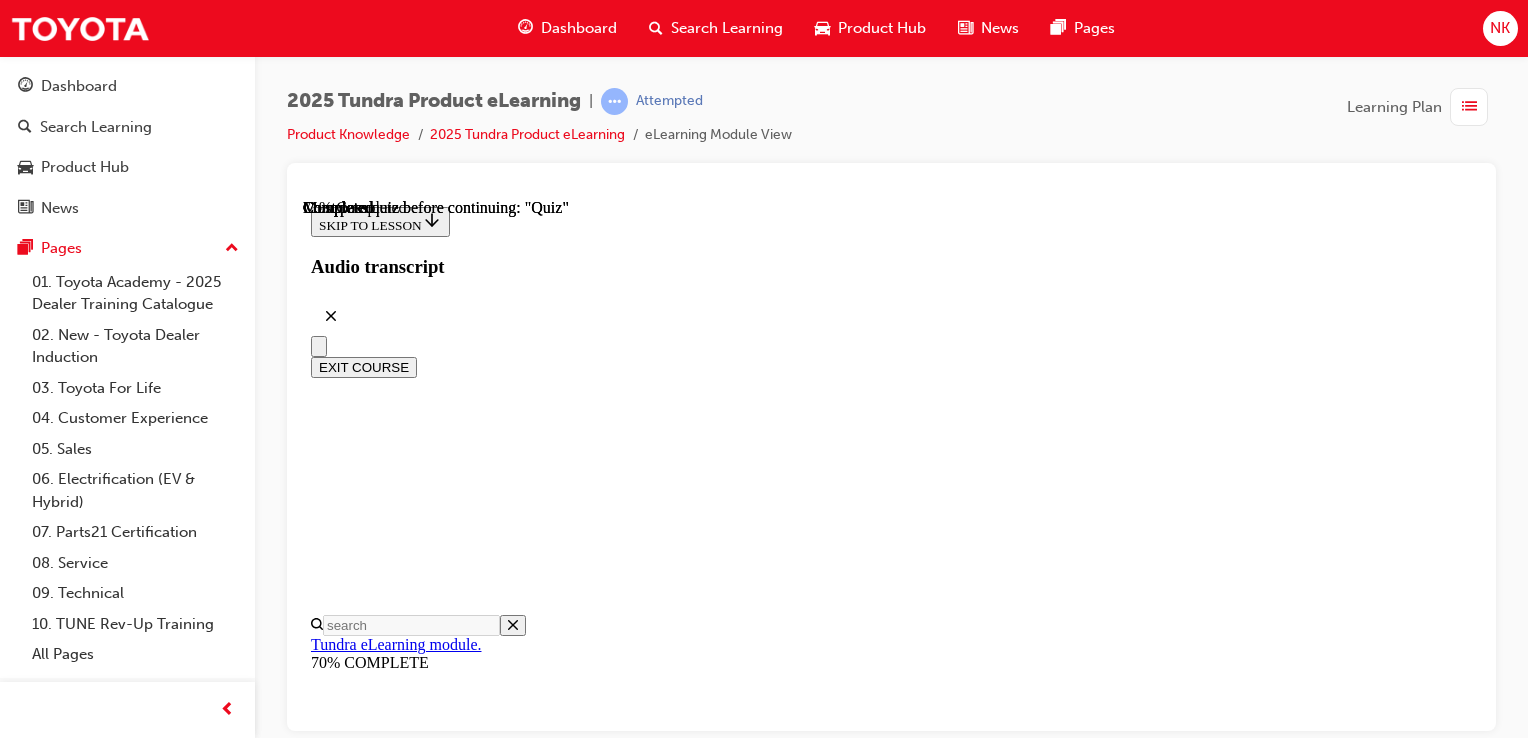 click on "Bed View/Bed Zoom View" at bounding box center (891, 28889) 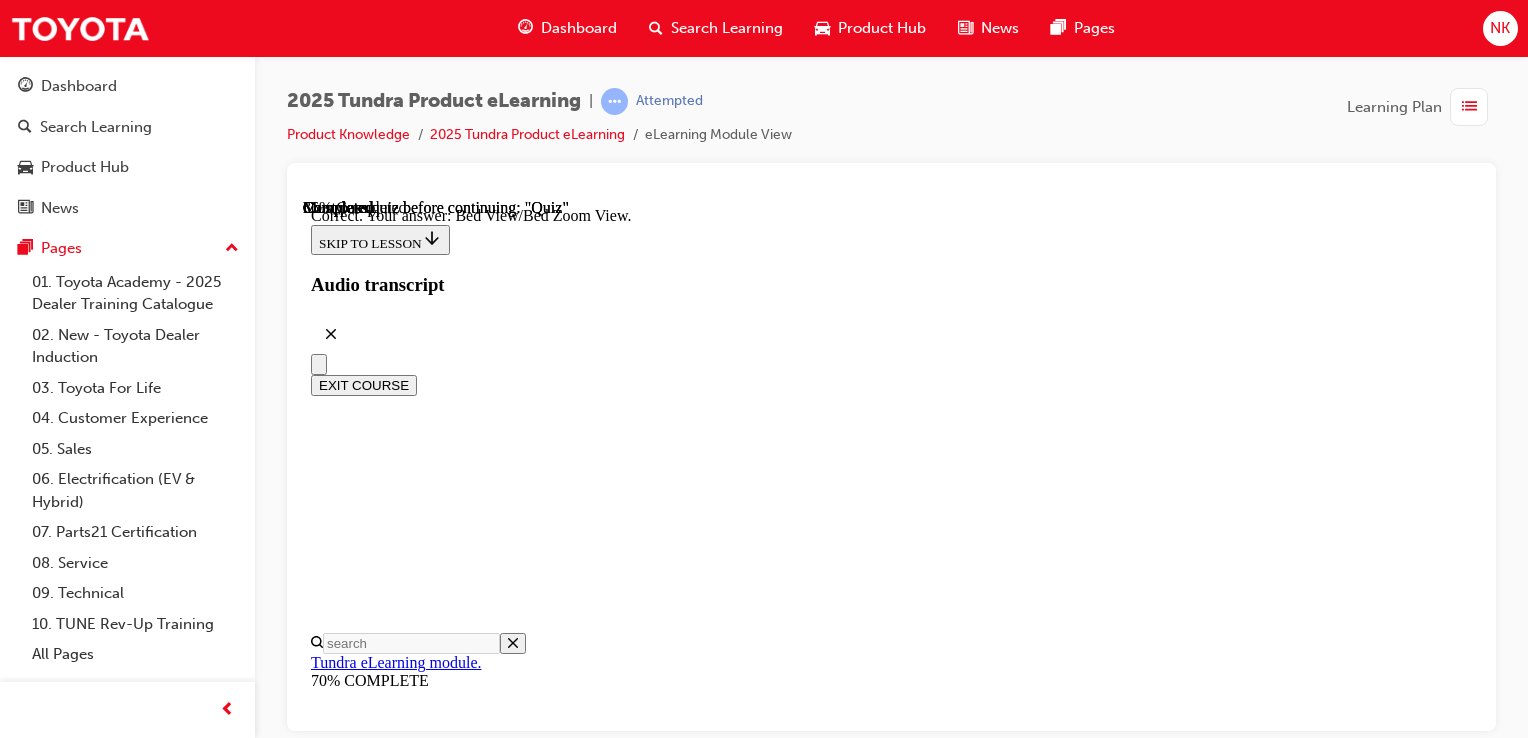 click on "NEXT" at bounding box center (337, 31175) 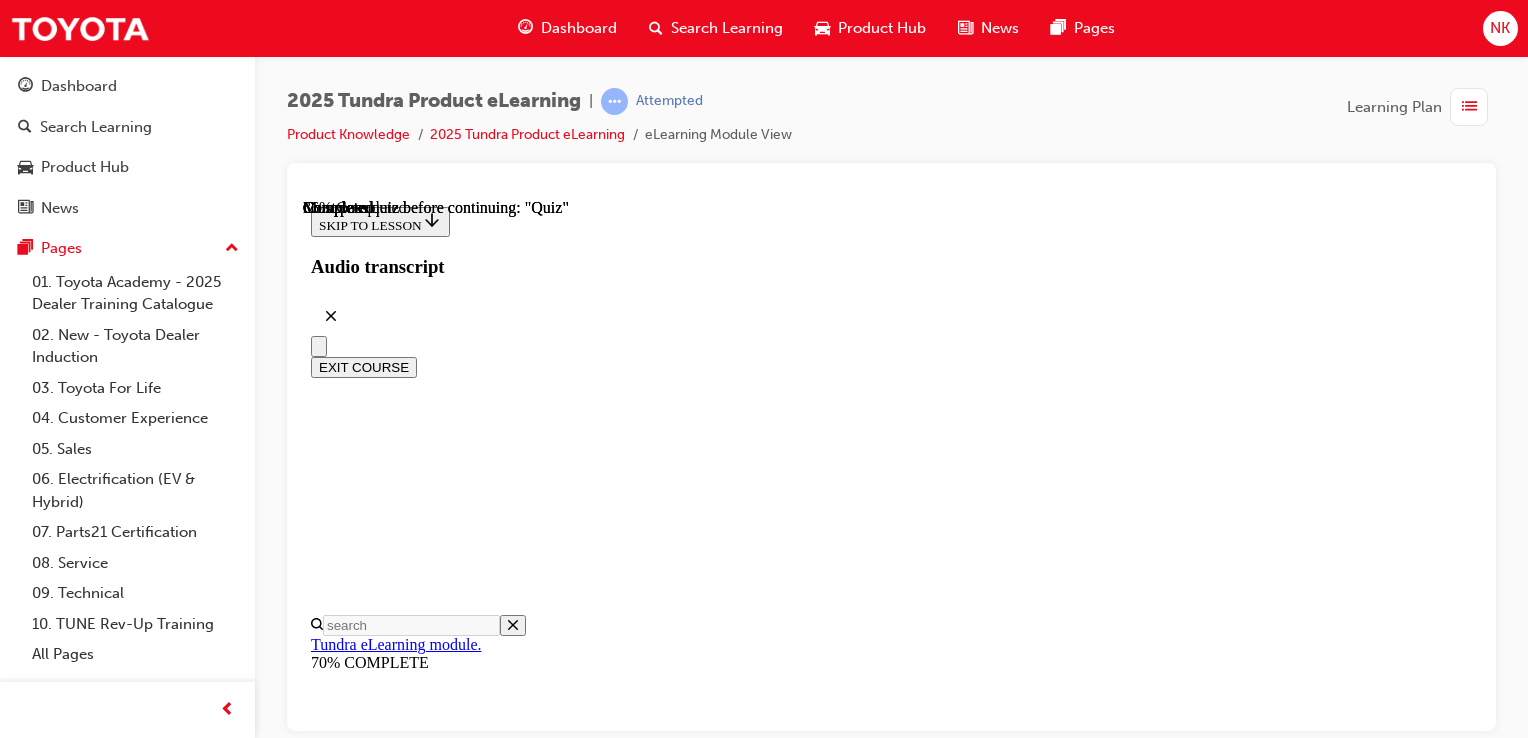 click on "True" at bounding box center [891, 23539] 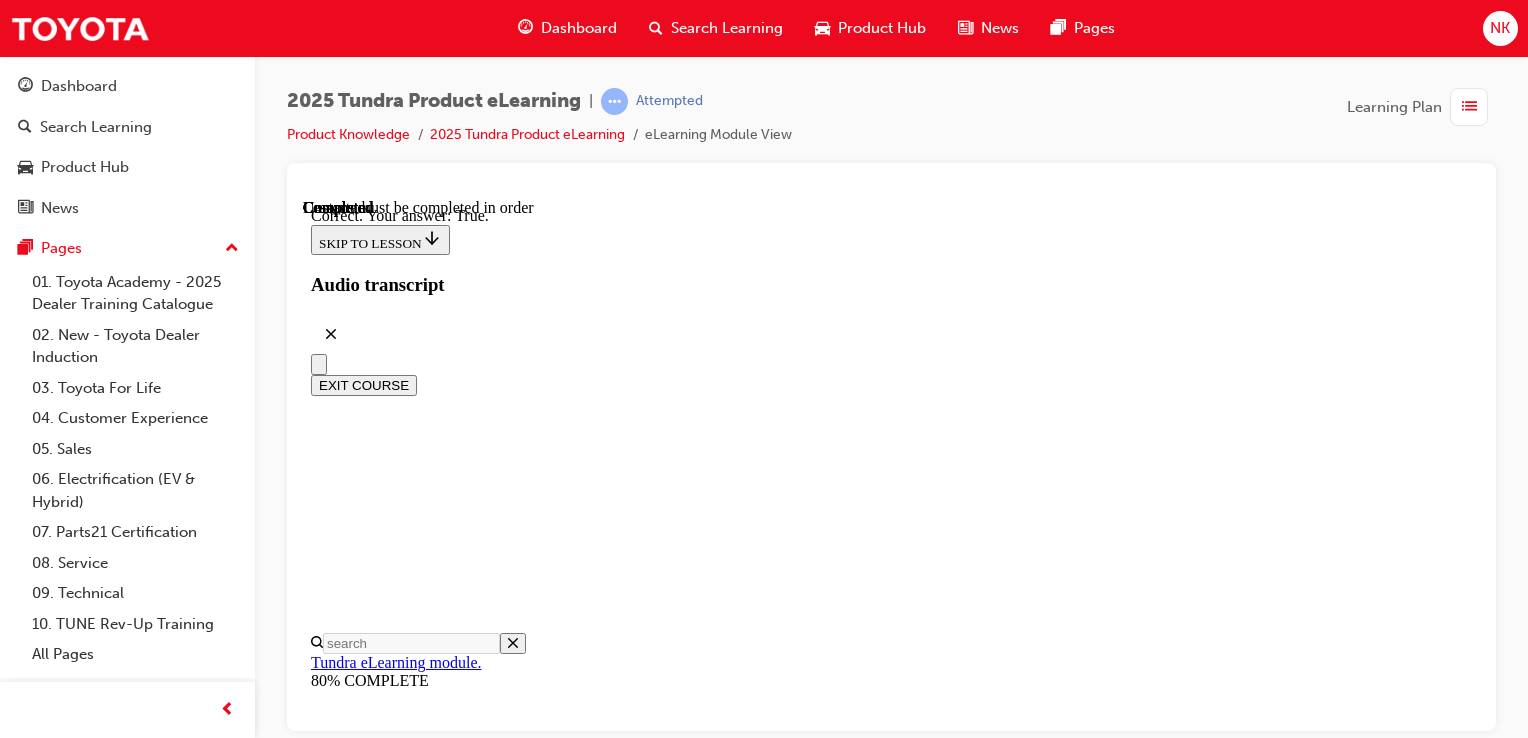 scroll, scrollTop: 408, scrollLeft: 0, axis: vertical 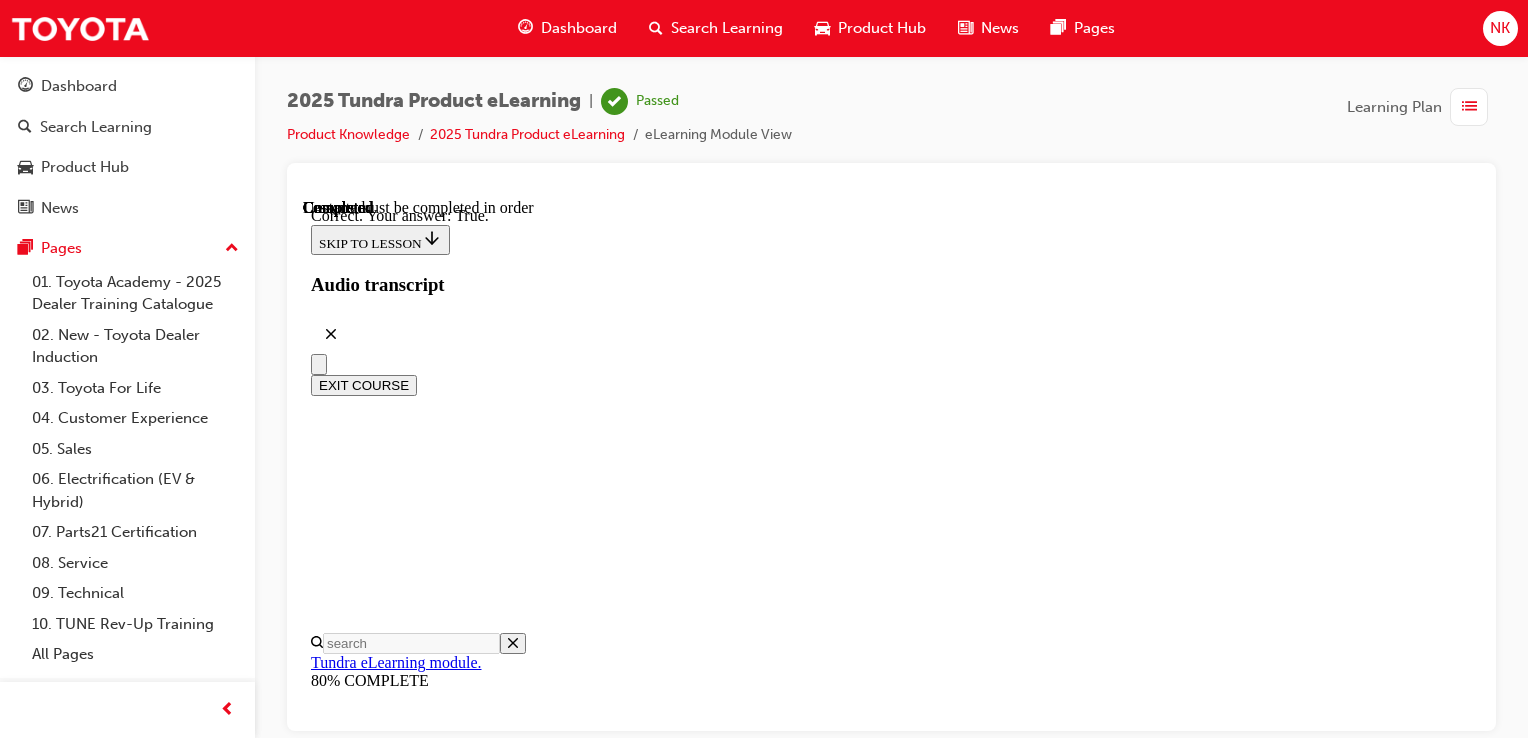 click on "NEXT" at bounding box center (337, 26786) 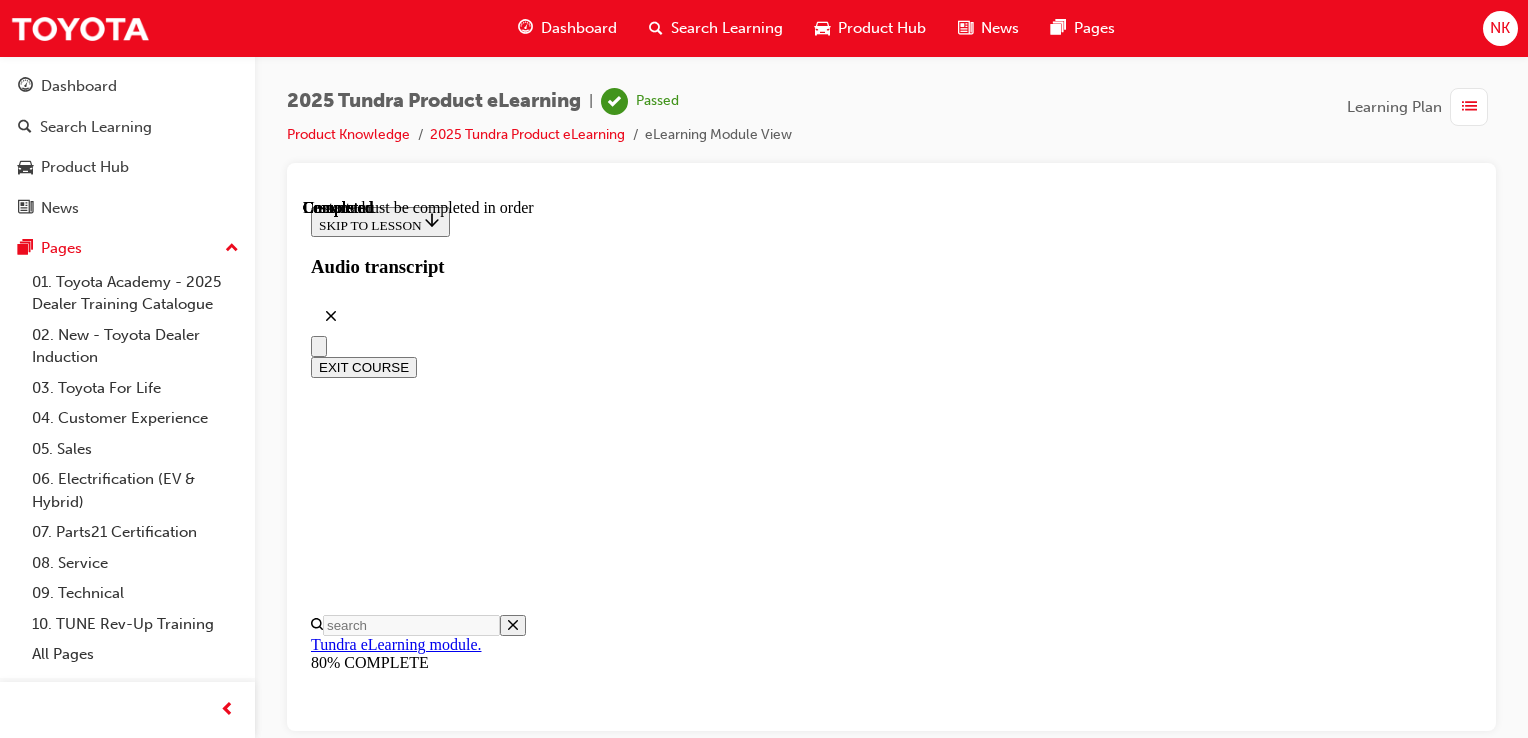 scroll, scrollTop: 548, scrollLeft: 0, axis: vertical 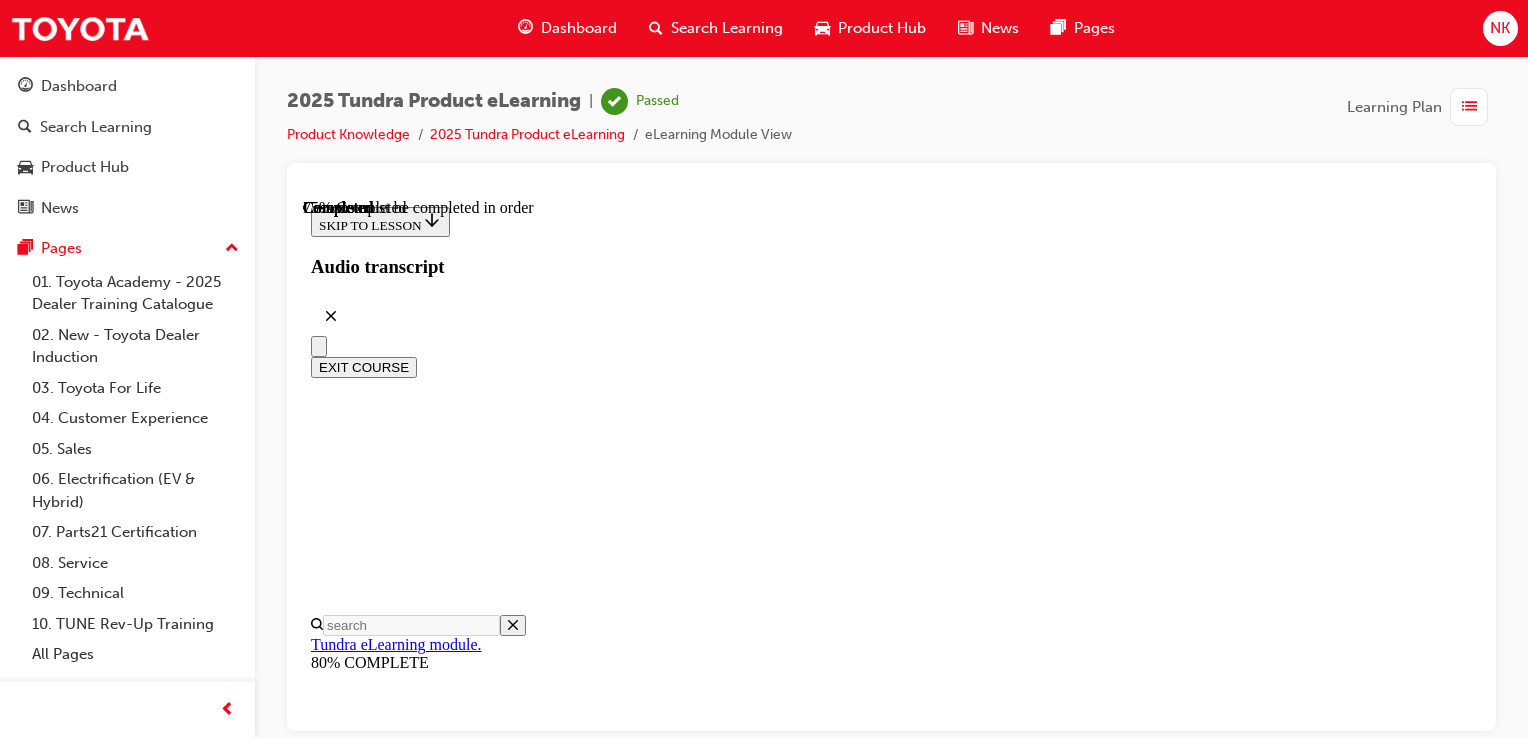 click on "CONTINUE" at bounding box center (353, 16077) 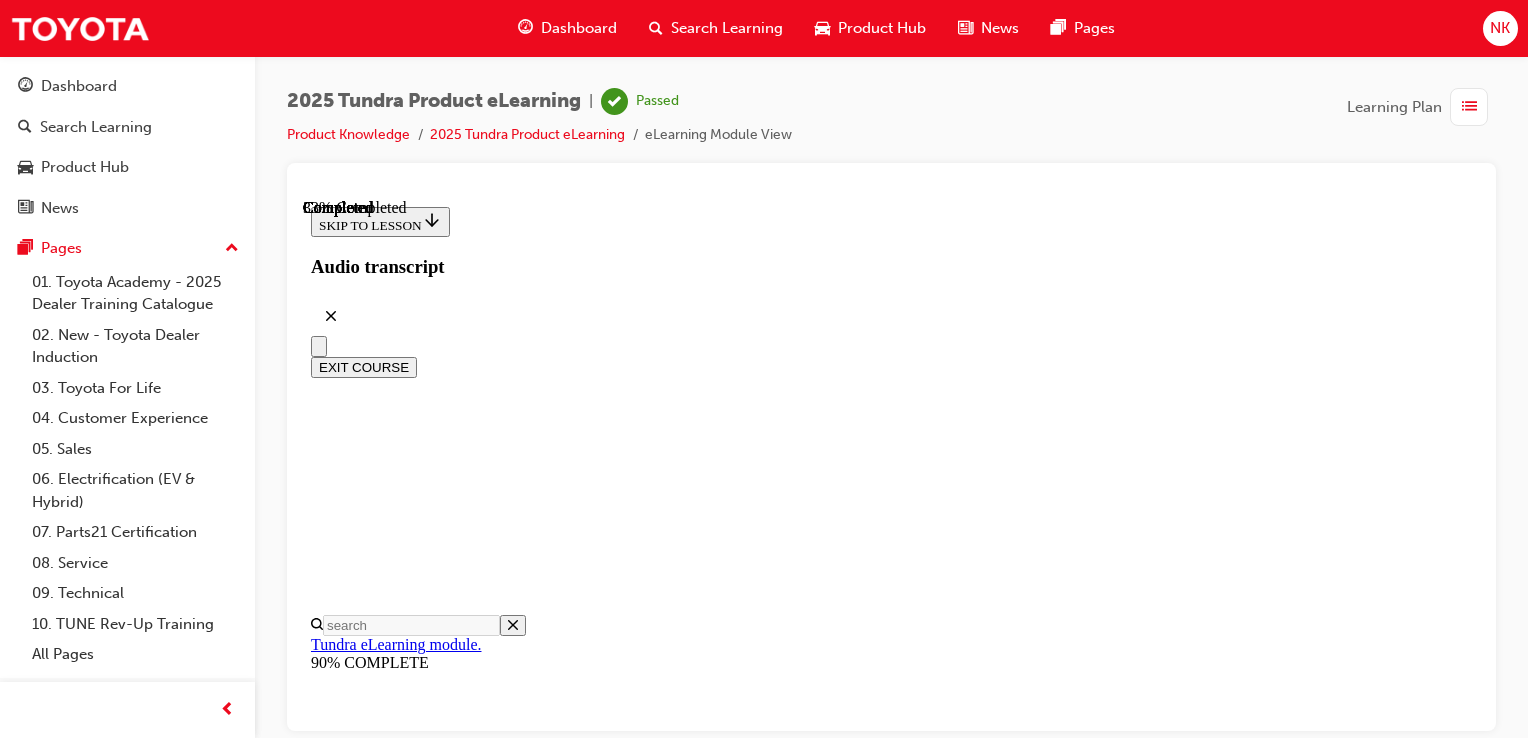 click on "CONTINUE" at bounding box center [353, 14893] 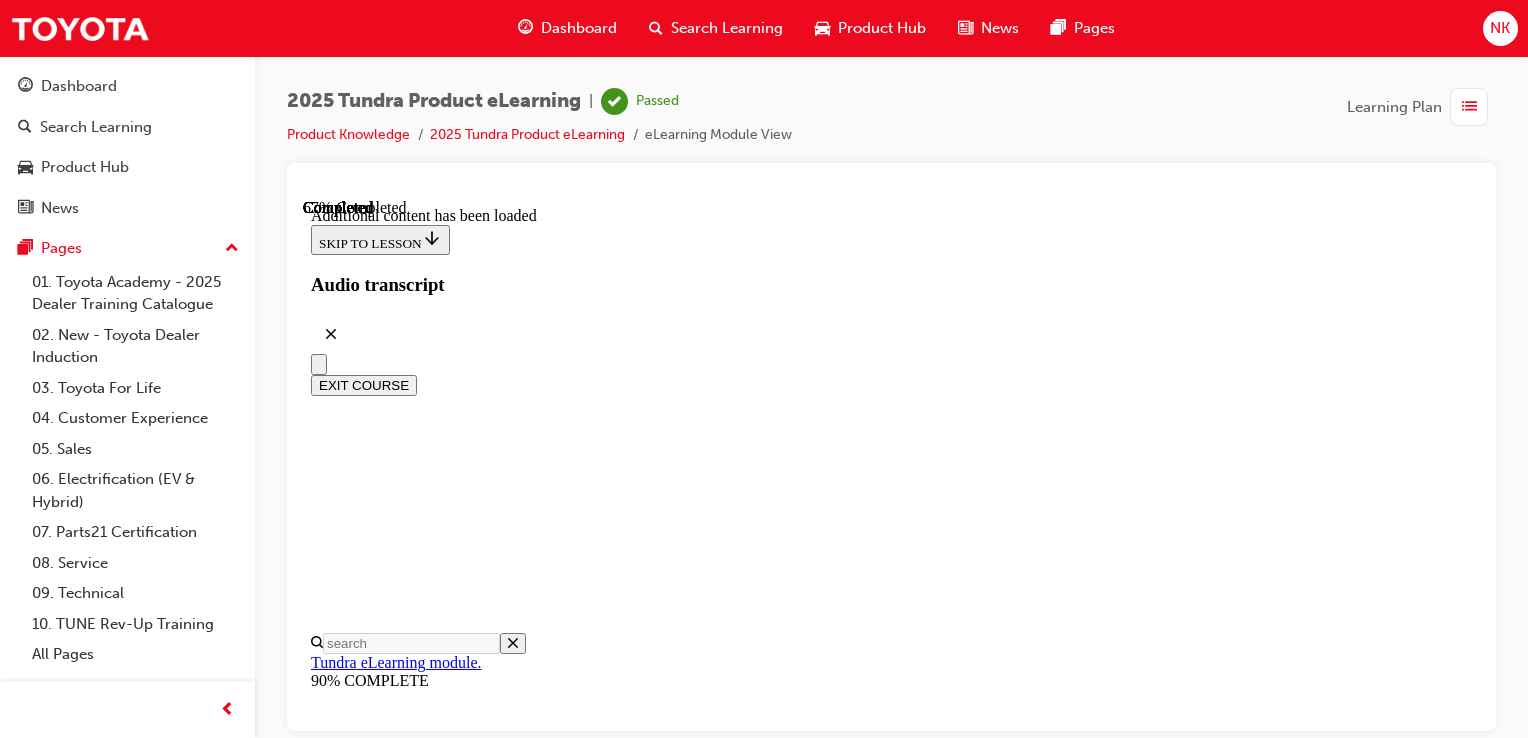 scroll, scrollTop: 2634, scrollLeft: 0, axis: vertical 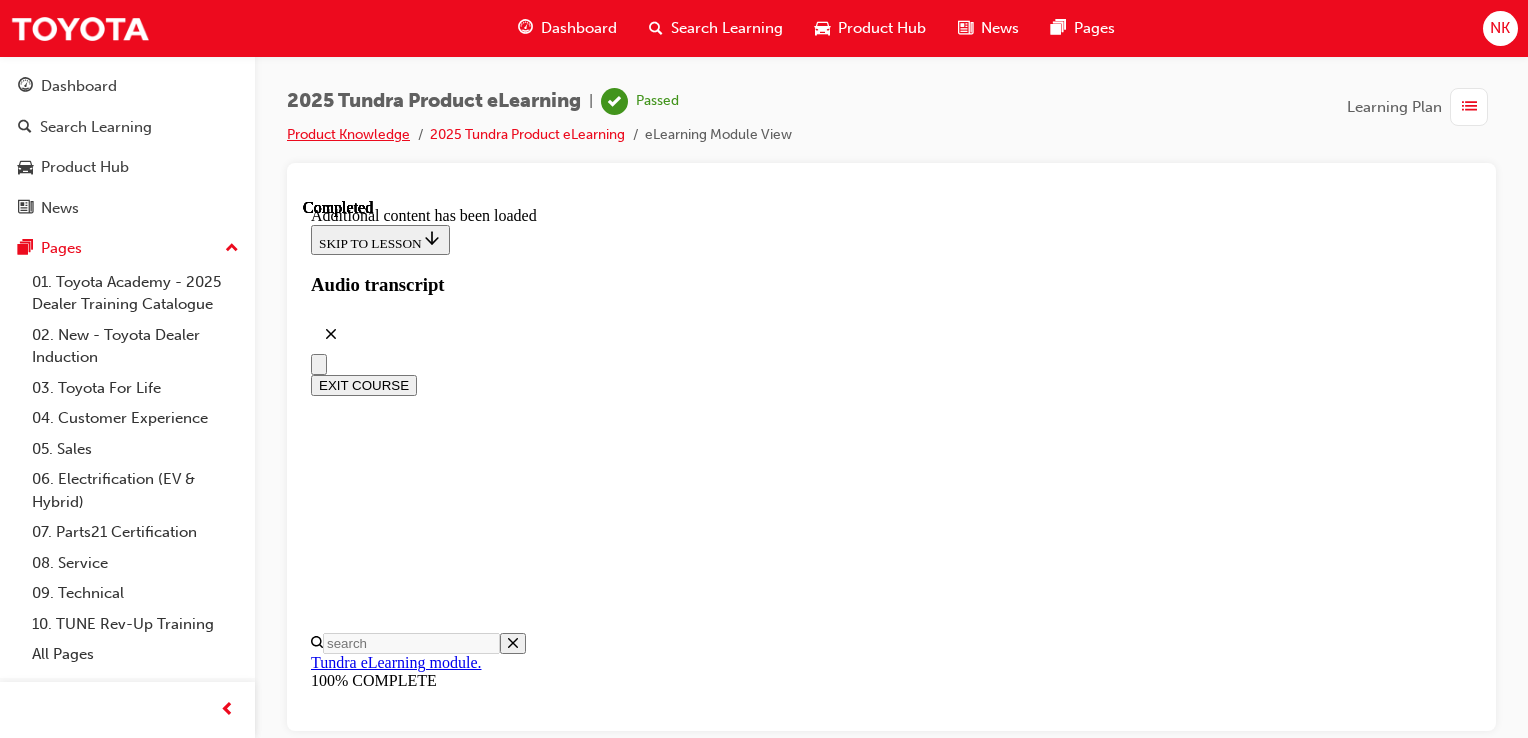 click on "Product Knowledge" at bounding box center (348, 134) 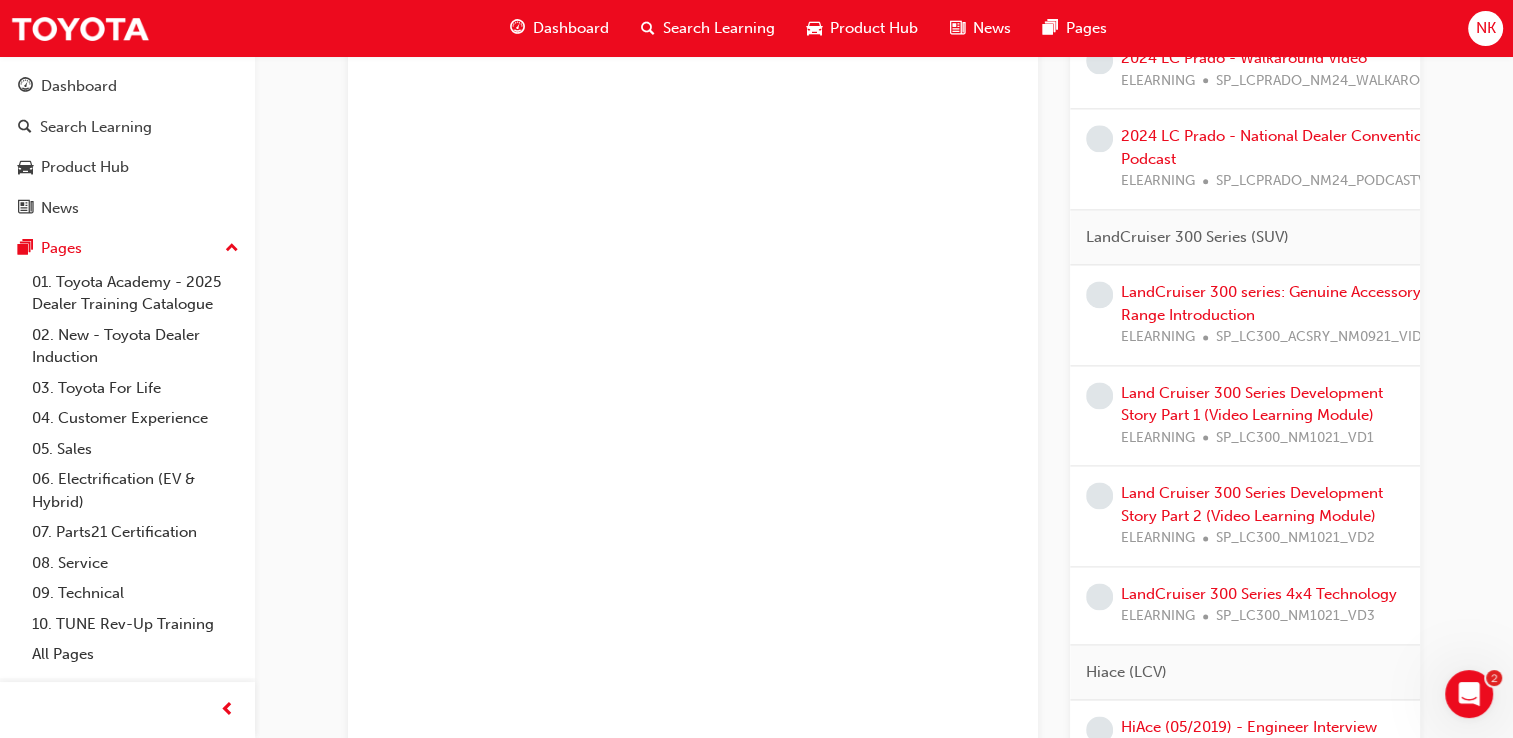 scroll, scrollTop: 2631, scrollLeft: 0, axis: vertical 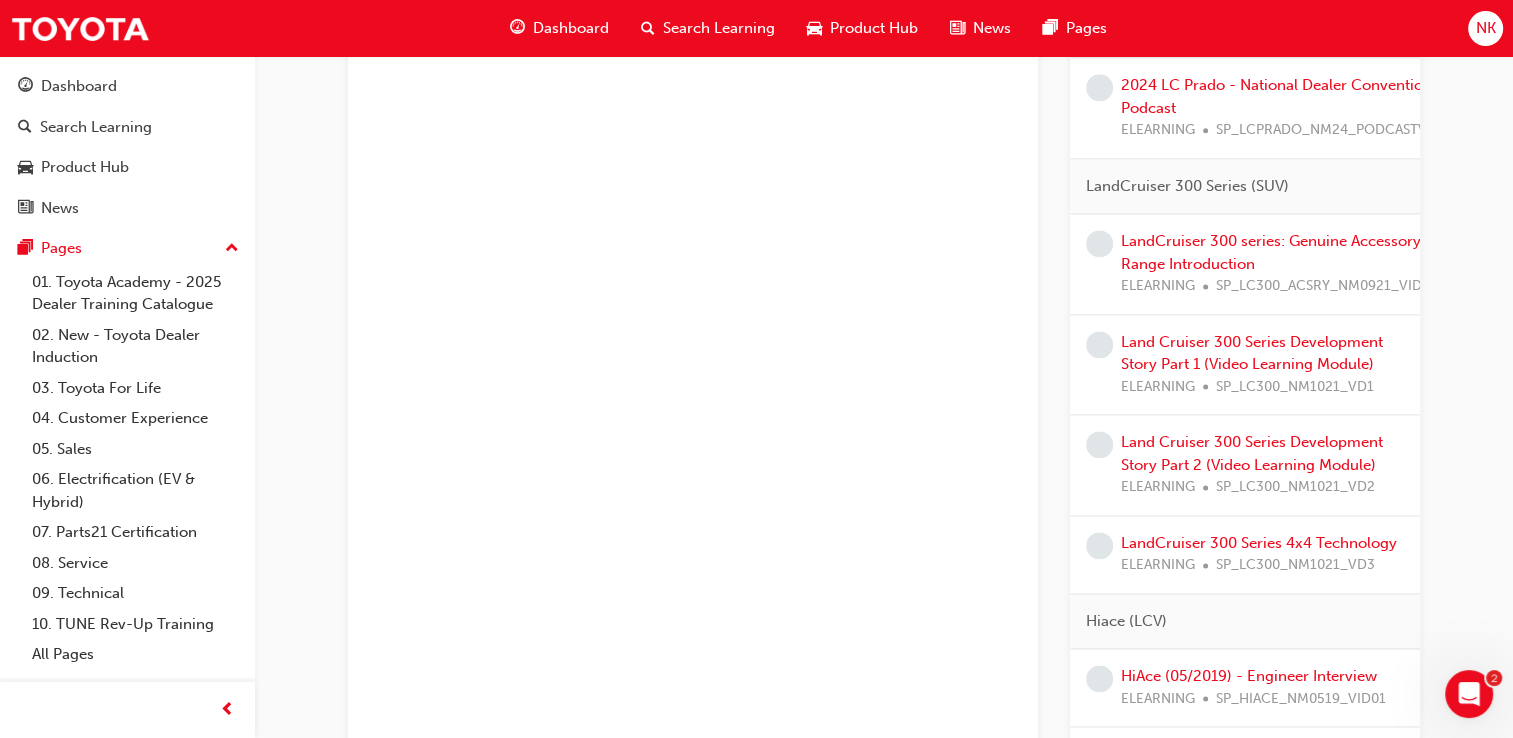 click on "Product Knowledge    Learning search page Learning plan detail page Sales SC-PKLP LIVE The Product knowledge pillar has all of Toyotas innovative and advanced vehicles range catalogued into the following segments, 'Passenger', 'SUV', 'LCV' (Light Commercial Vehicle) and GR (Gazoo Racing) to support the learner. Sales consultants can view and learn through informative and insightful eLearning modules to equip and enable you to support customers during the purchasing process. Contact If you have any questions, please contact [NAME]. [EMAIL]" at bounding box center (693, 166) 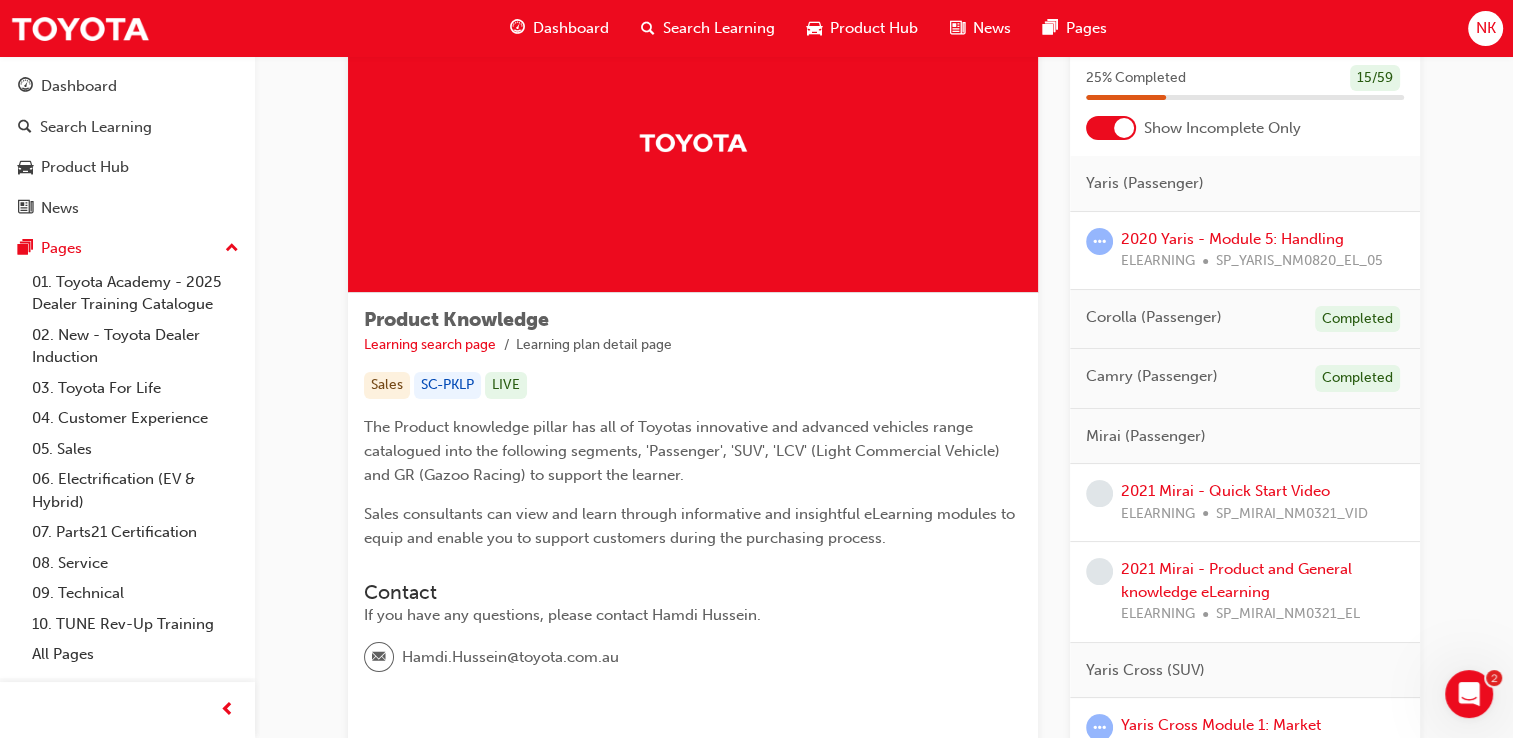 scroll, scrollTop: 0, scrollLeft: 0, axis: both 